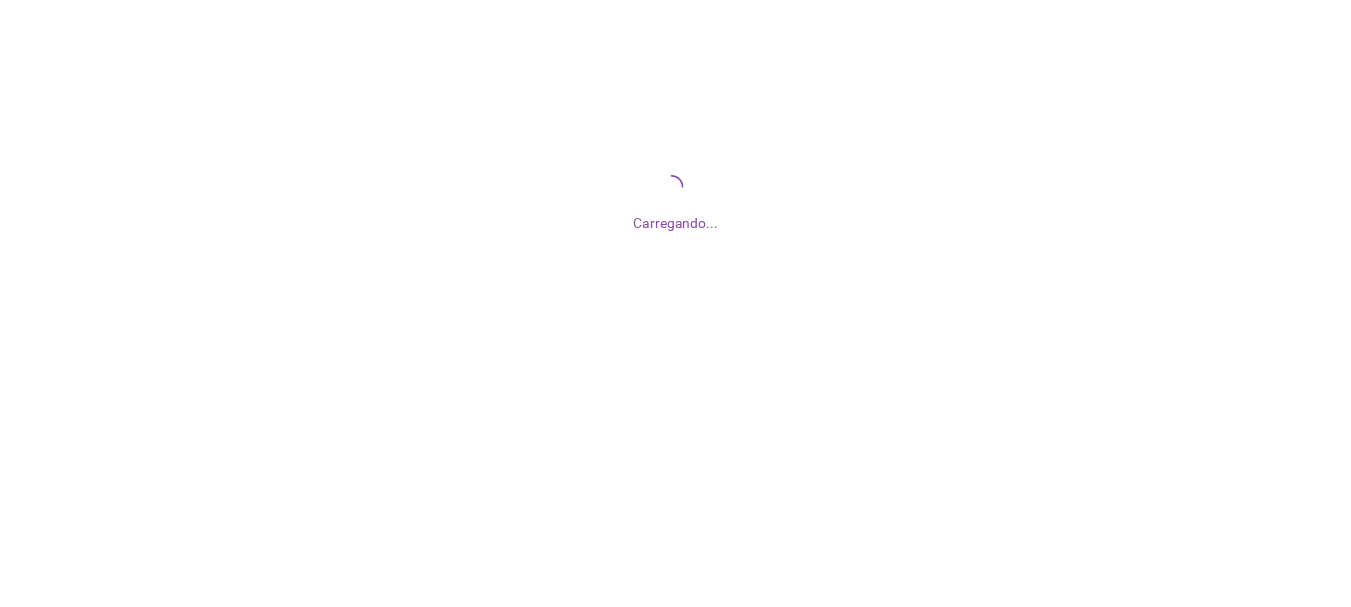scroll, scrollTop: 0, scrollLeft: 0, axis: both 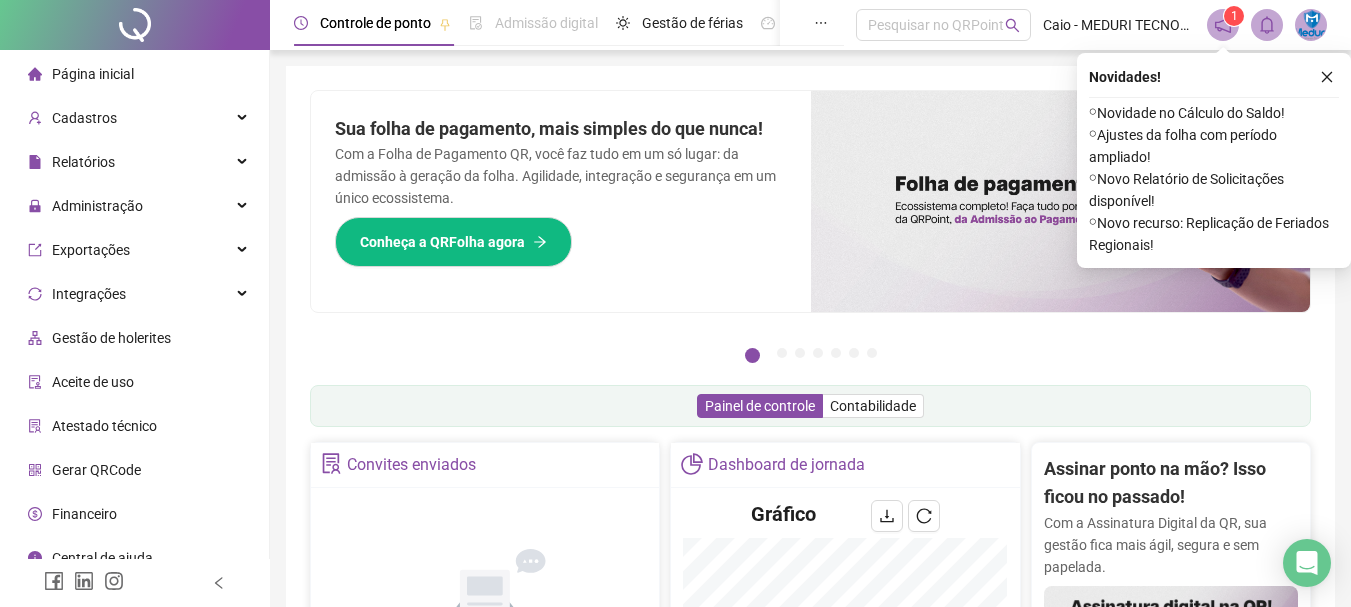 click on "1" at bounding box center [1234, 16] 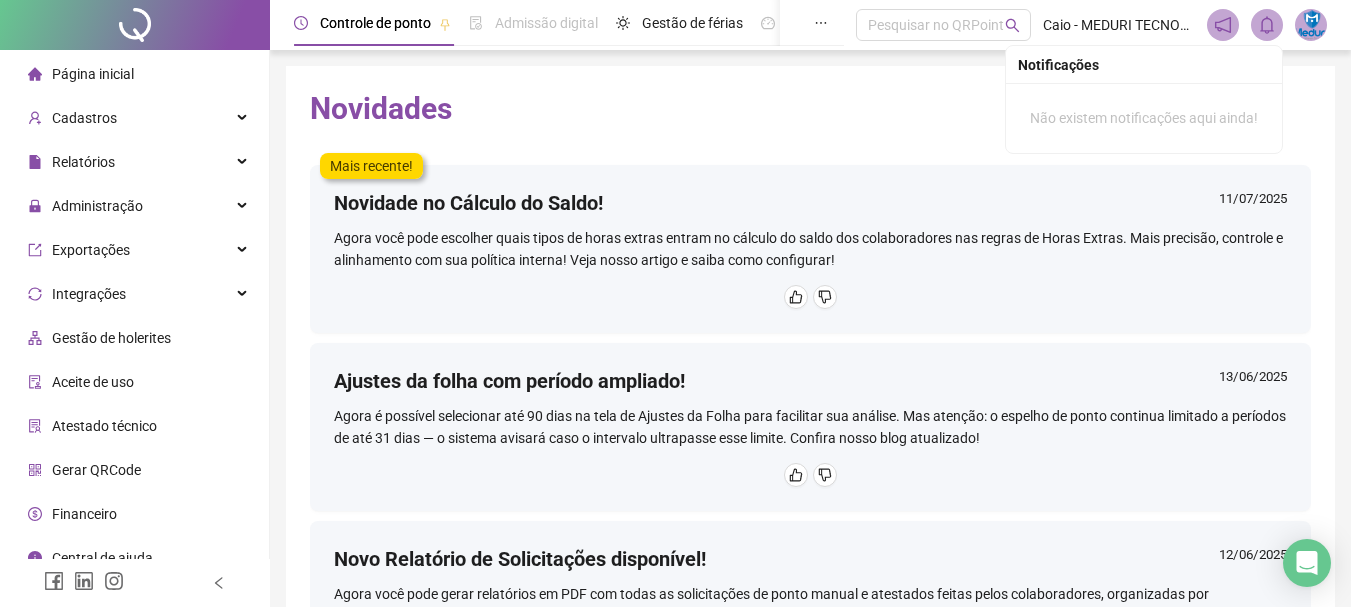 click 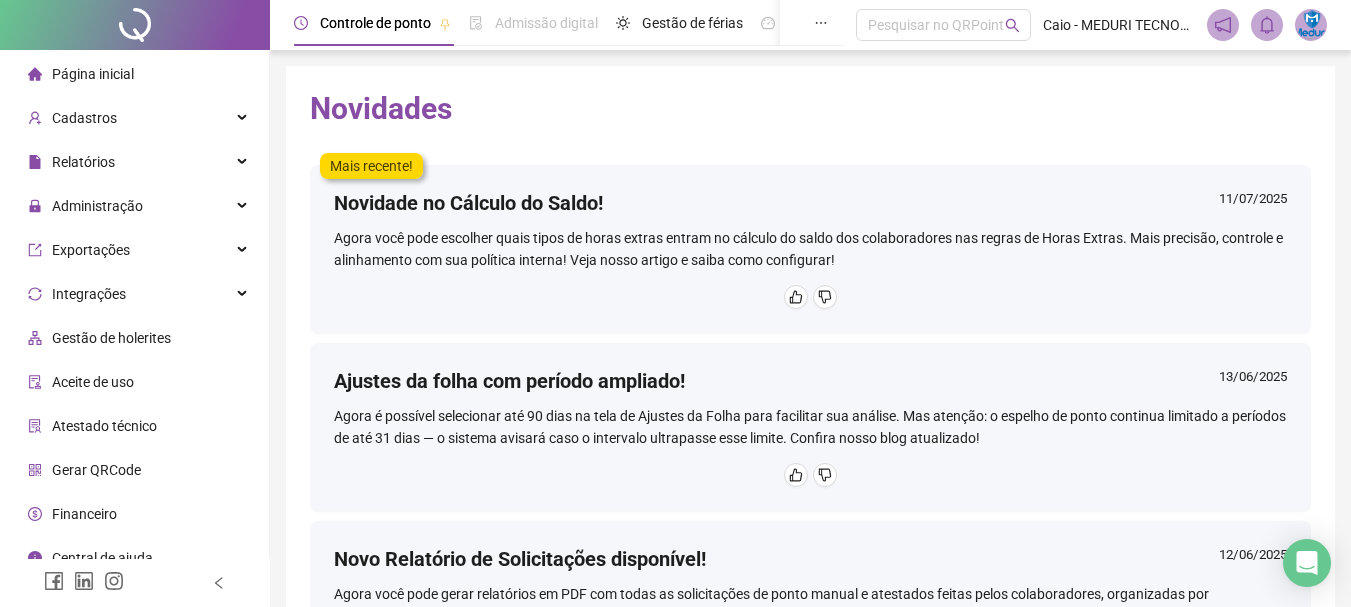scroll, scrollTop: 19, scrollLeft: 0, axis: vertical 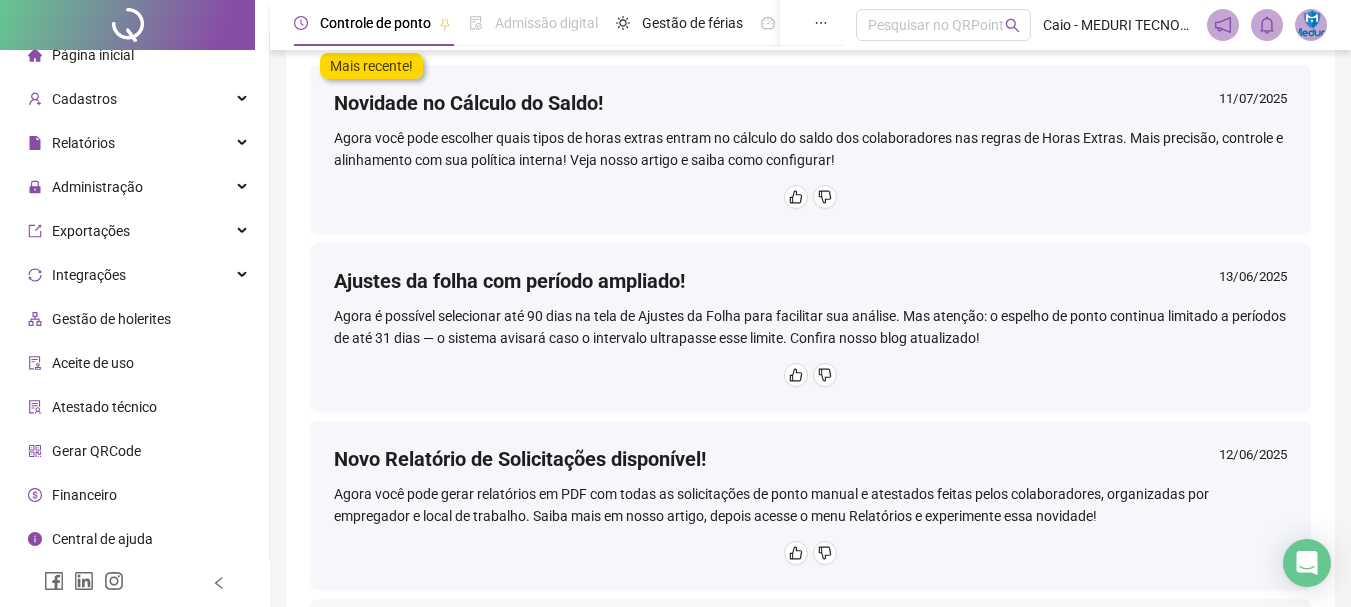 click on "Gestão de holerites" at bounding box center [111, 319] 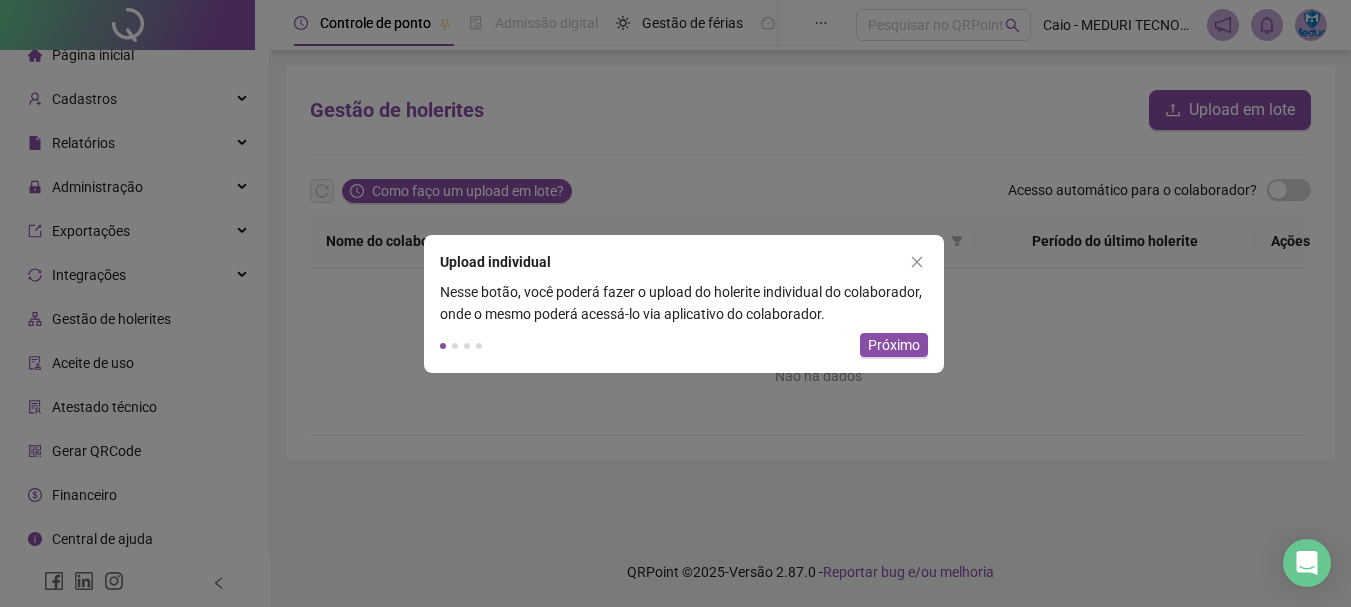 scroll, scrollTop: 0, scrollLeft: 0, axis: both 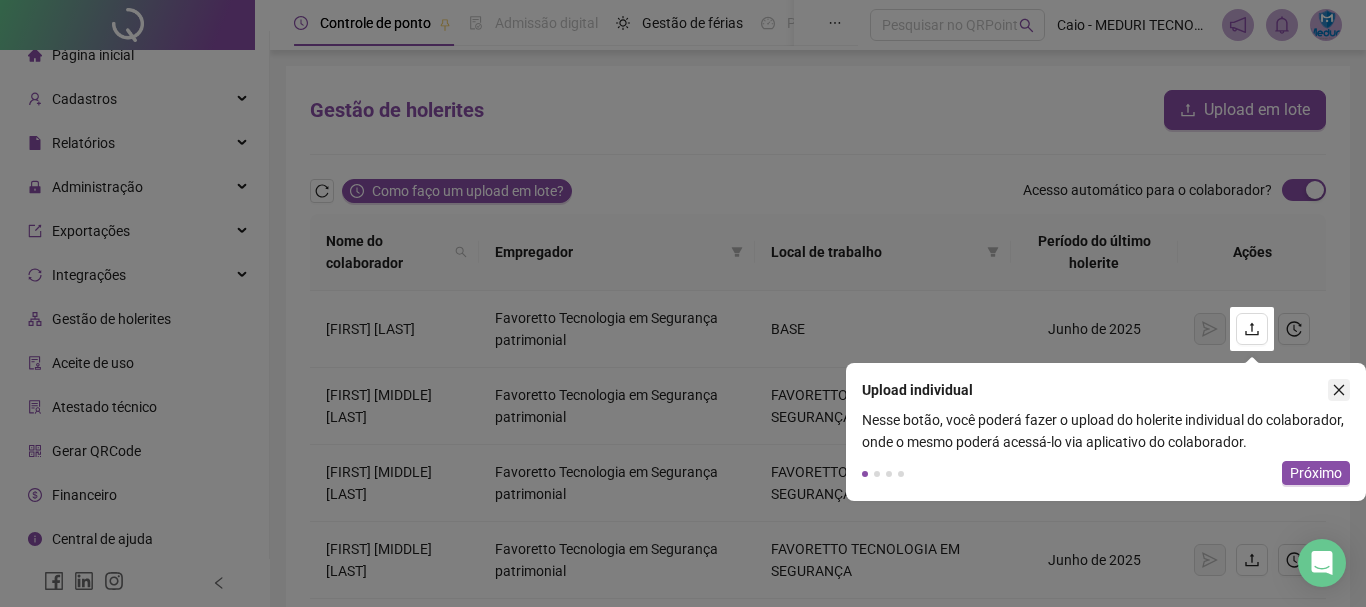 click 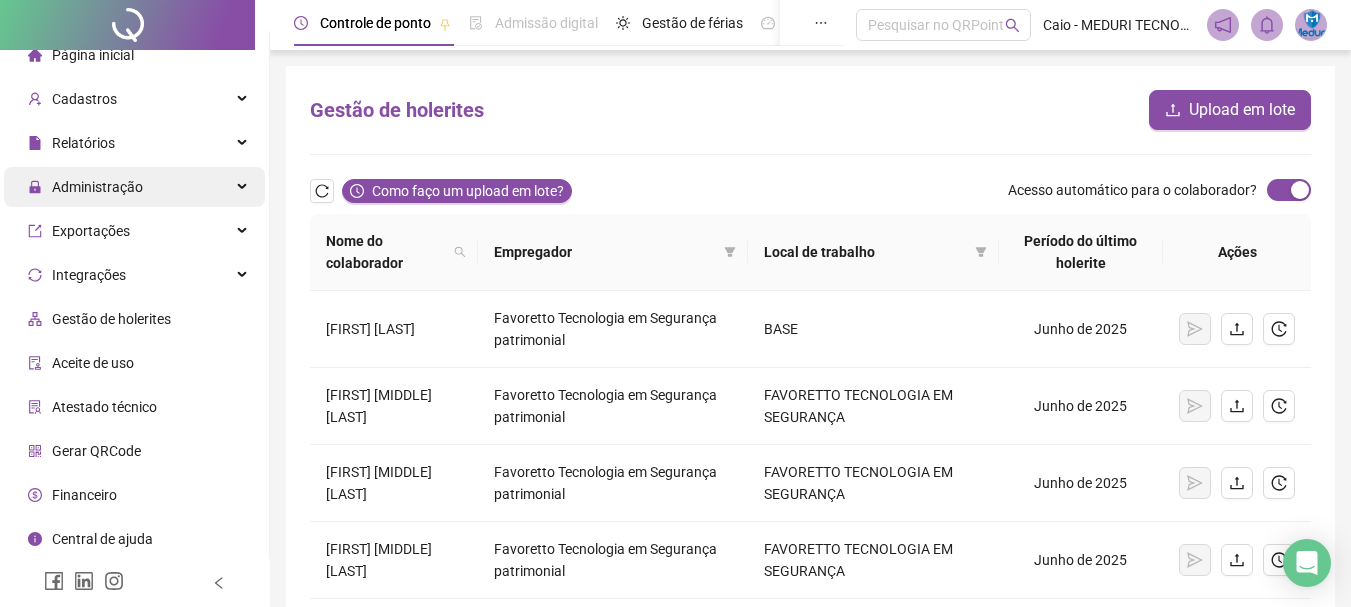 click on "Administração" at bounding box center (85, 187) 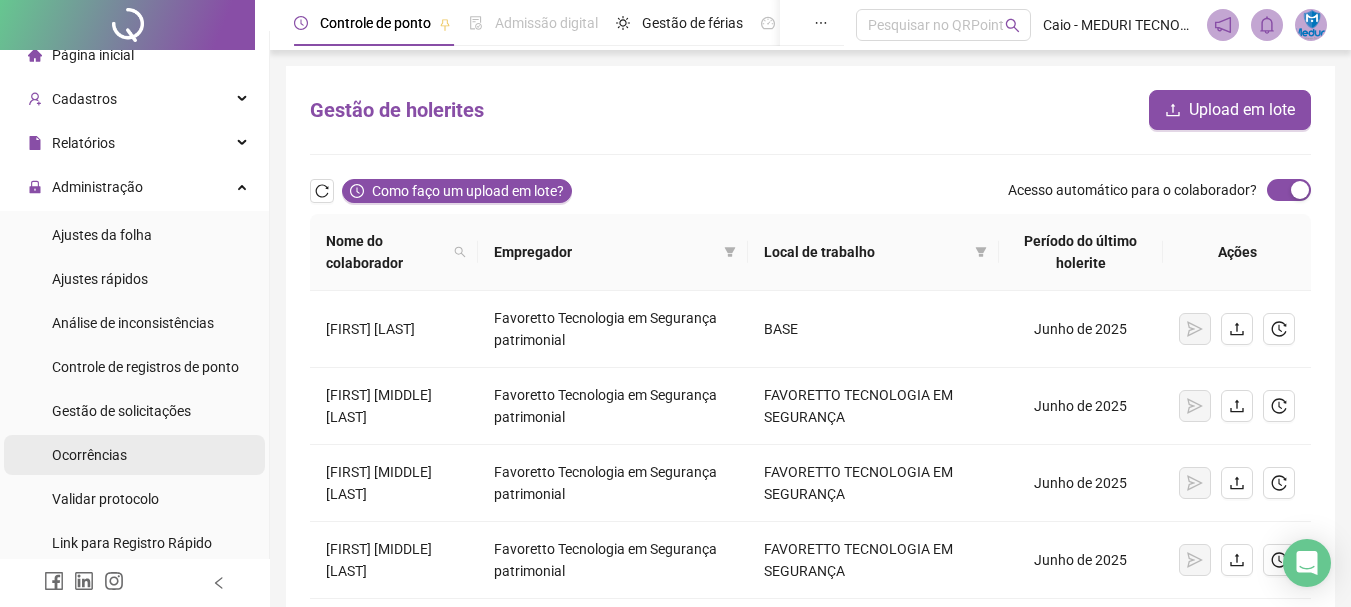 click on "Ocorrências" at bounding box center (89, 455) 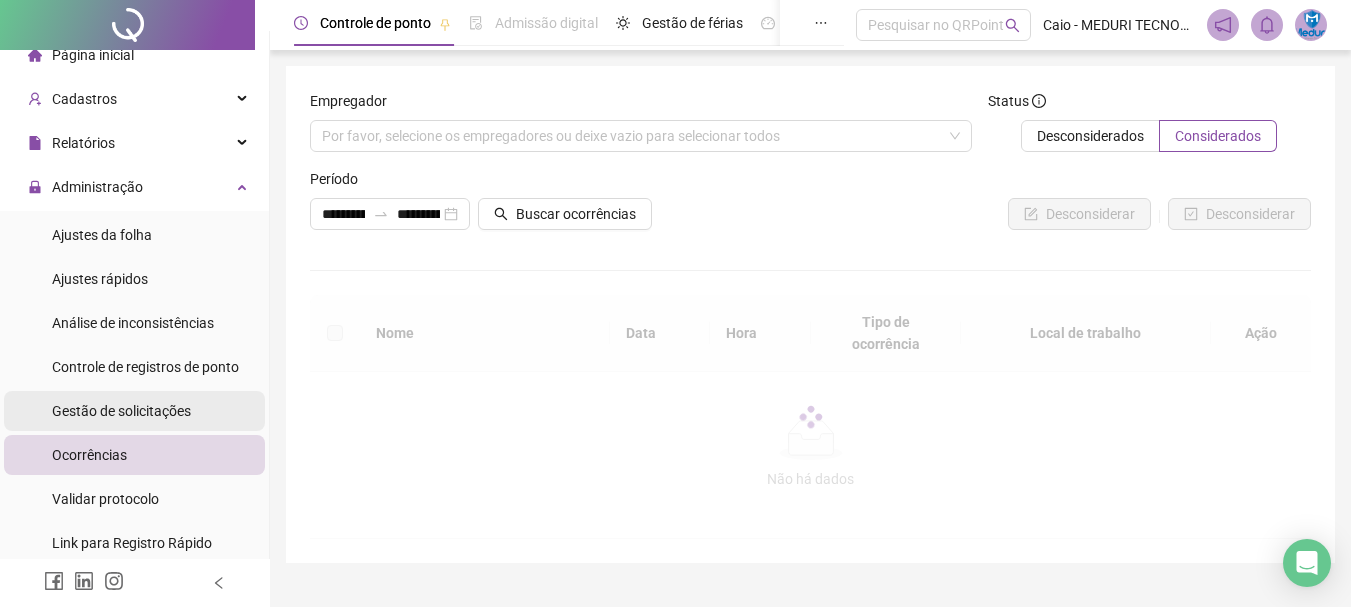 click on "Gestão de solicitações" at bounding box center [121, 411] 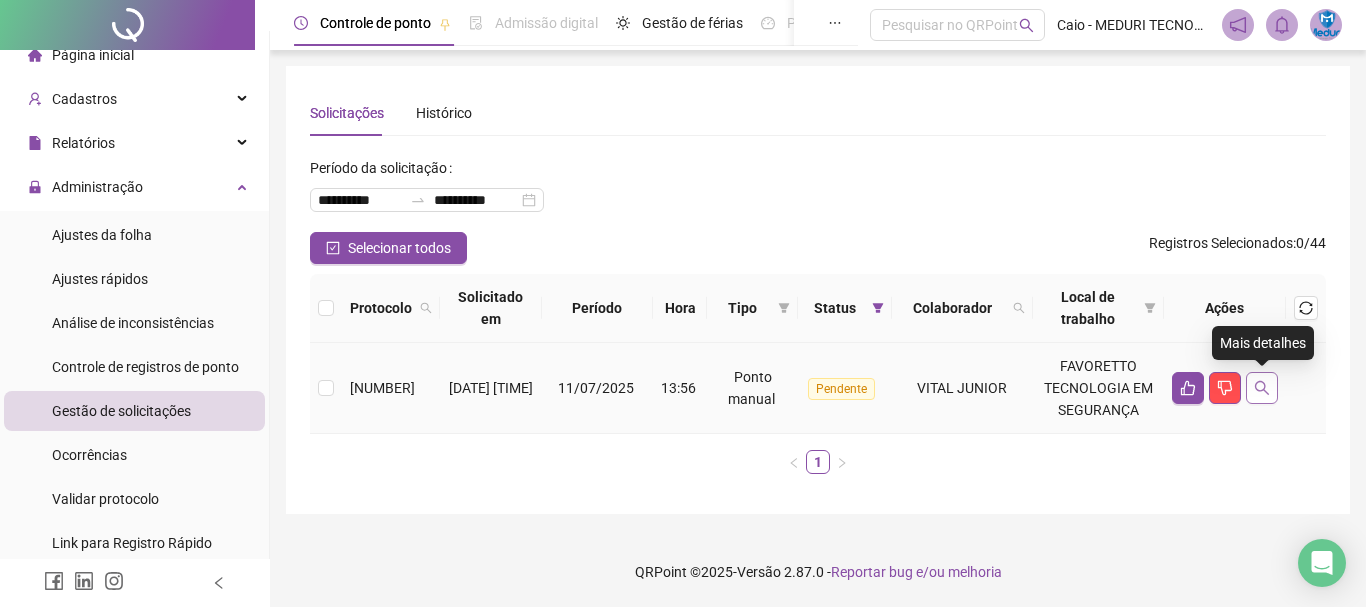 click 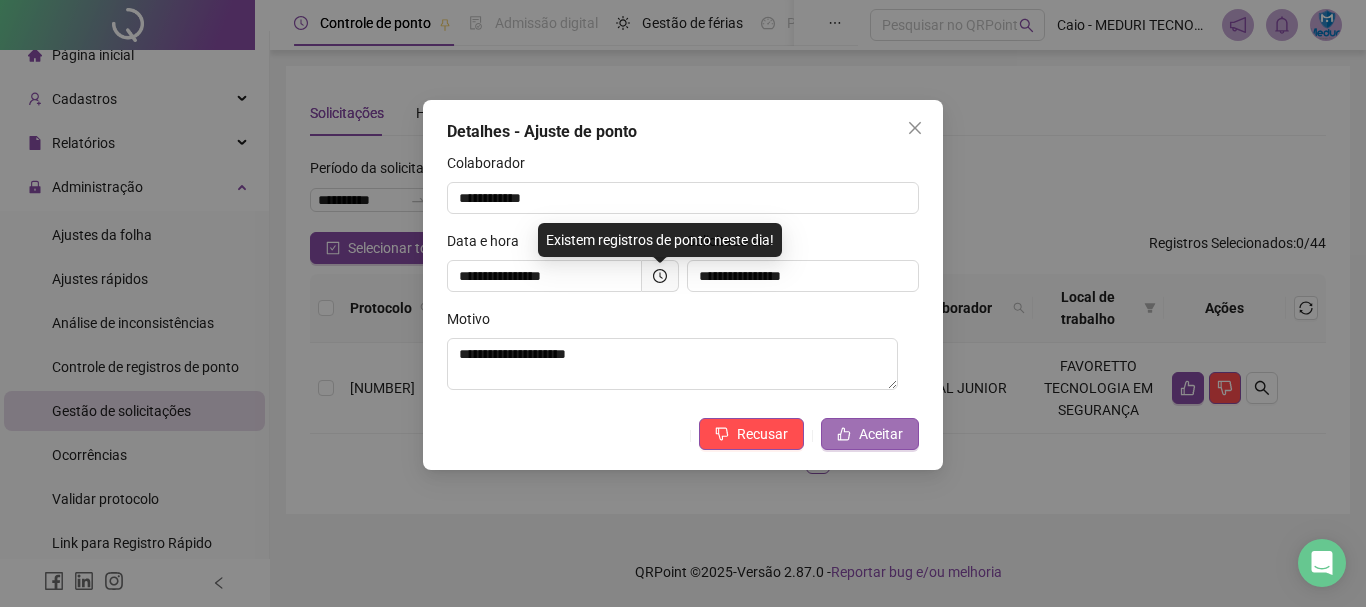 click on "Aceitar" at bounding box center (881, 434) 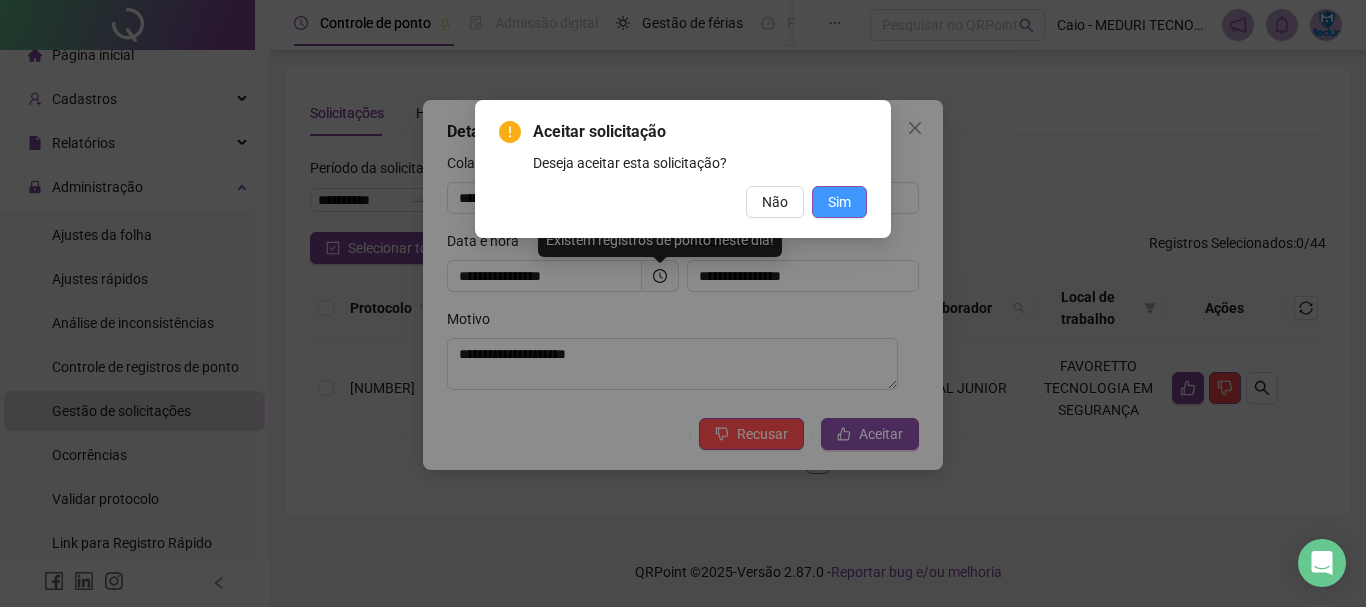 click on "Sim" at bounding box center [839, 202] 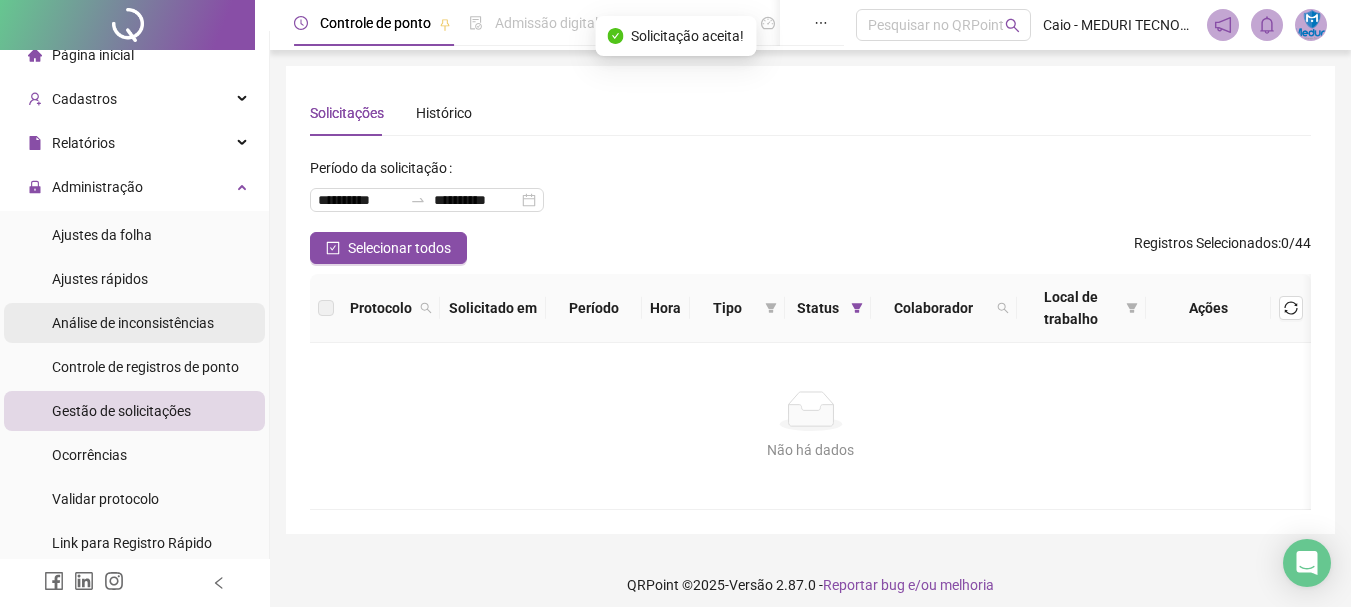 scroll, scrollTop: 0, scrollLeft: 0, axis: both 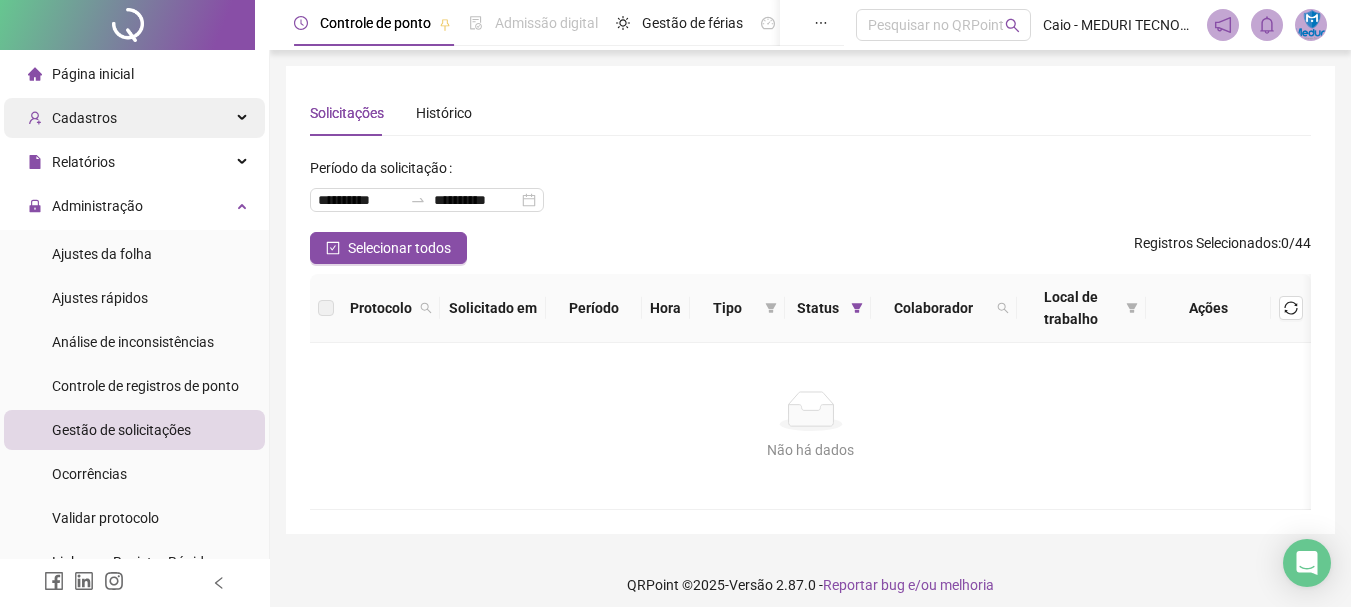 click on "Cadastros" at bounding box center (72, 118) 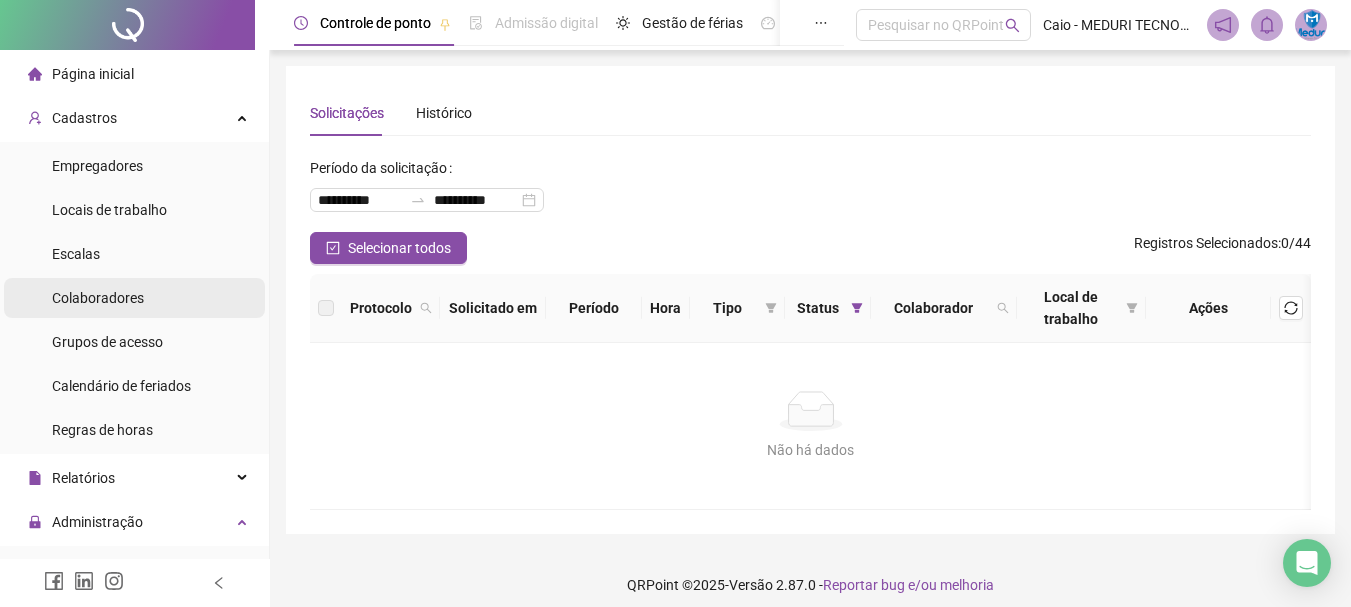 click on "Colaboradores" at bounding box center (98, 298) 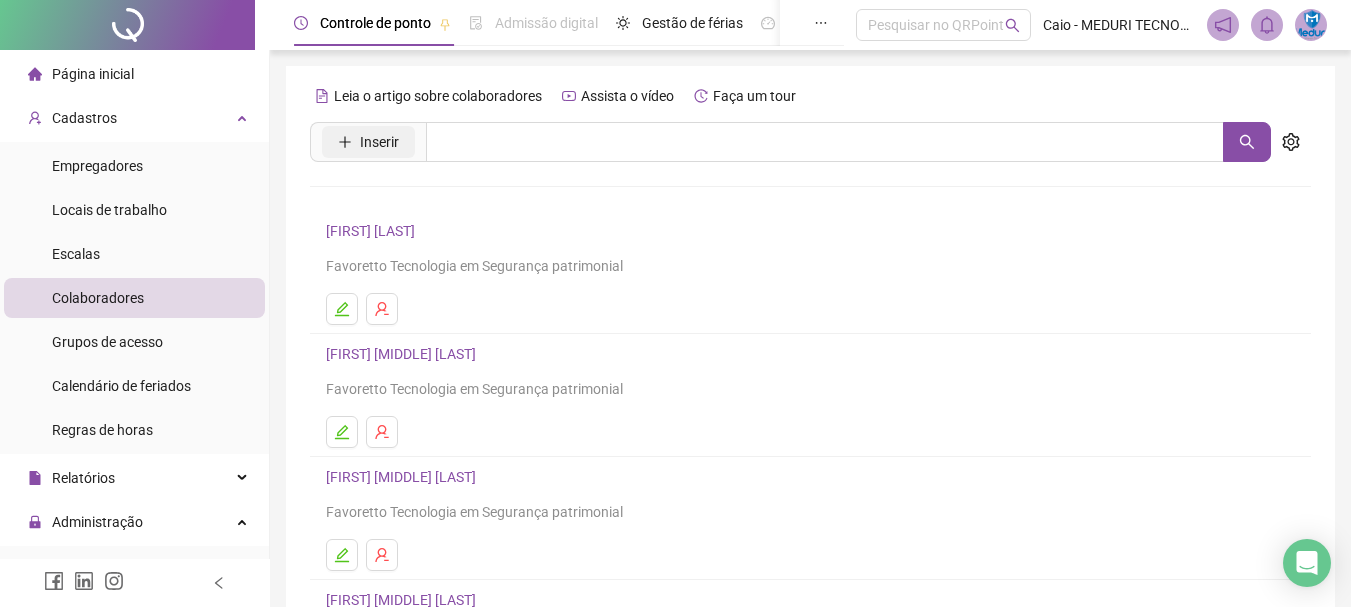 click 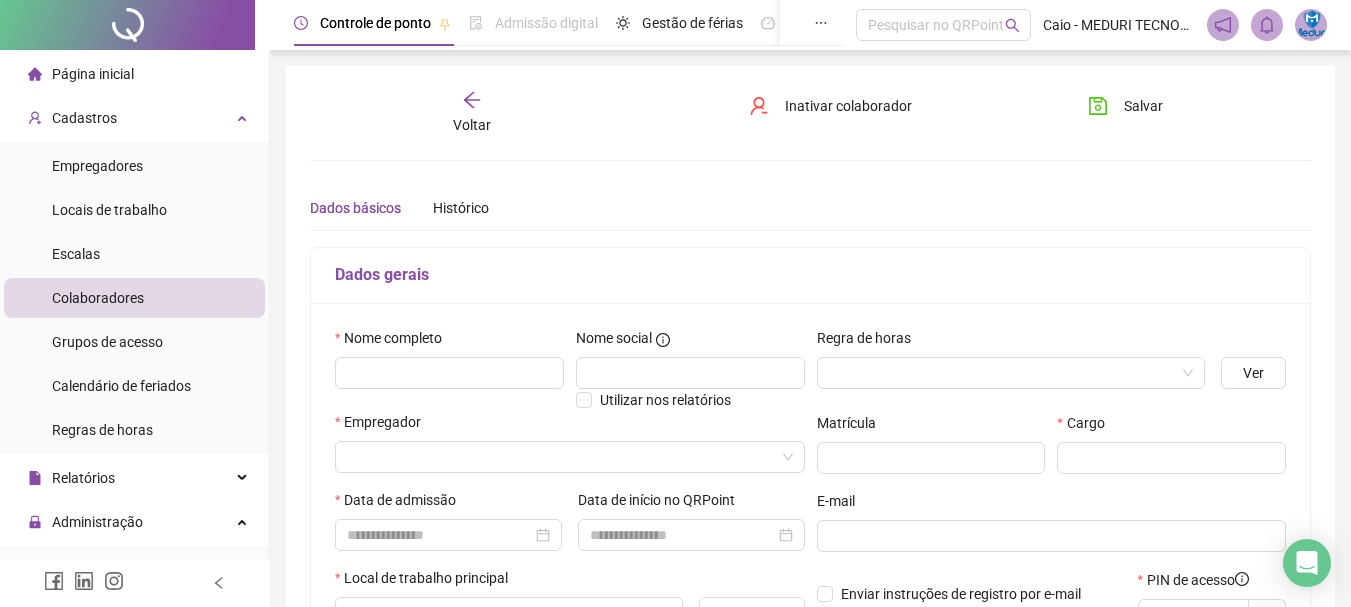 type on "*****" 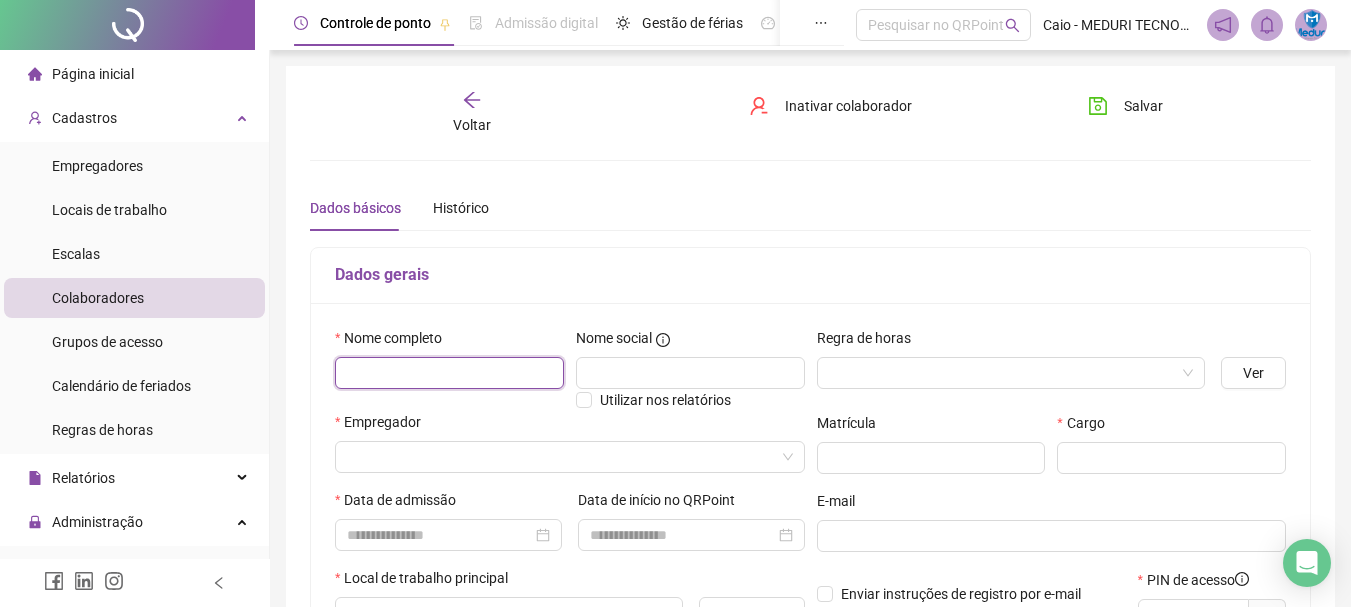 click at bounding box center [449, 373] 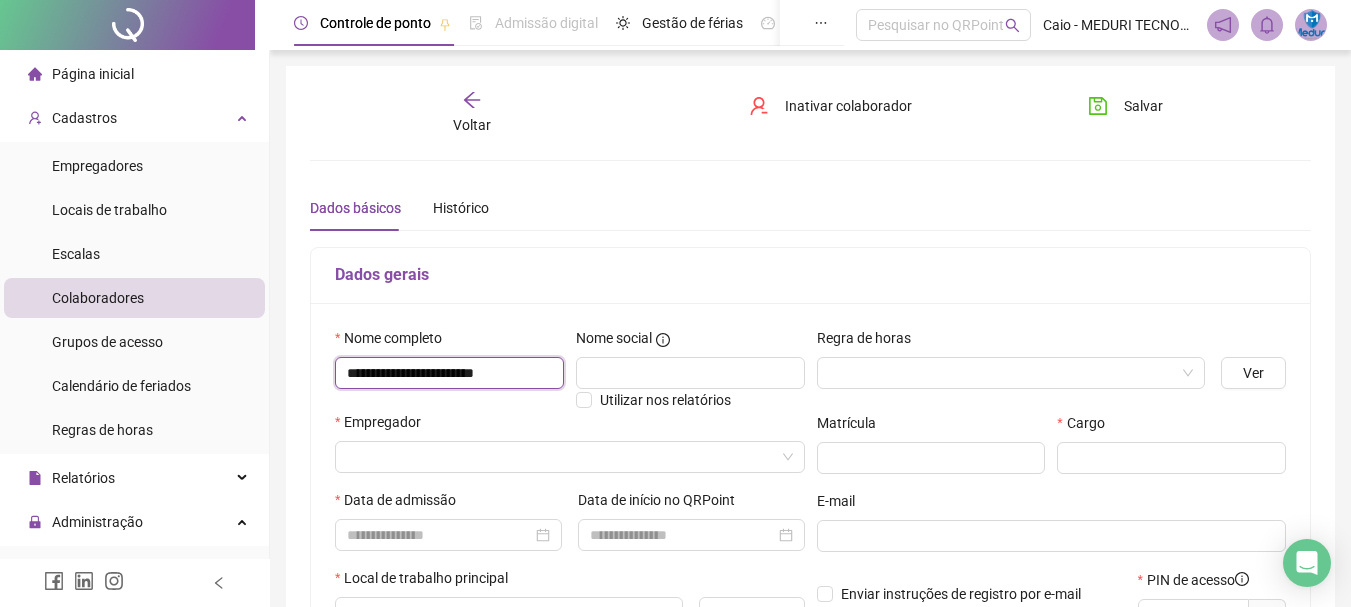 type on "**********" 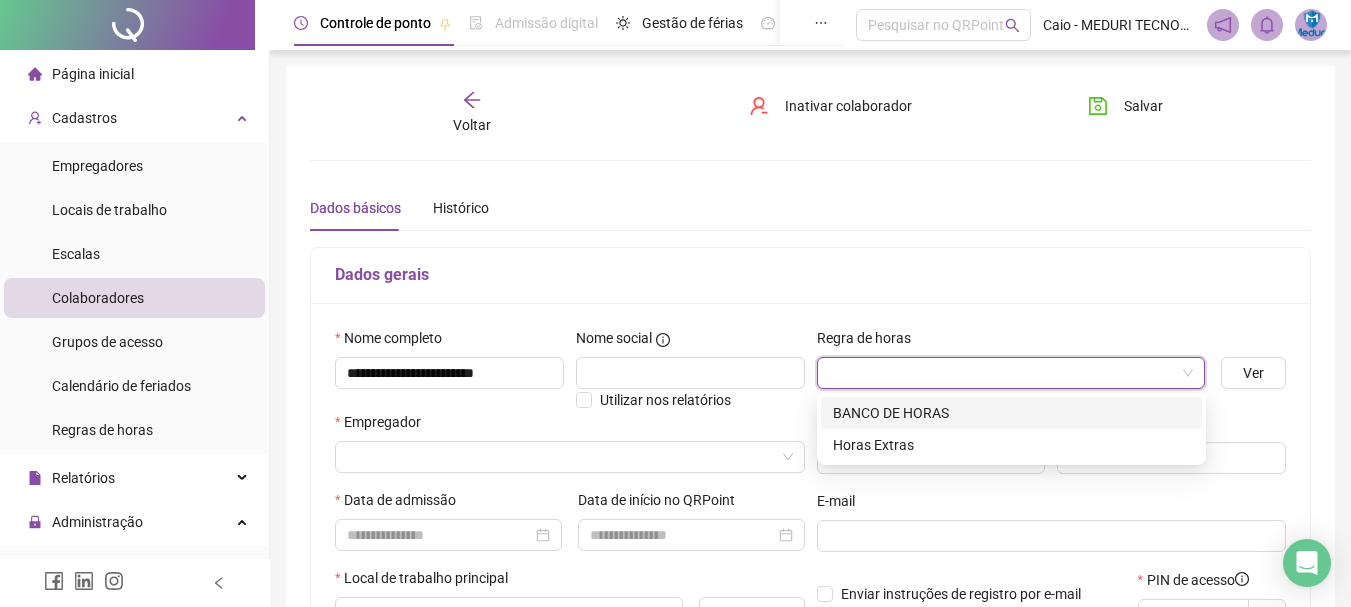 click at bounding box center [1005, 373] 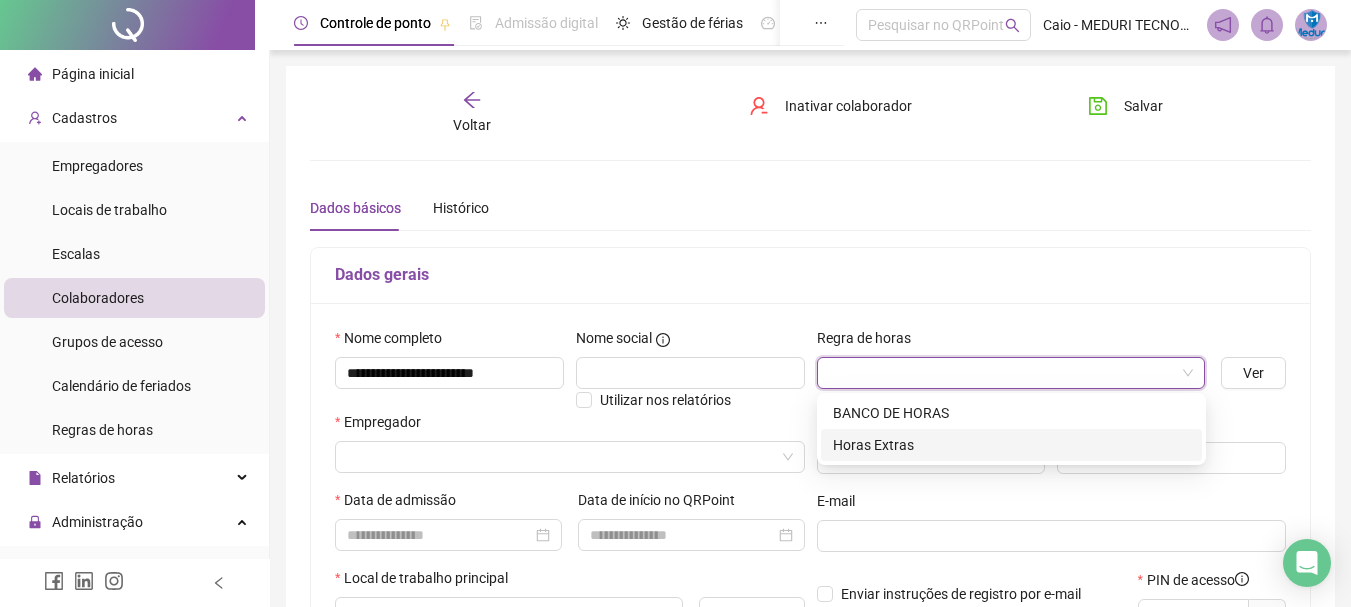 click on "Horas Extras" at bounding box center (1011, 445) 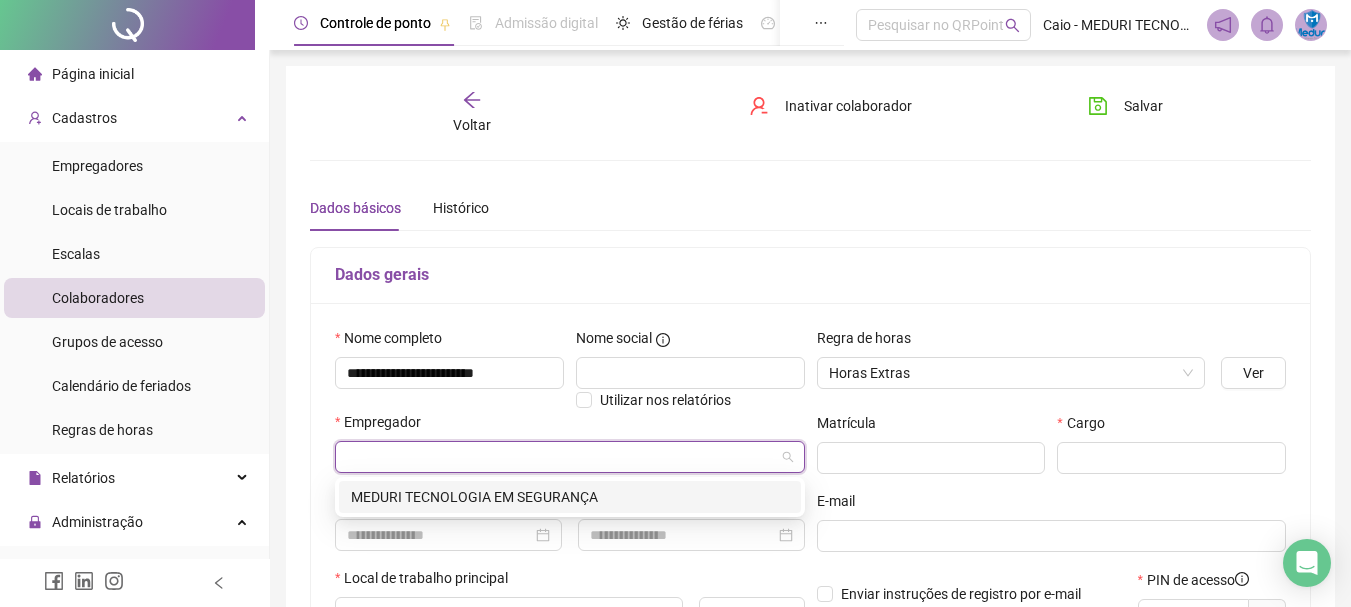 click at bounding box center (564, 457) 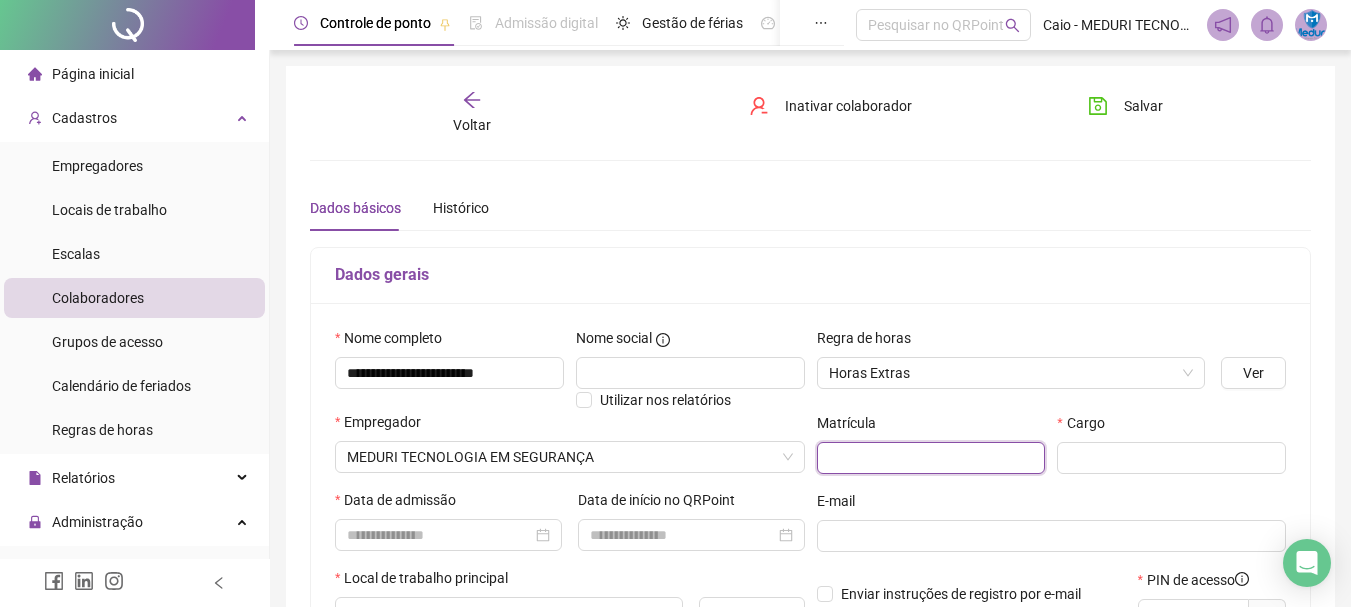 click at bounding box center (931, 458) 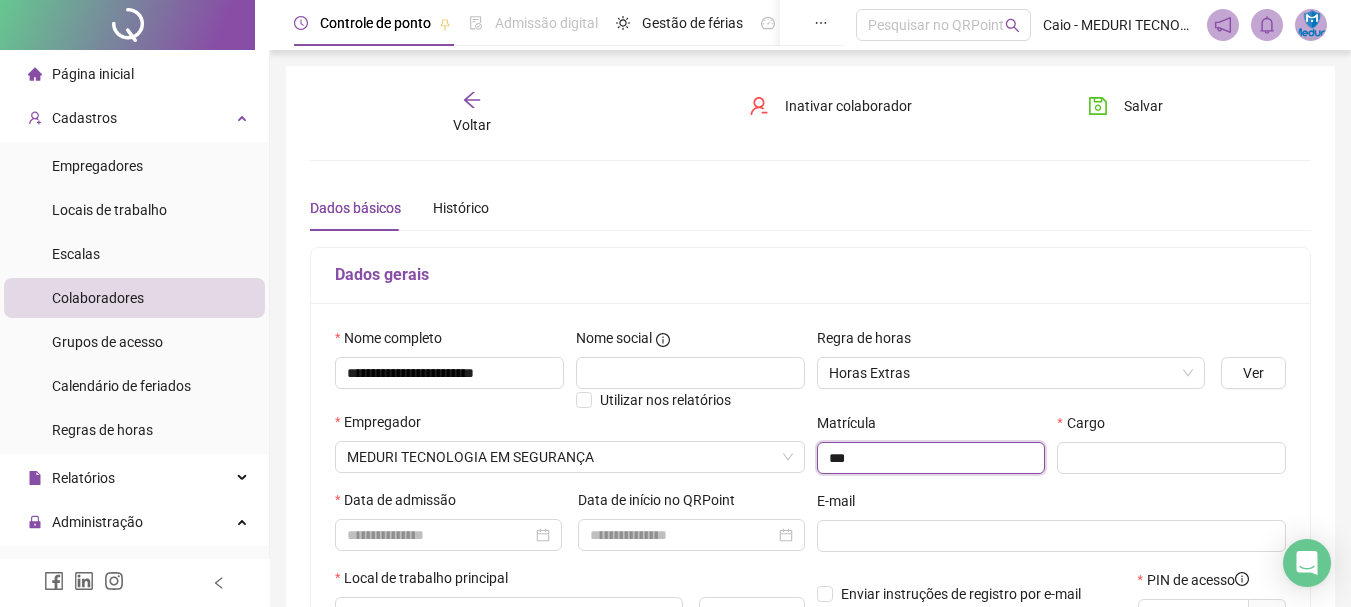 type on "***" 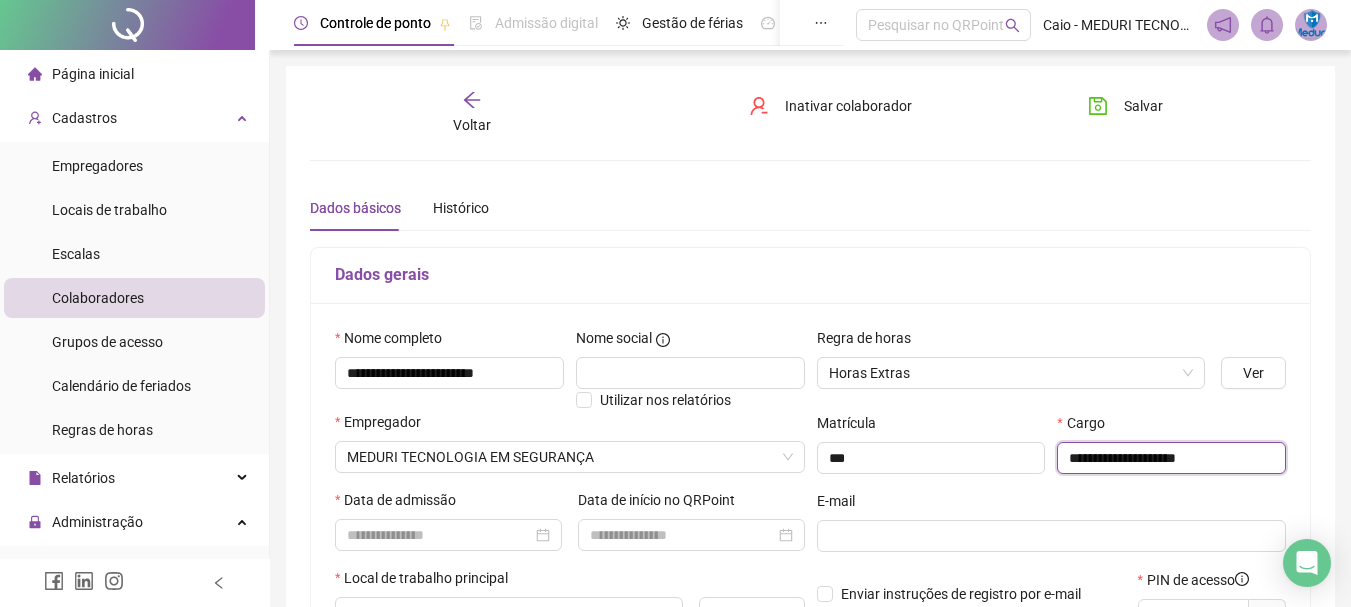 type on "**********" 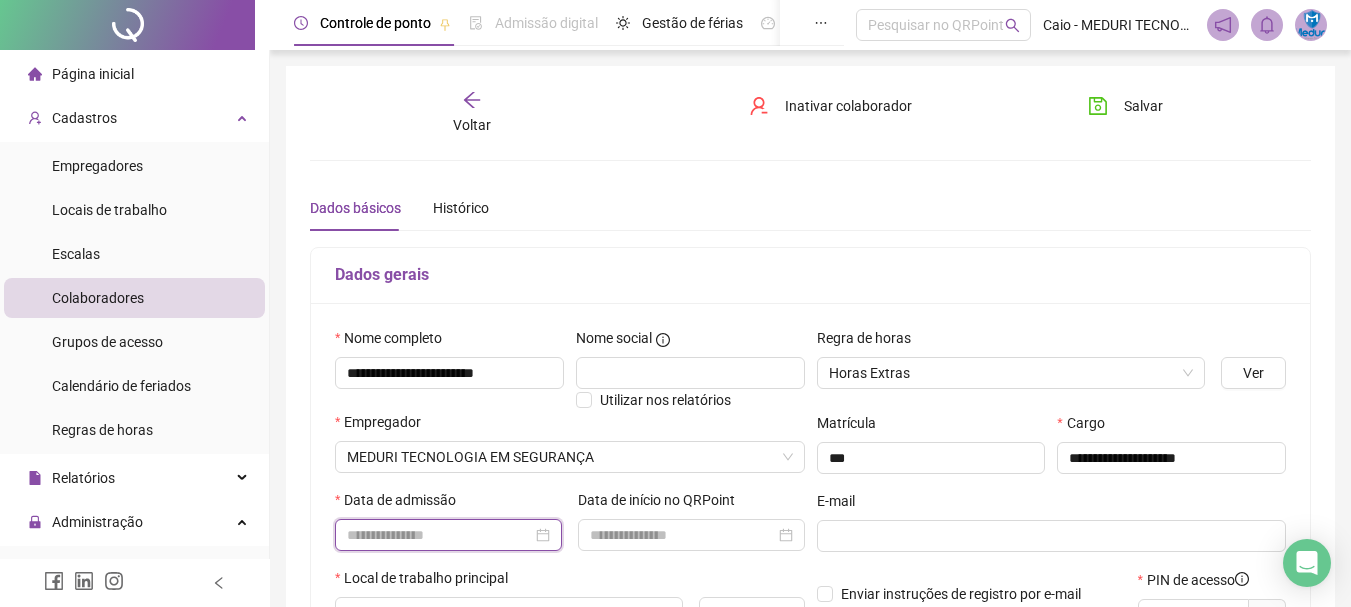 click at bounding box center [439, 535] 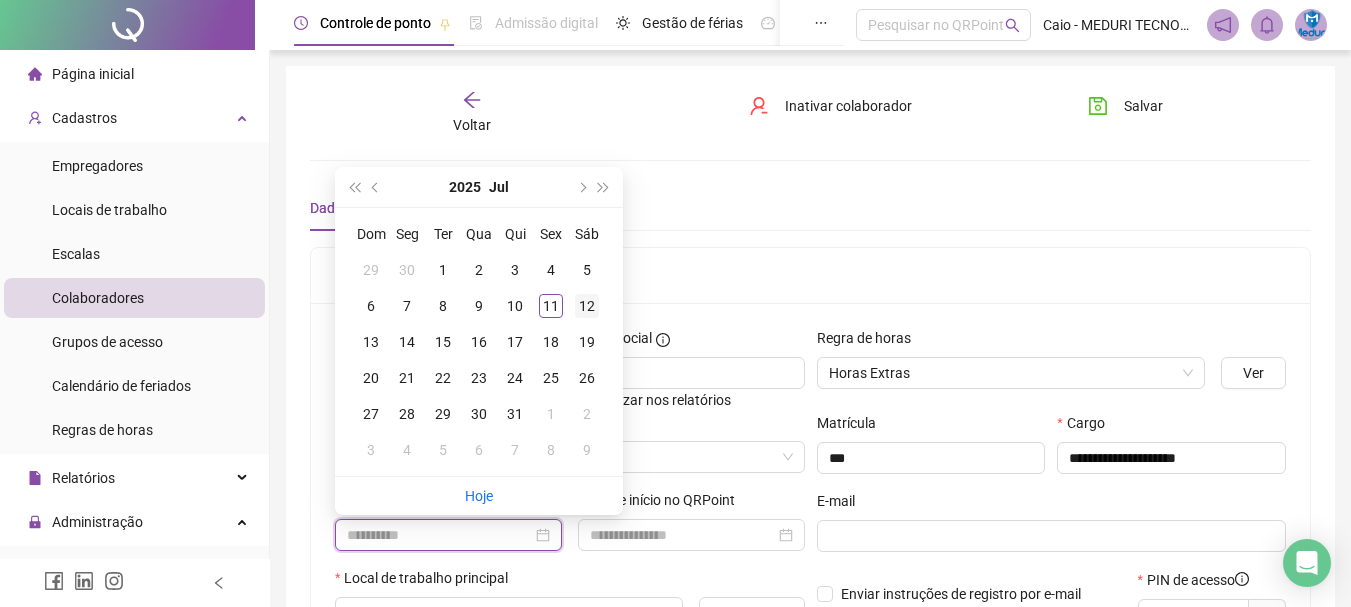 type on "**********" 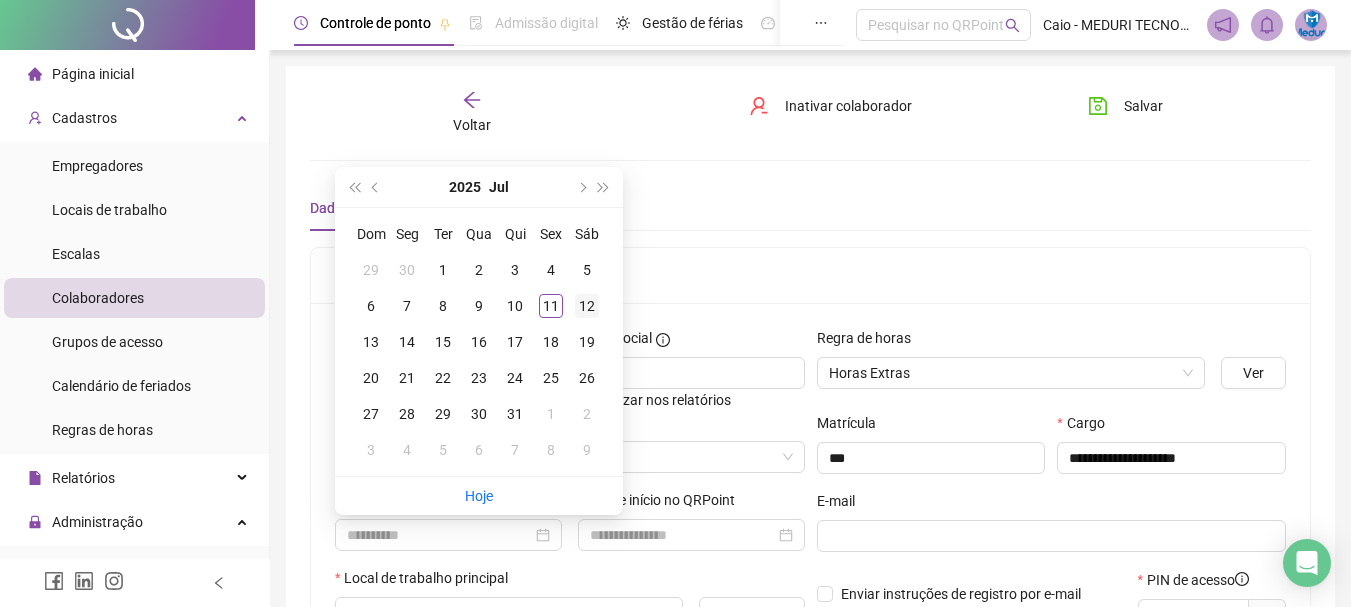 click on "12" at bounding box center [587, 306] 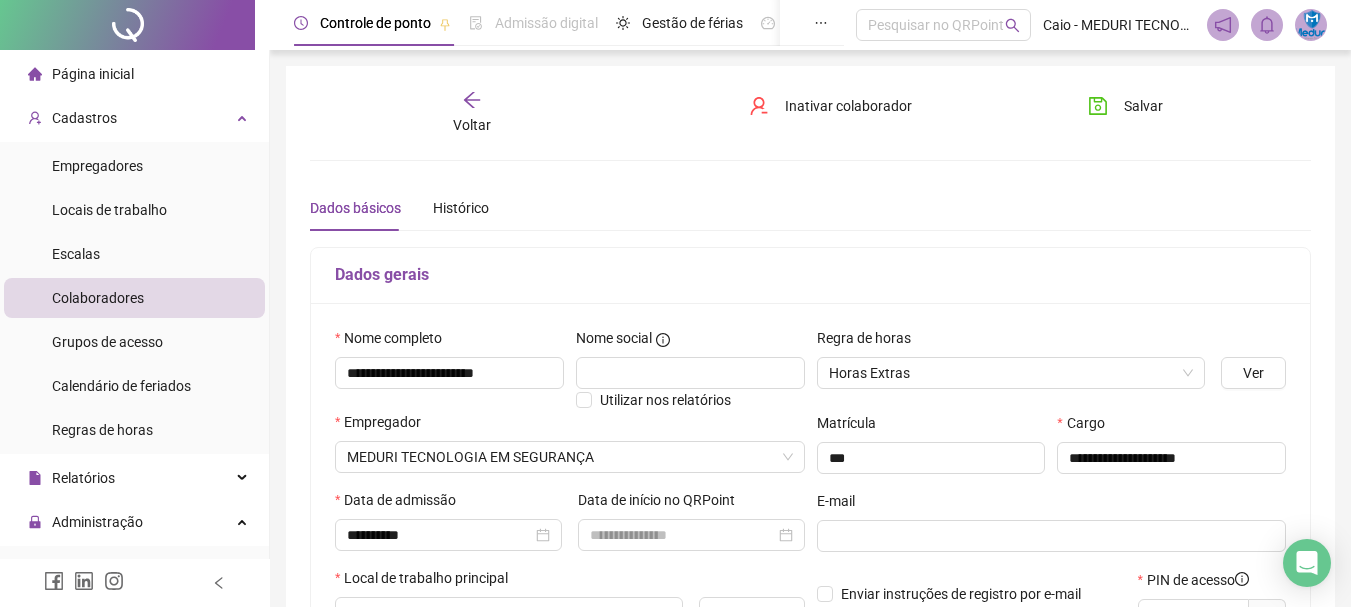 scroll, scrollTop: 200, scrollLeft: 0, axis: vertical 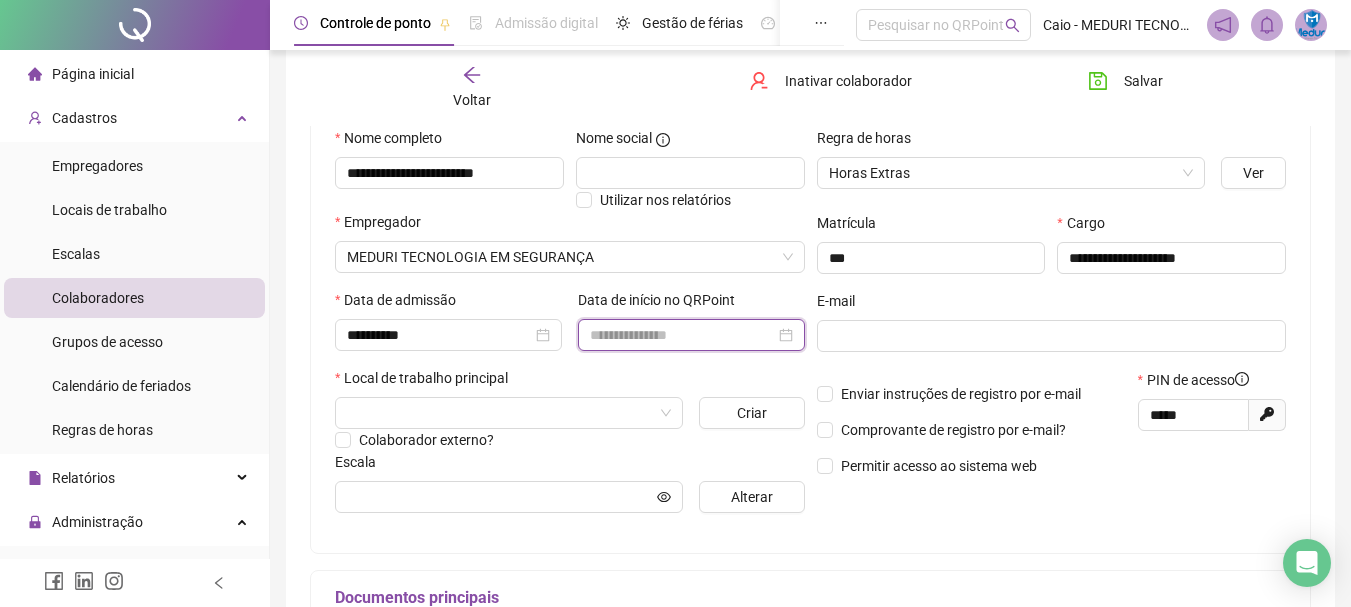 click at bounding box center [682, 335] 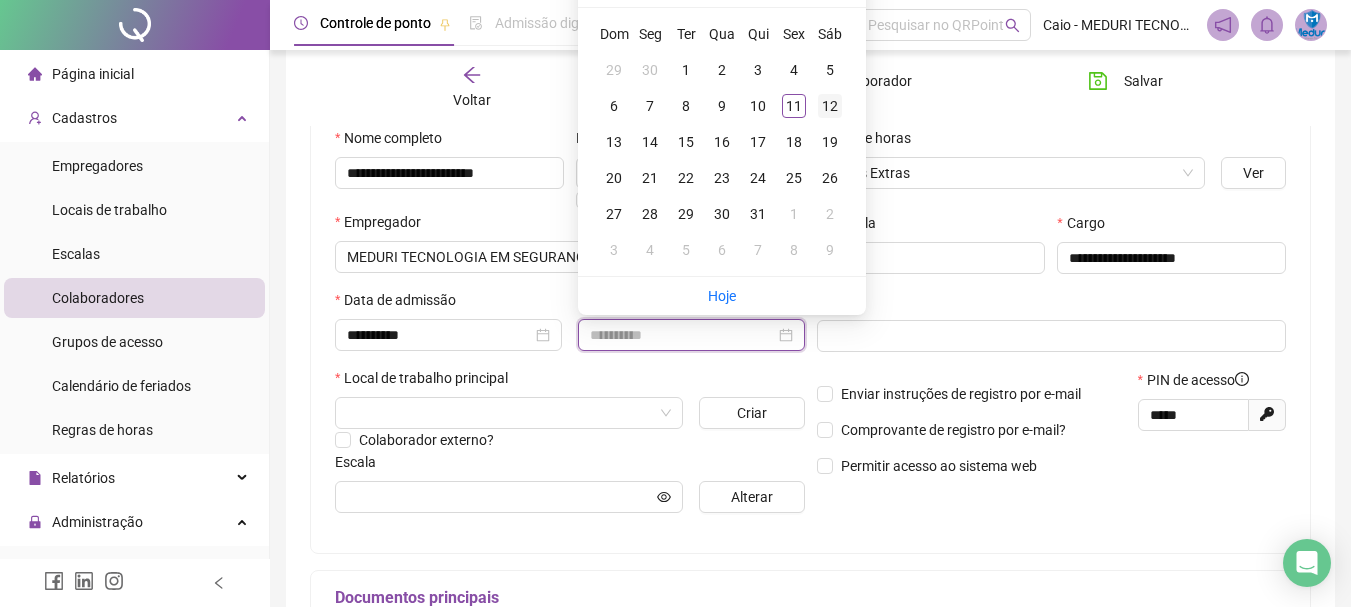 type on "**********" 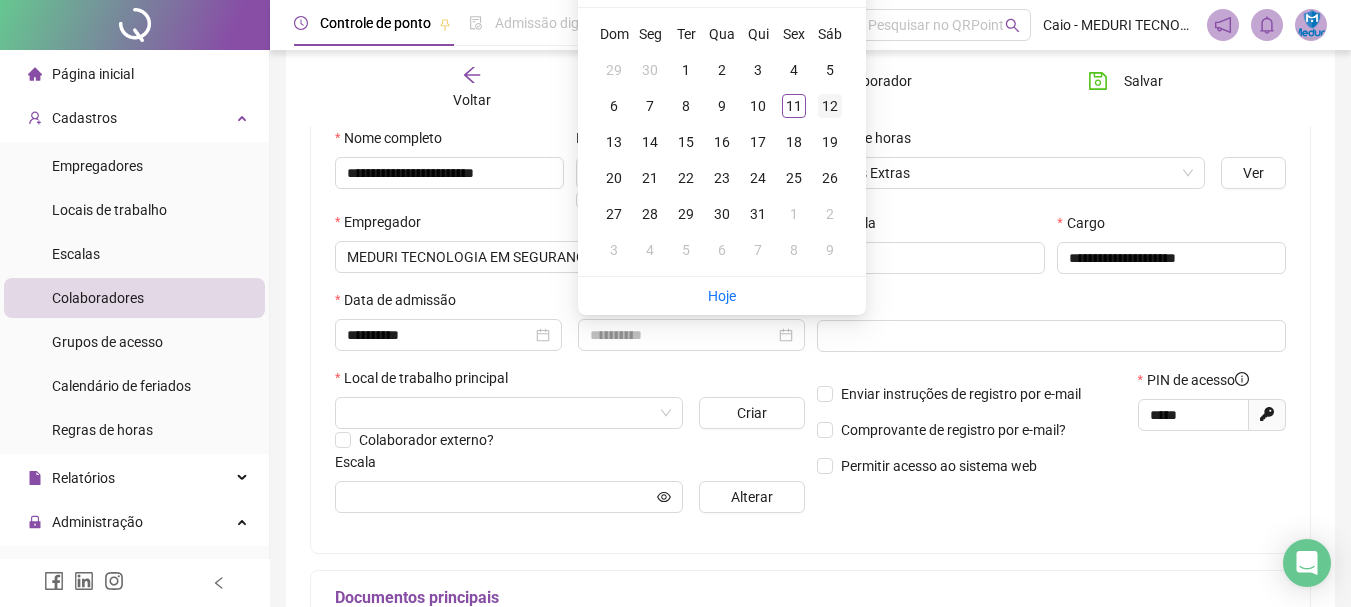 click on "12" at bounding box center [830, 106] 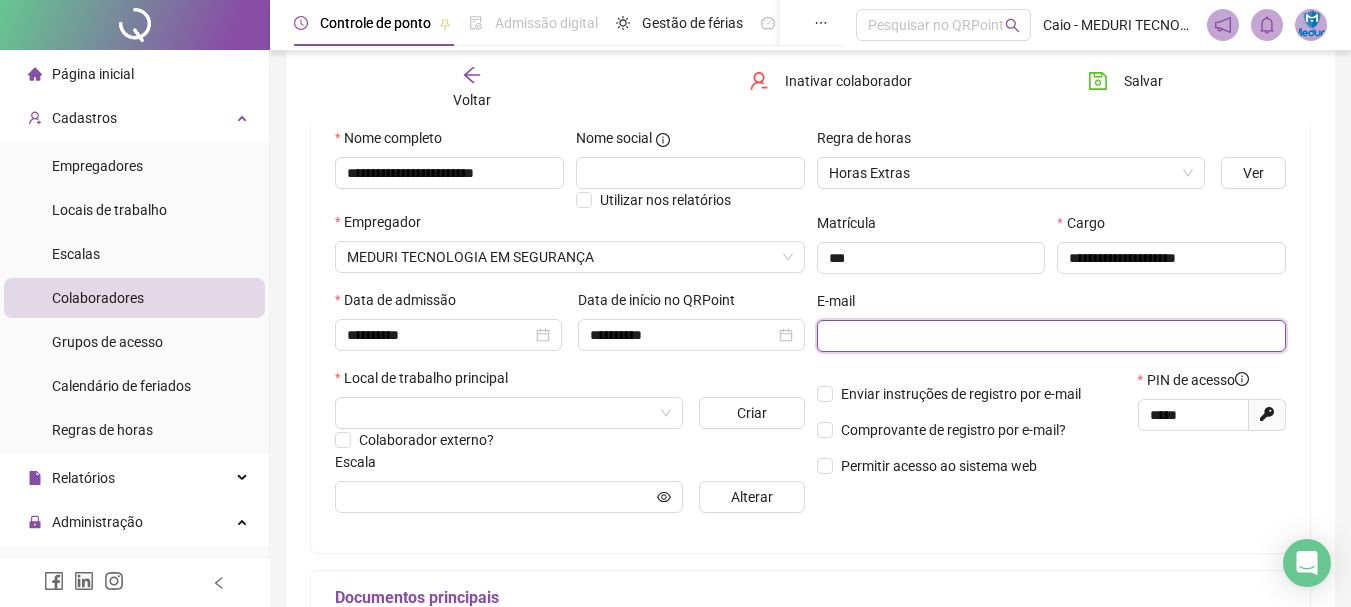 click at bounding box center (1050, 336) 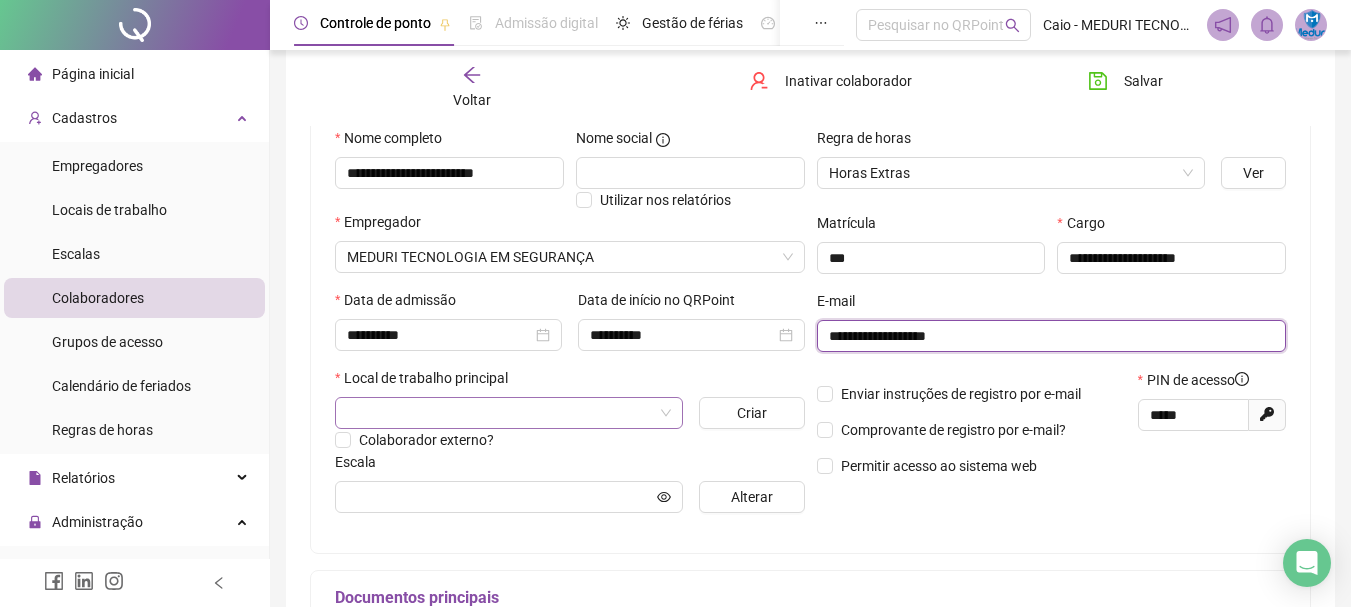 type on "**********" 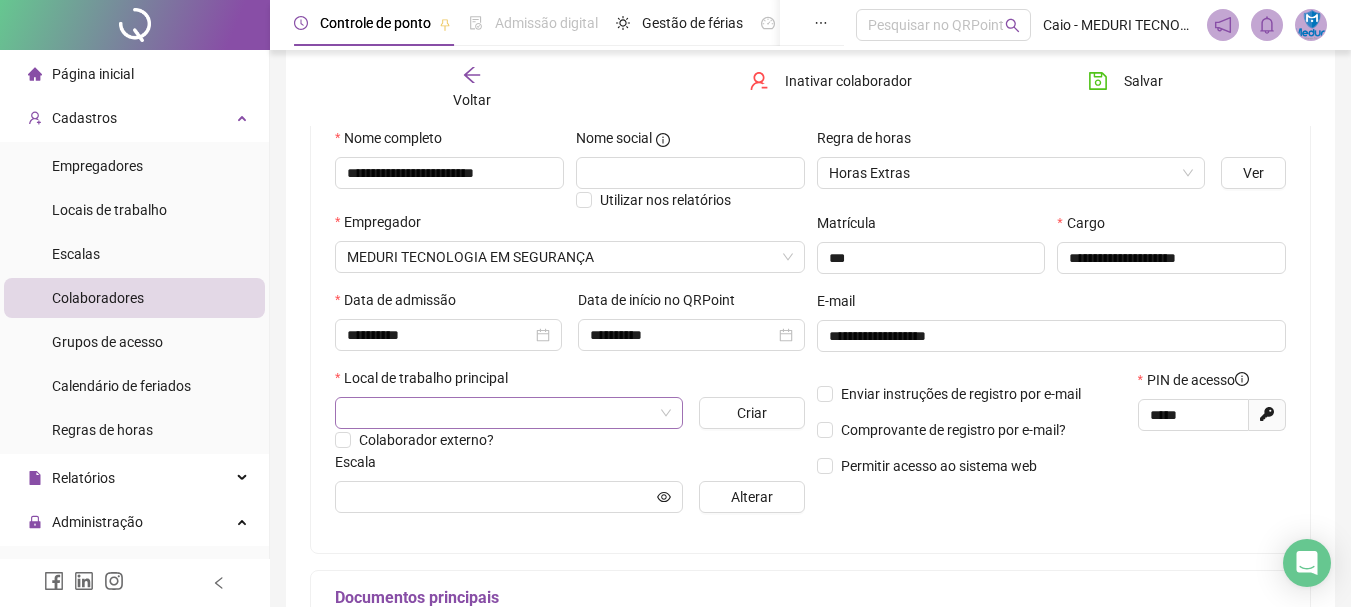 click at bounding box center [503, 413] 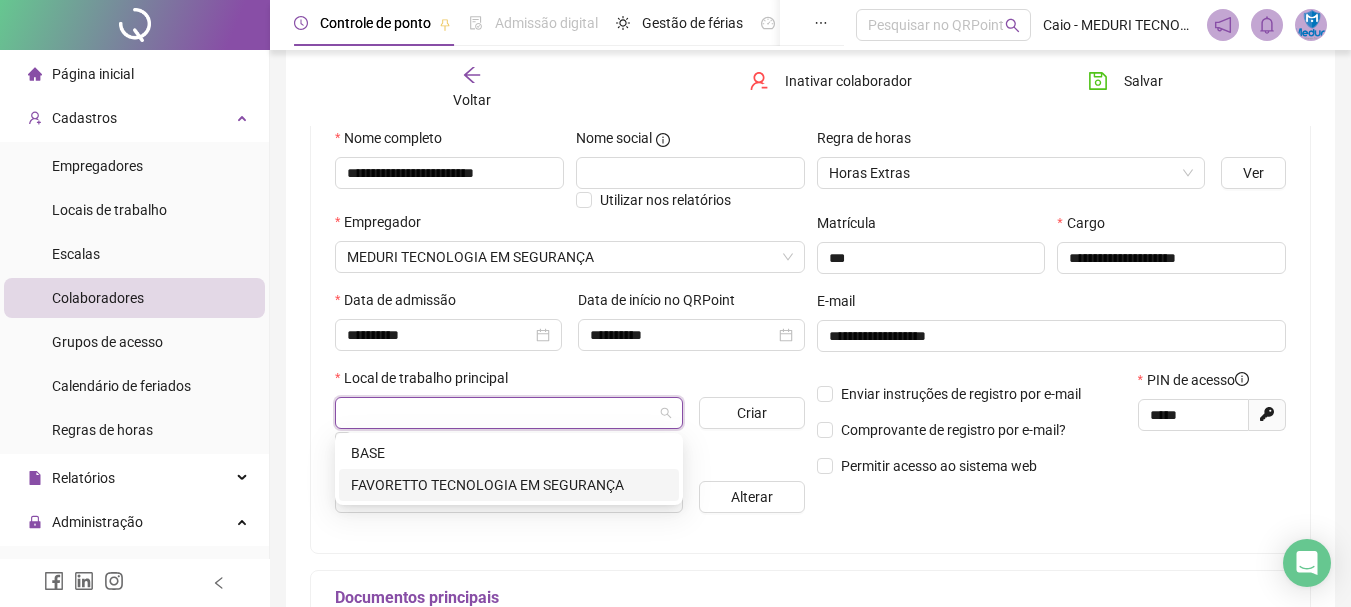 click on "FAVORETTO TECNOLOGIA EM SEGURANÇA" at bounding box center [509, 485] 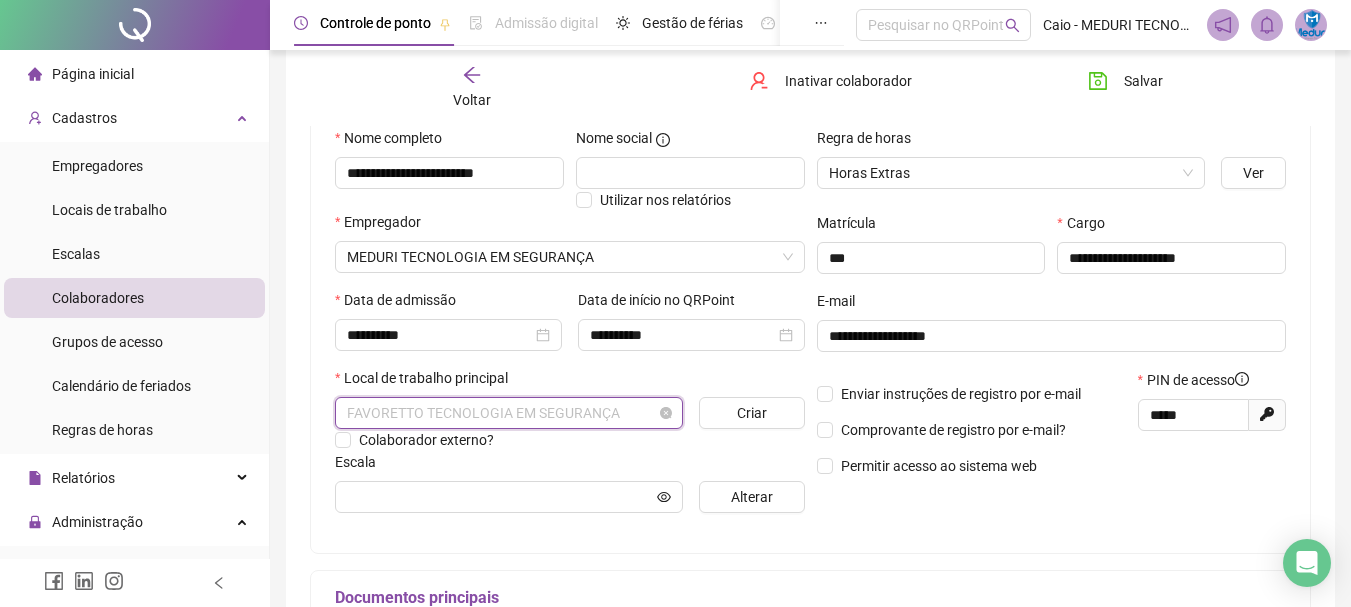 click on "FAVORETTO TECNOLOGIA EM SEGURANÇA" at bounding box center (509, 413) 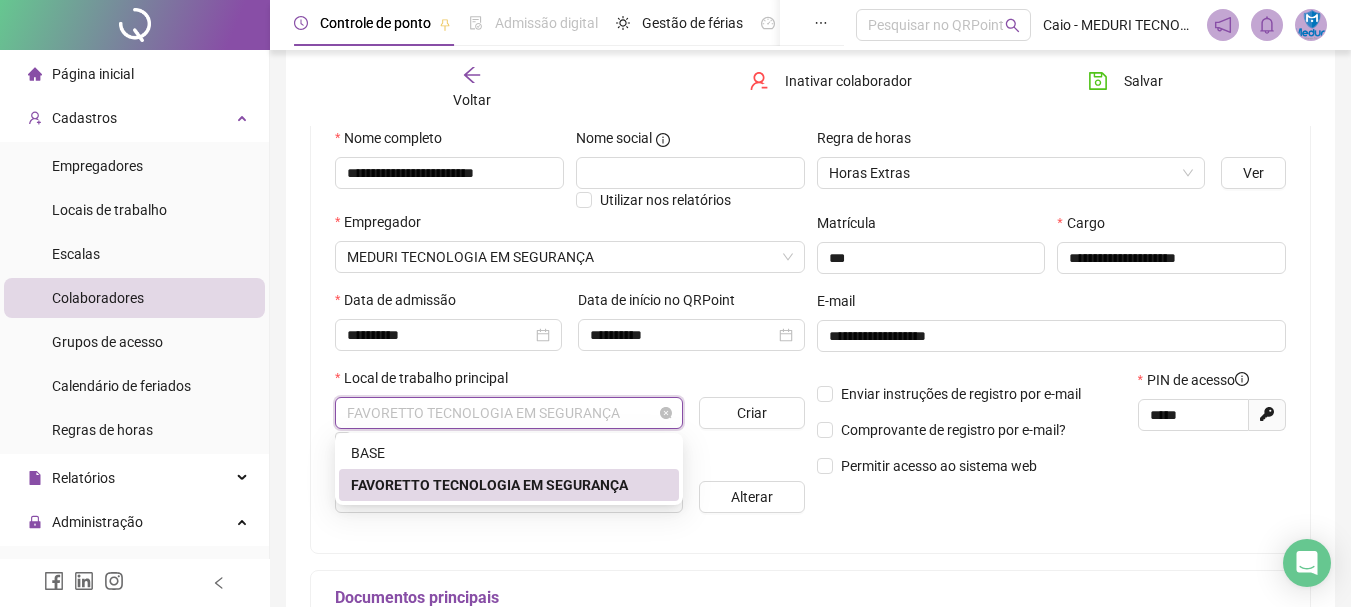 click on "FAVORETTO TECNOLOGIA EM SEGURANÇA" at bounding box center [509, 413] 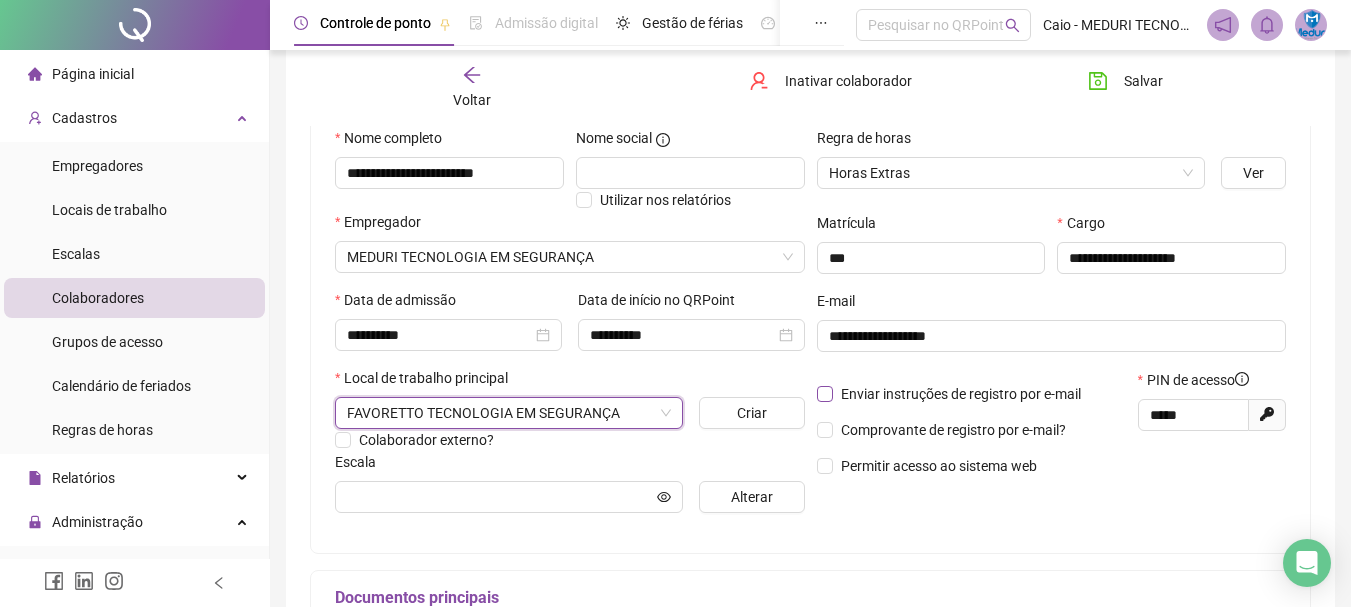 click on "Enviar instruções de registro por e-mail" at bounding box center [961, 394] 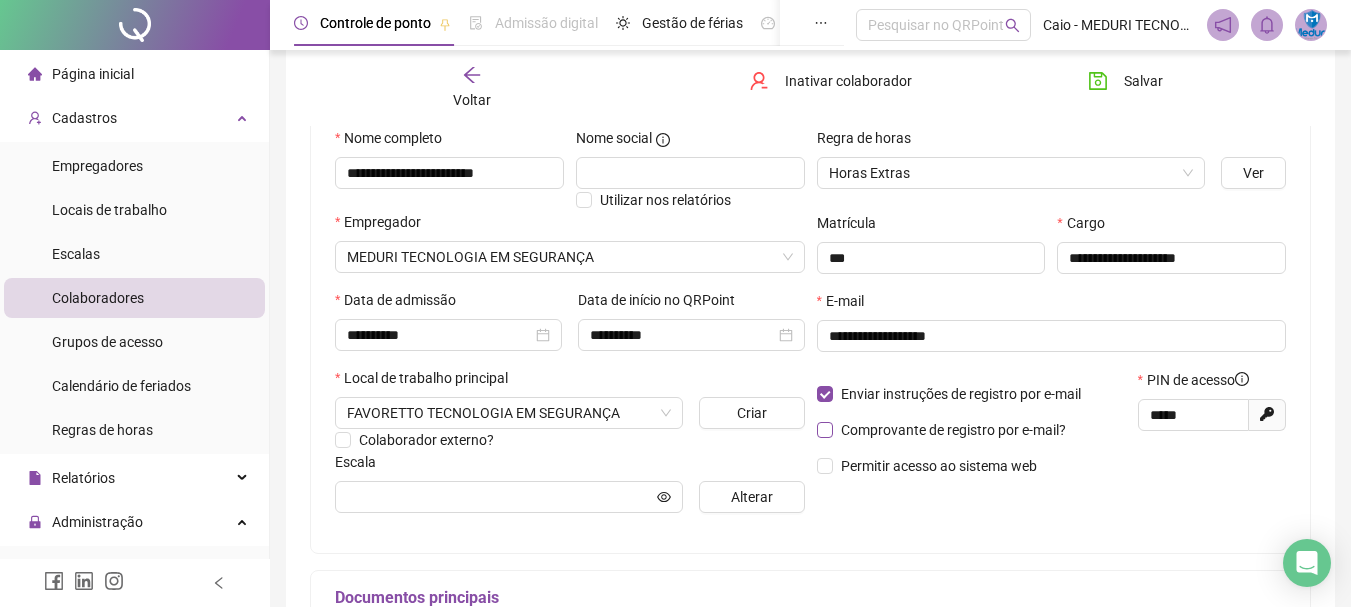 click on "Comprovante de registro por e-mail?" at bounding box center (953, 430) 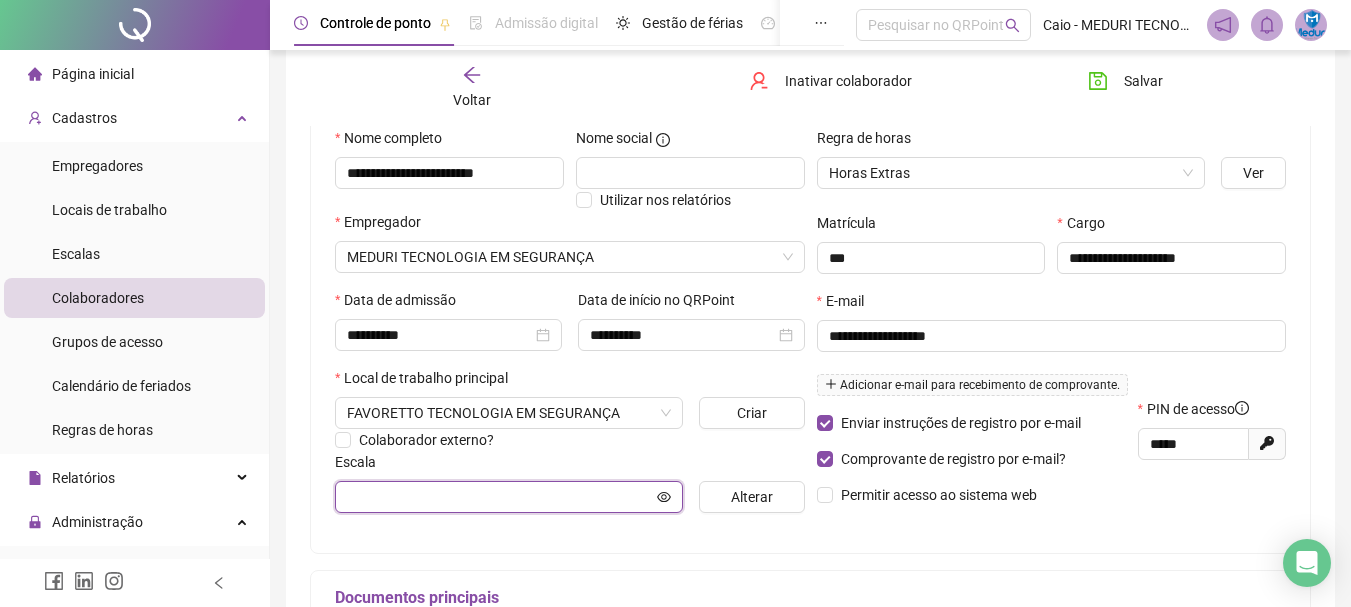 click 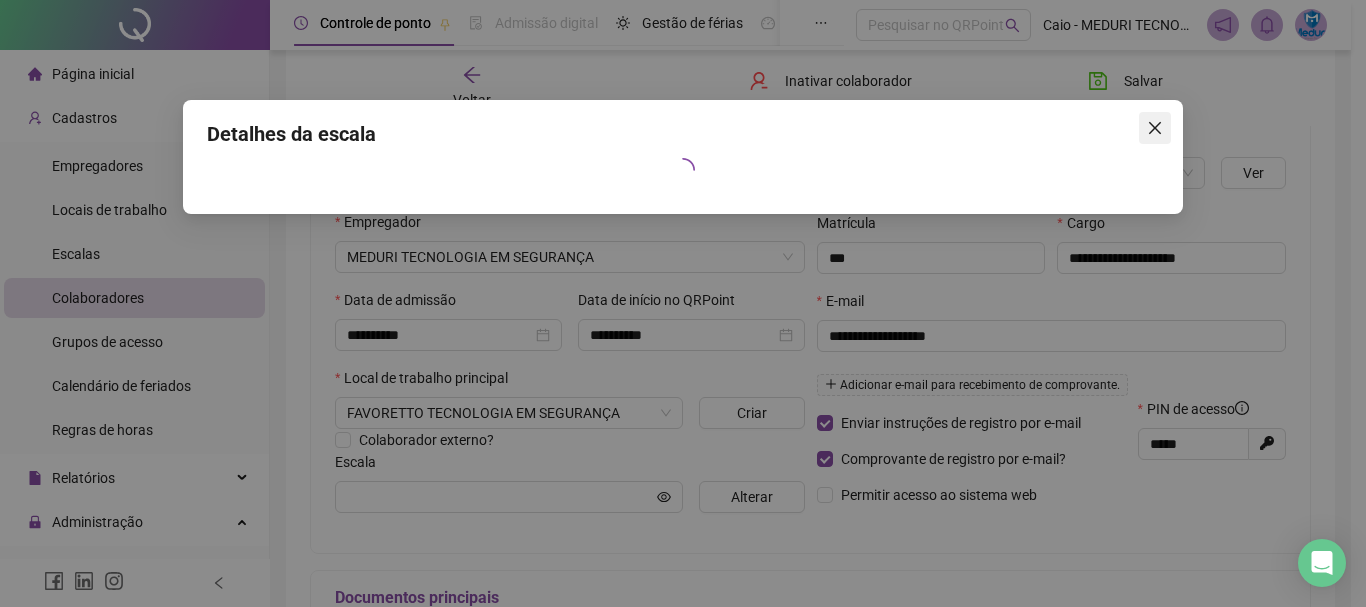 click 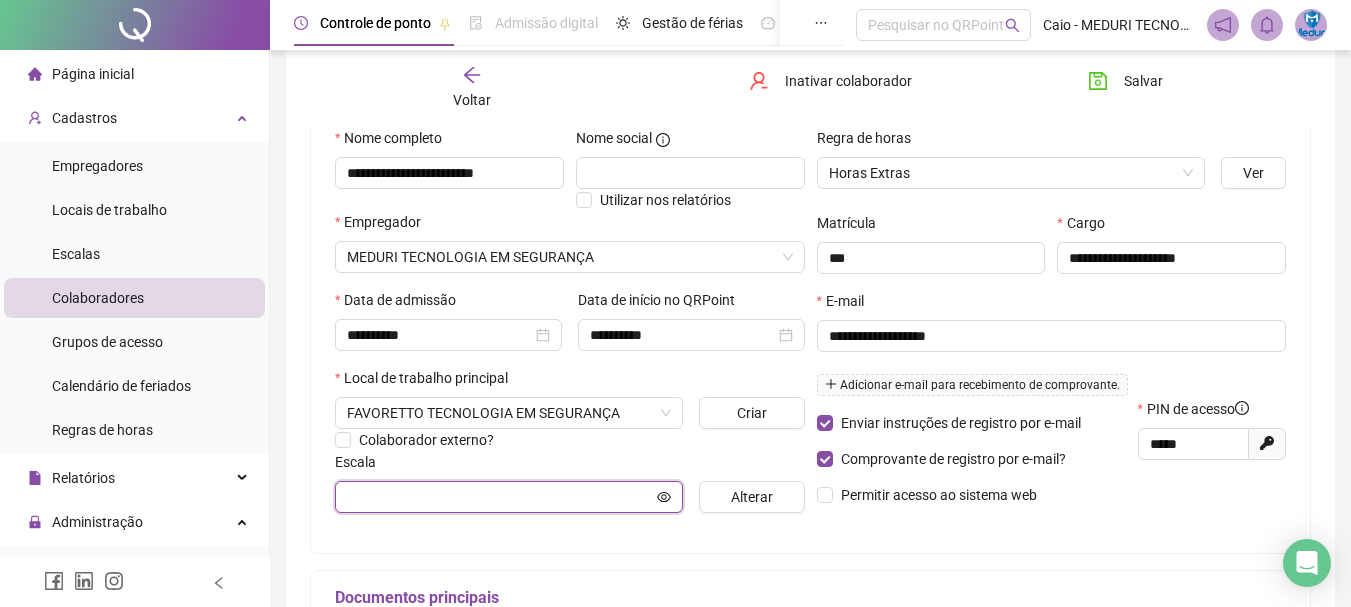 click at bounding box center (500, 497) 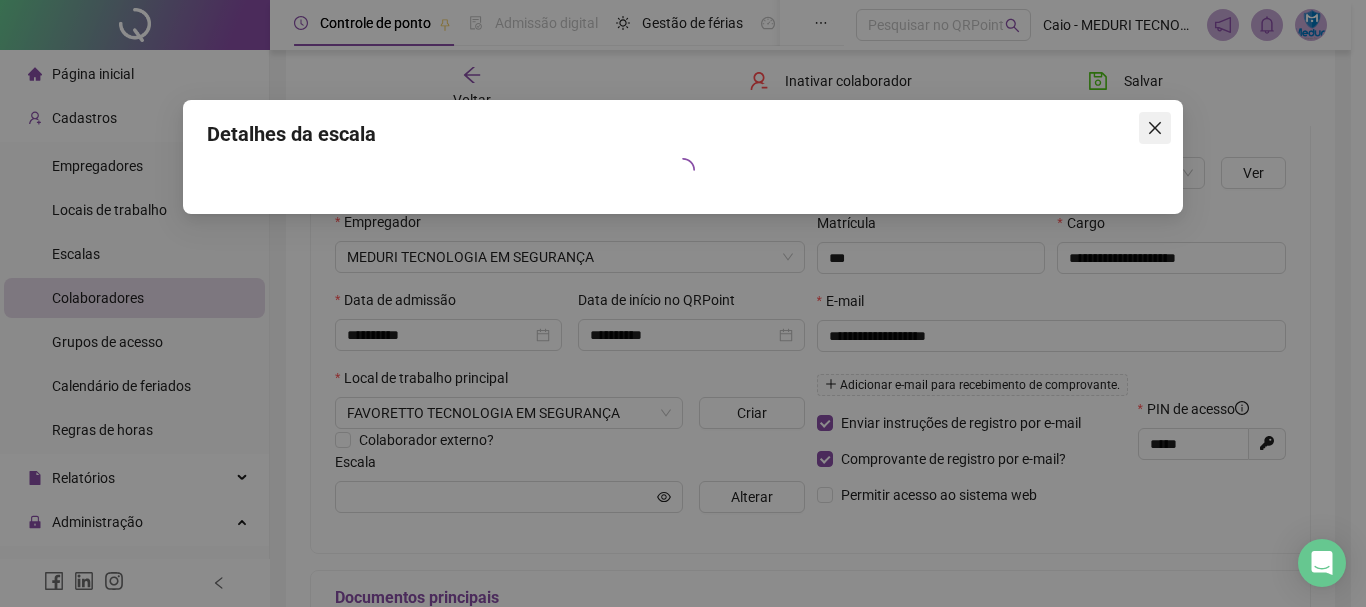 click 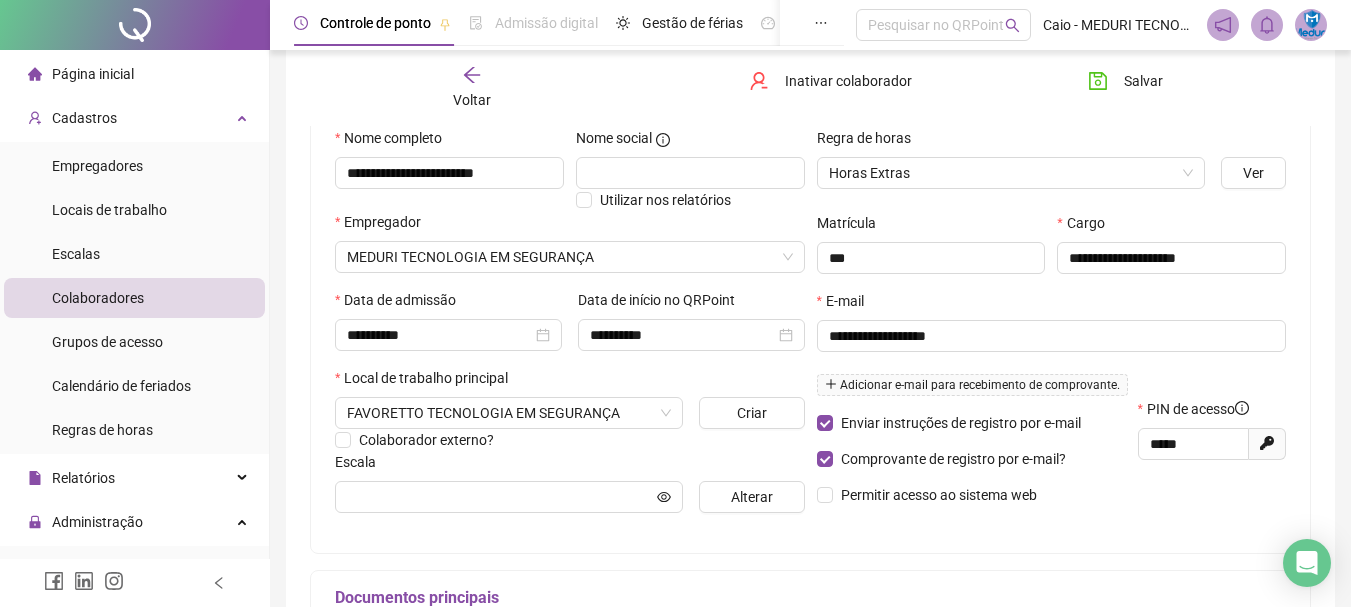 click on "**********" at bounding box center [810, 328] 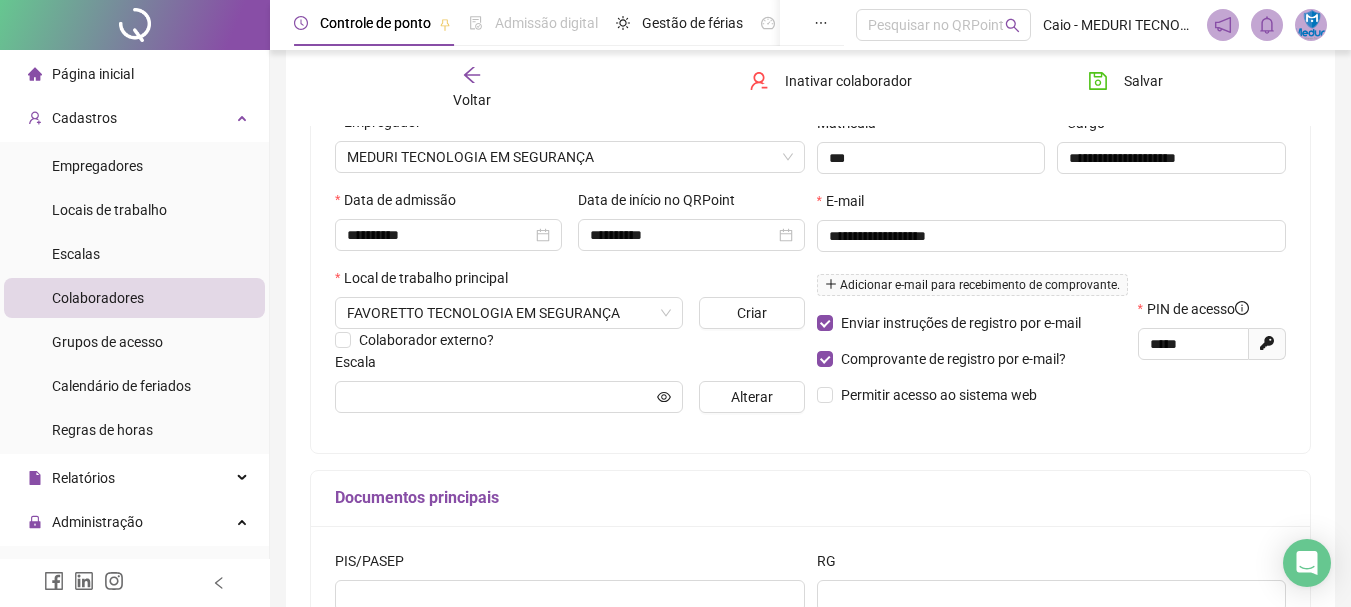 scroll, scrollTop: 500, scrollLeft: 0, axis: vertical 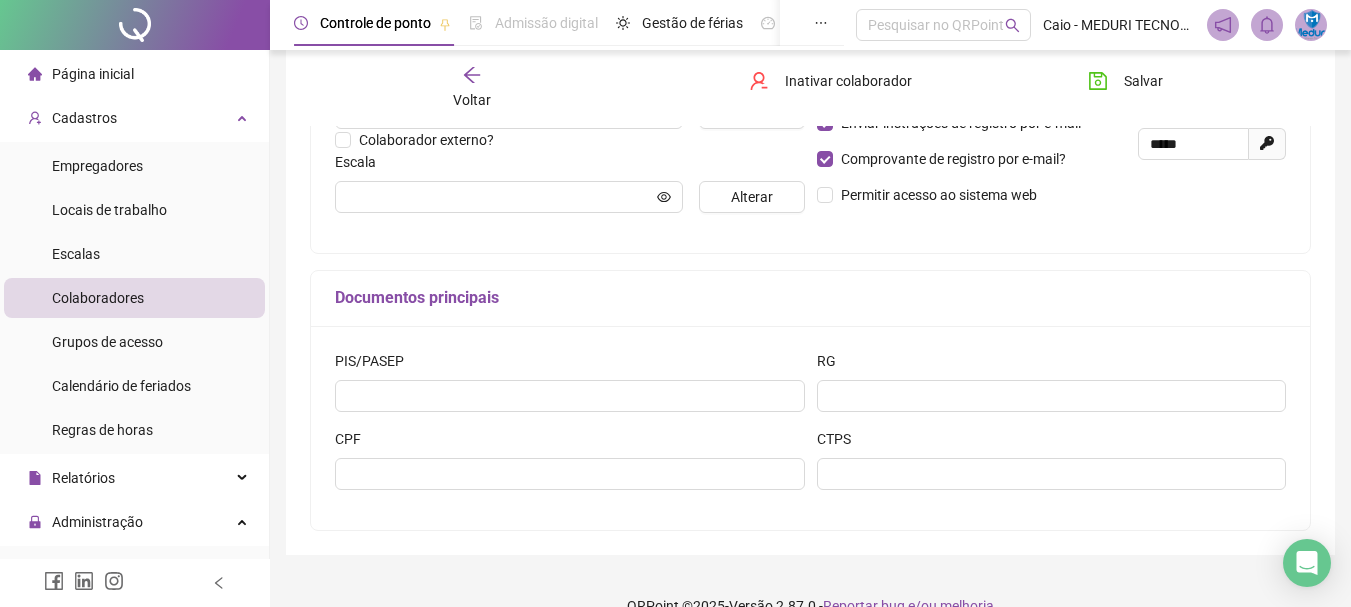 click on "PIS/PASEP" at bounding box center [570, 365] 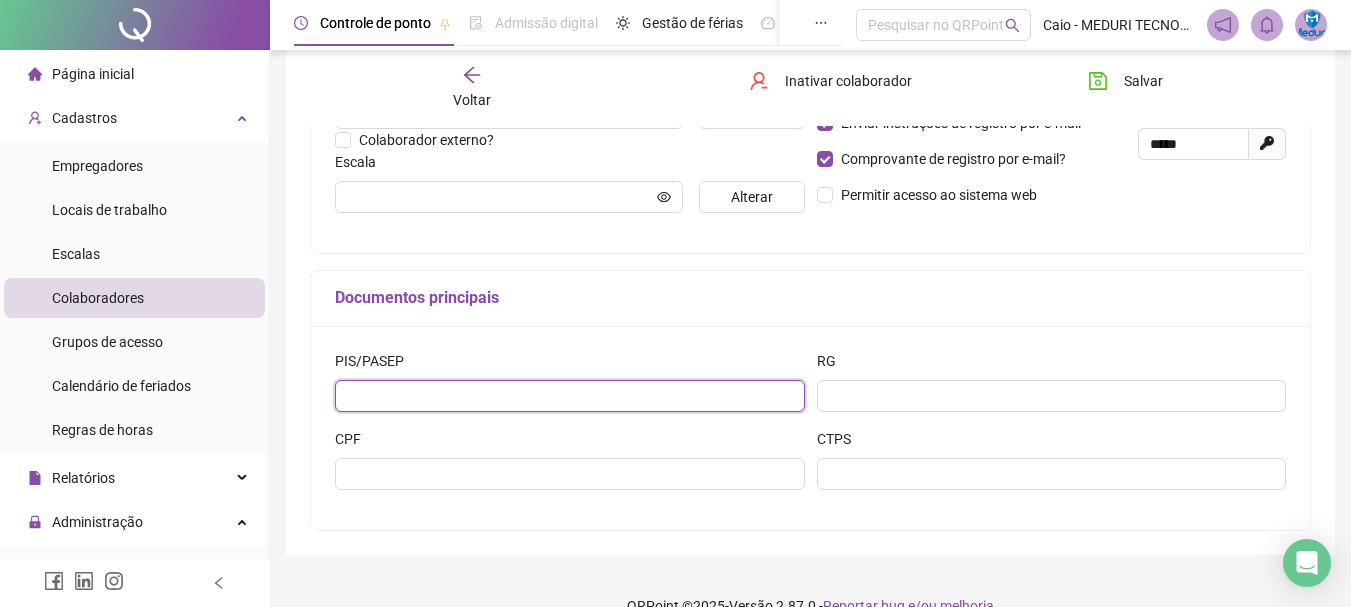 click at bounding box center (570, 396) 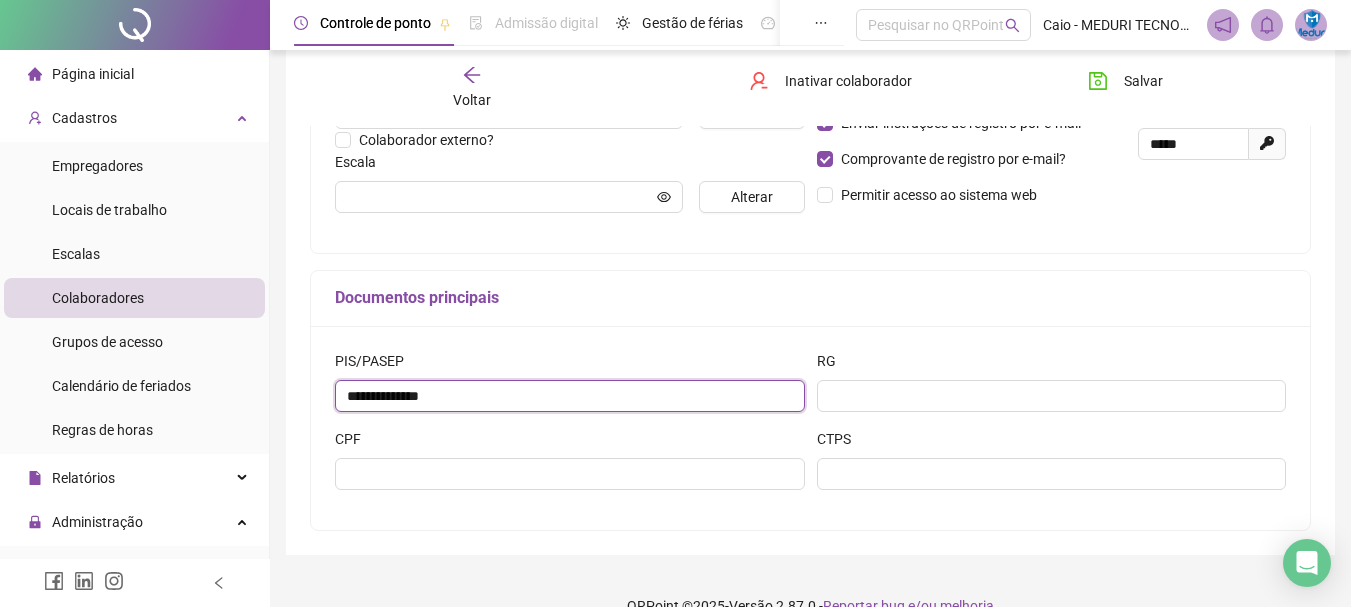 type on "**********" 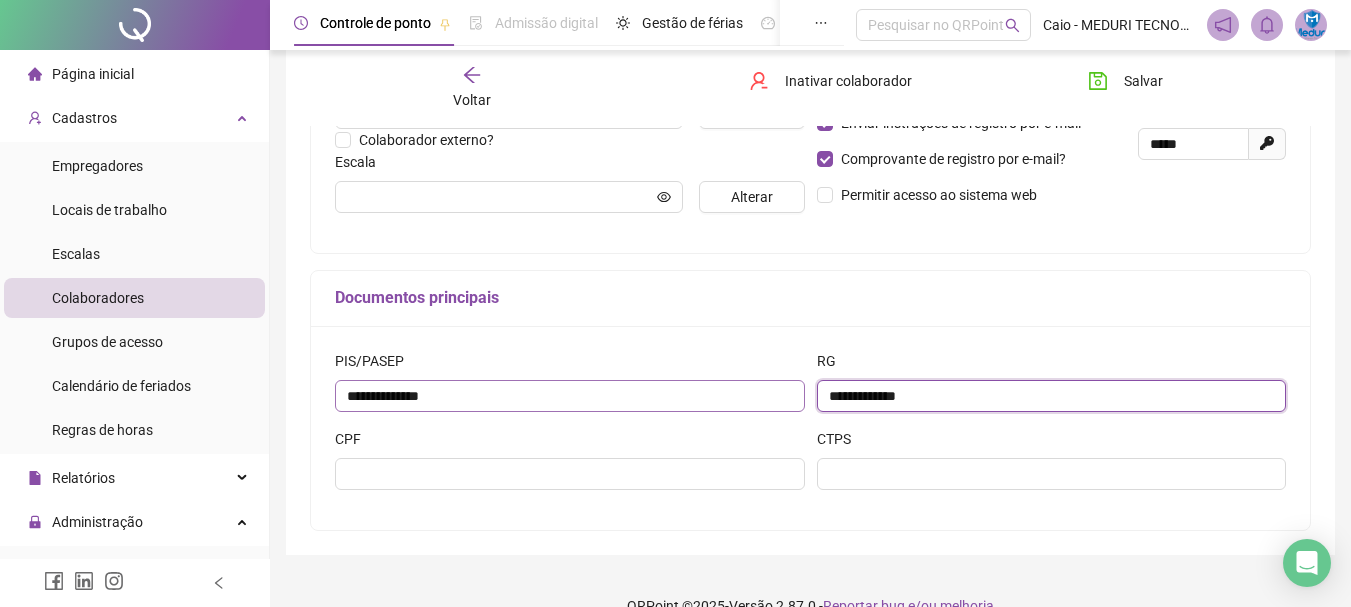 type on "**********" 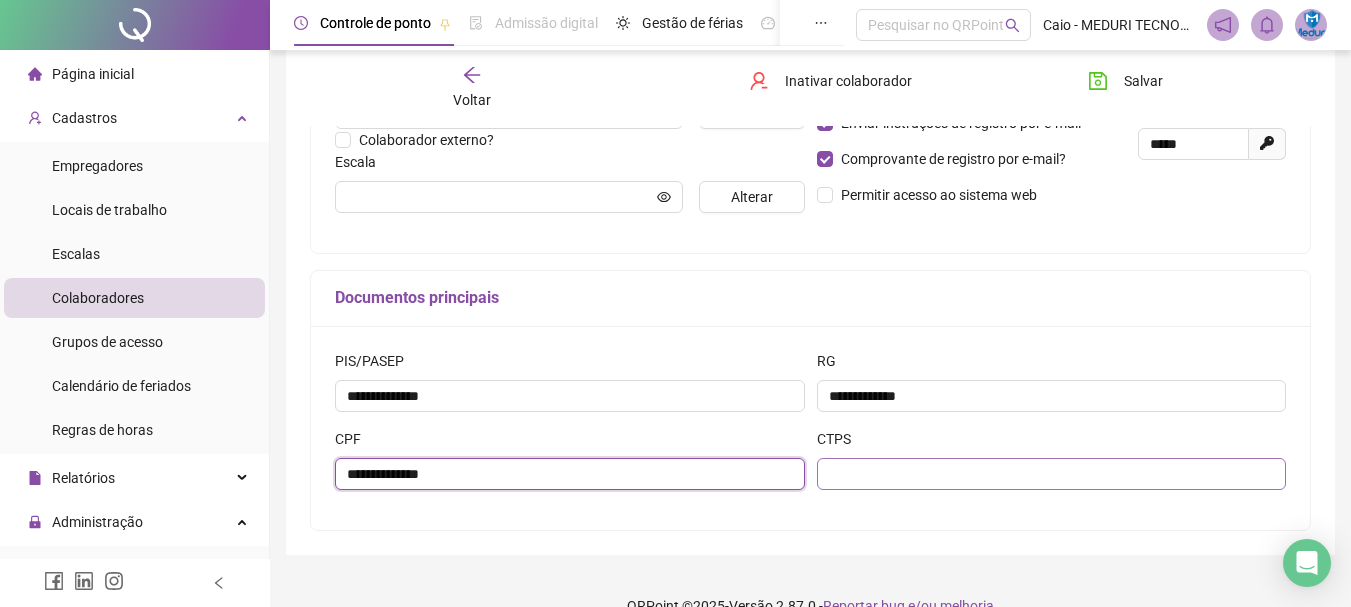 type on "**********" 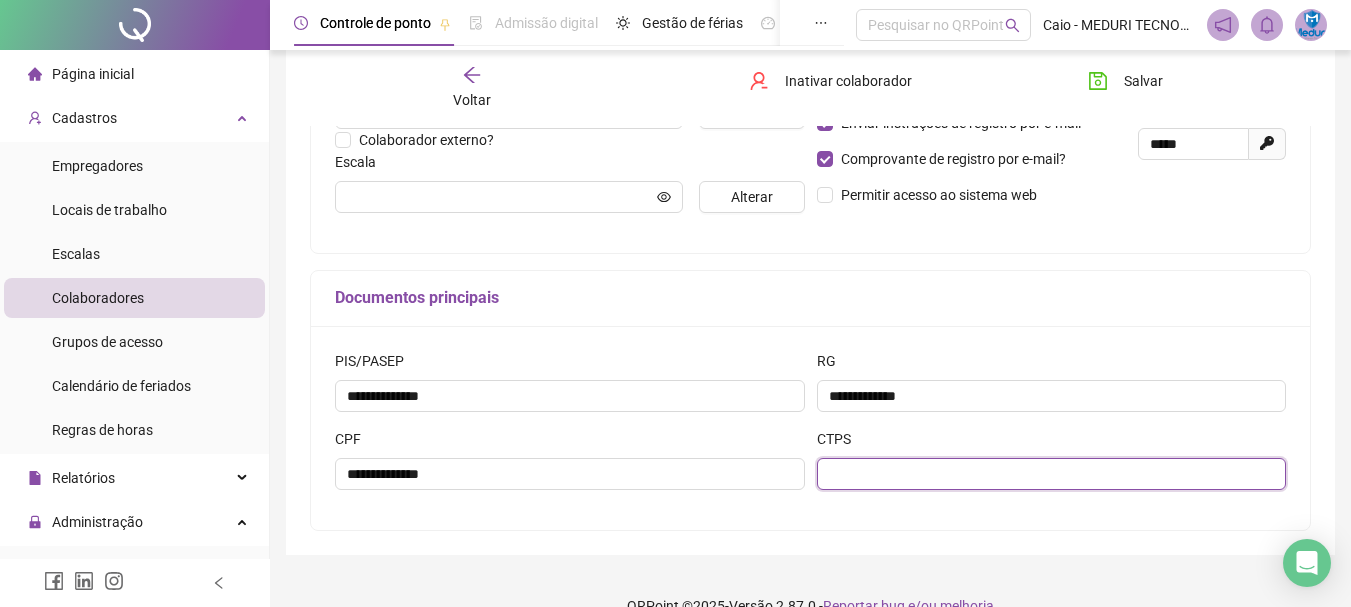 click at bounding box center [1052, 474] 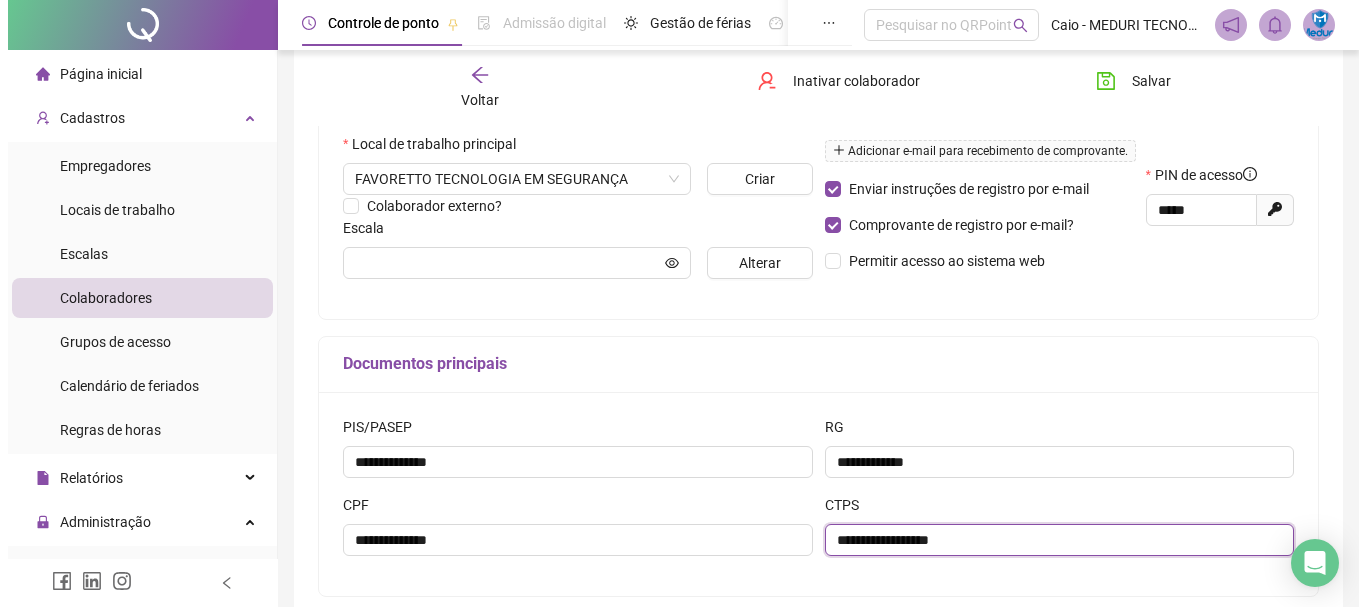 scroll, scrollTop: 334, scrollLeft: 0, axis: vertical 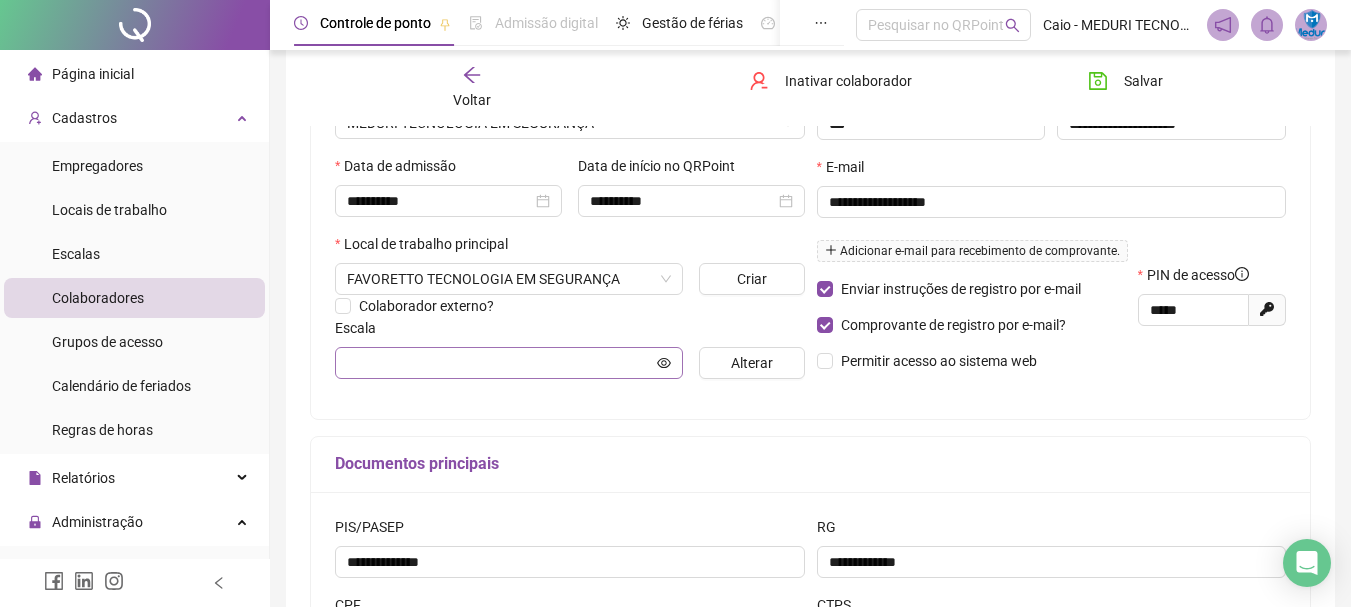 type on "**********" 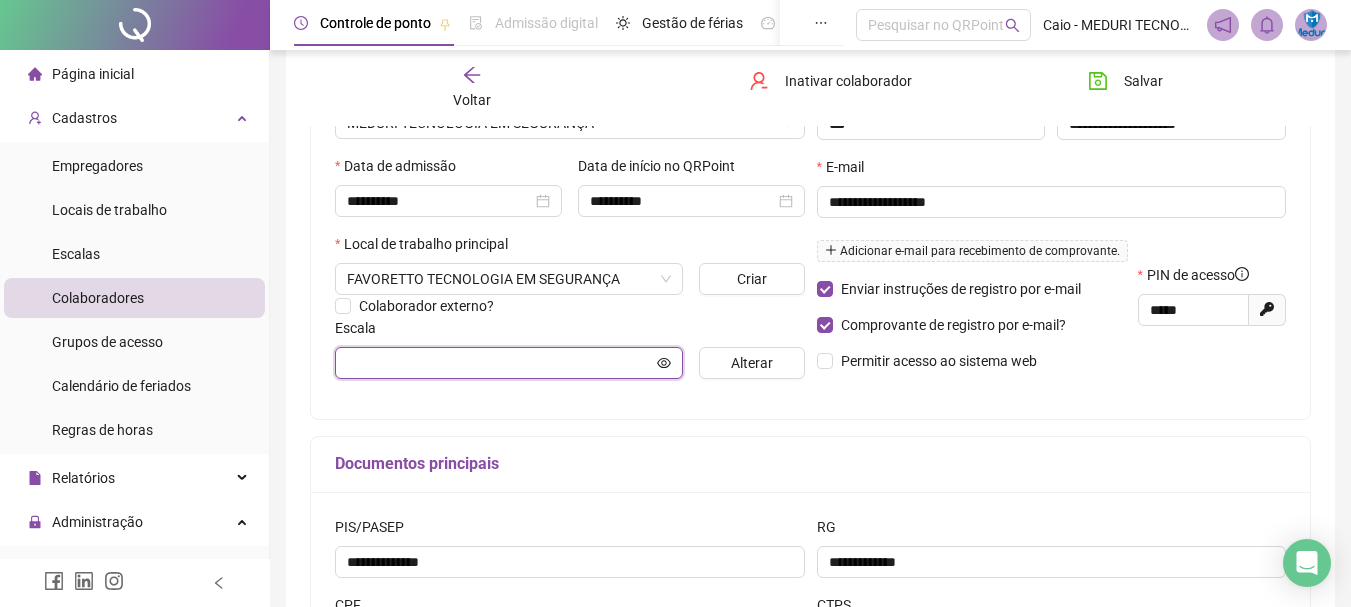click 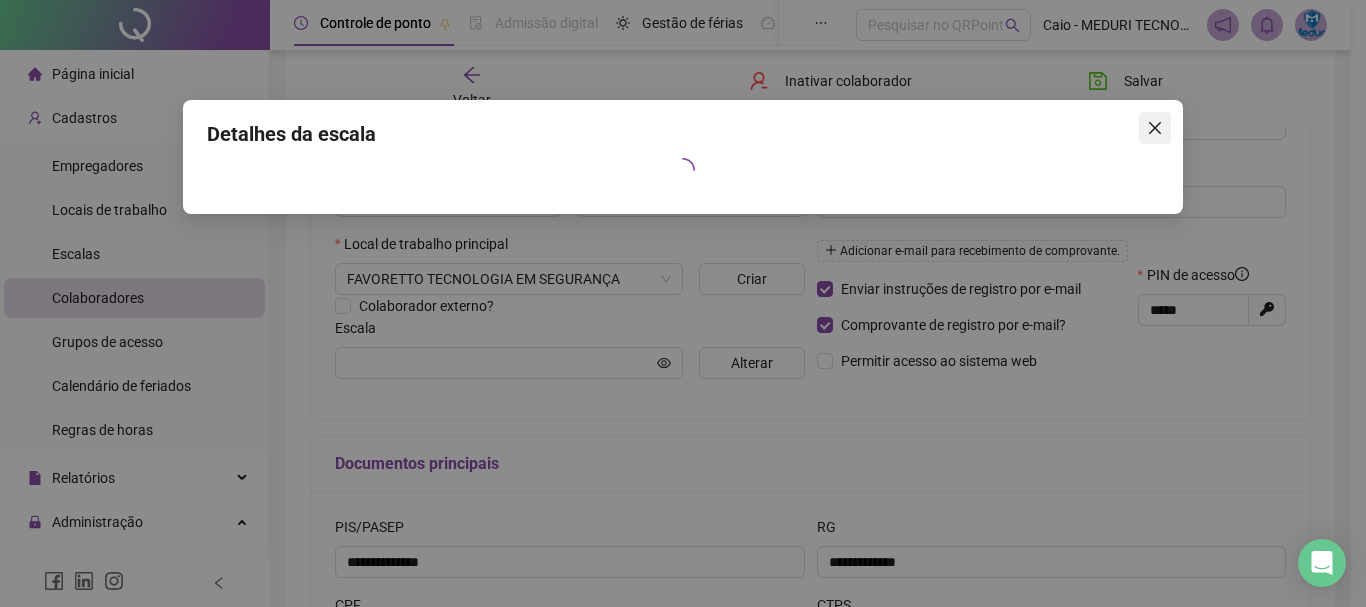 click at bounding box center [1155, 128] 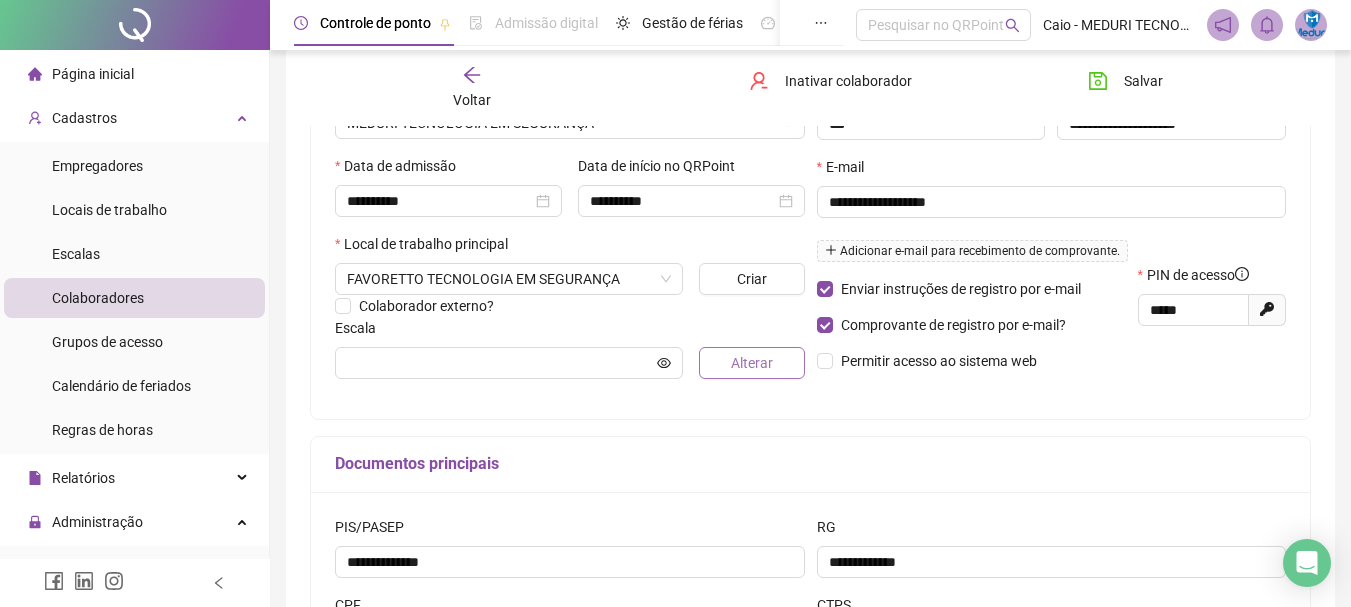 click on "Alterar" at bounding box center (752, 363) 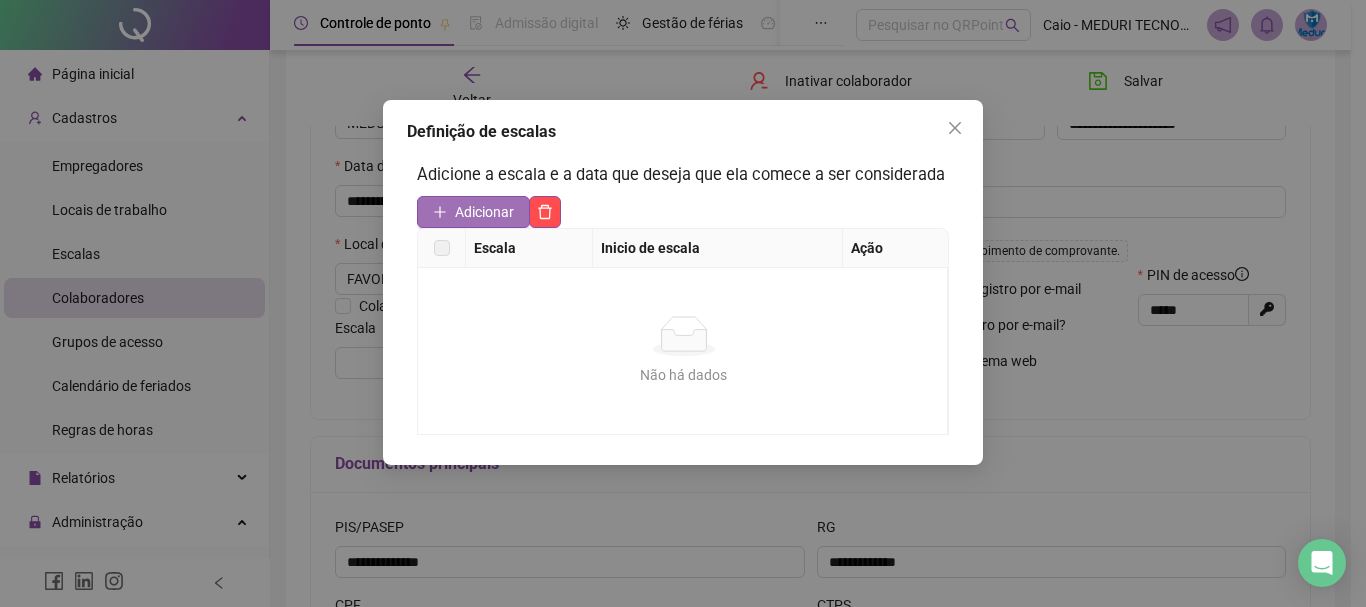 click on "Adicionar" at bounding box center (484, 212) 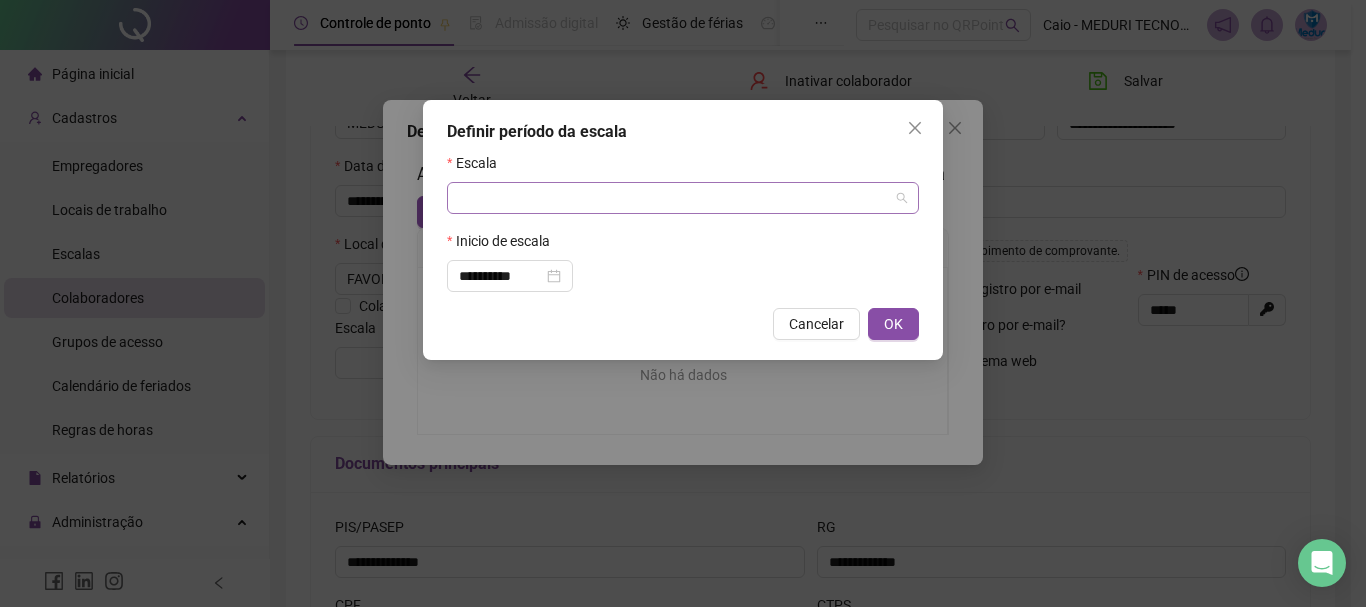 click at bounding box center [677, 198] 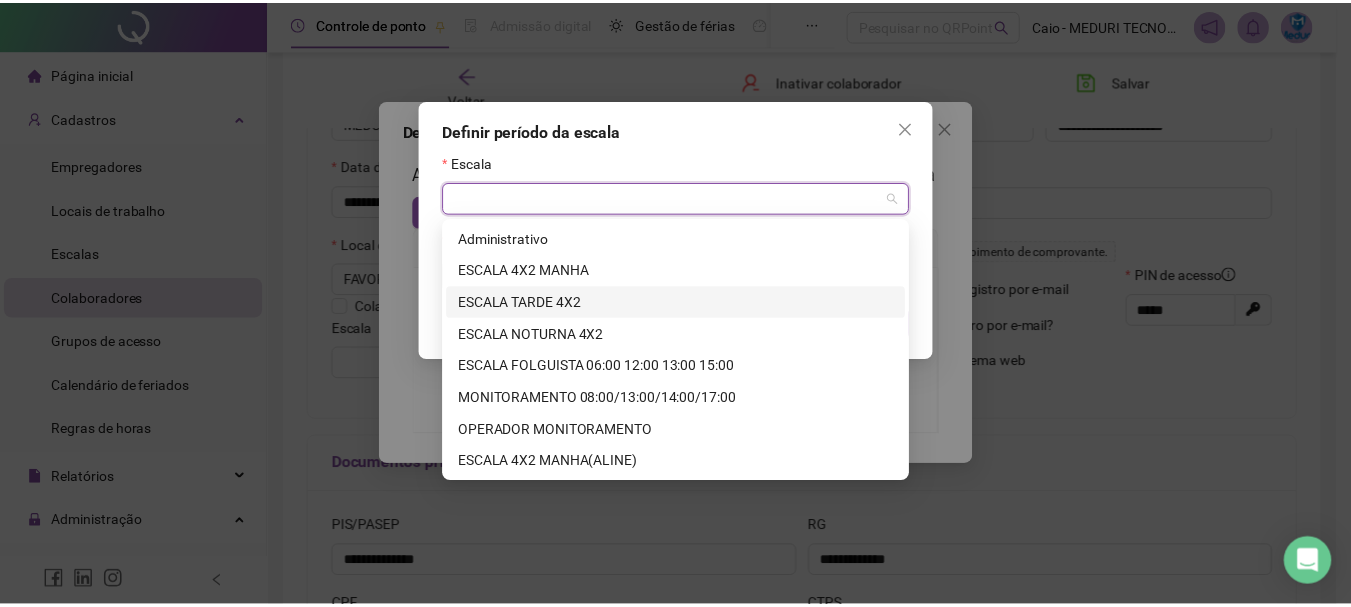 scroll, scrollTop: 192, scrollLeft: 0, axis: vertical 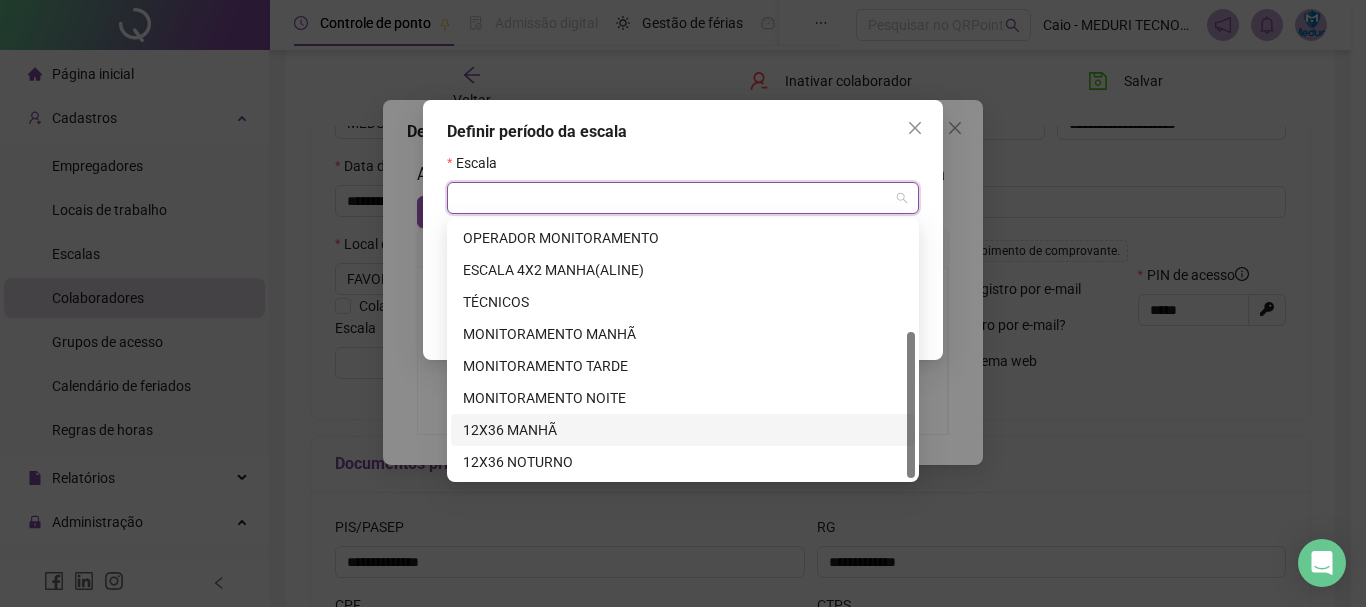 click on "12X36 MANHÃ" at bounding box center (683, 430) 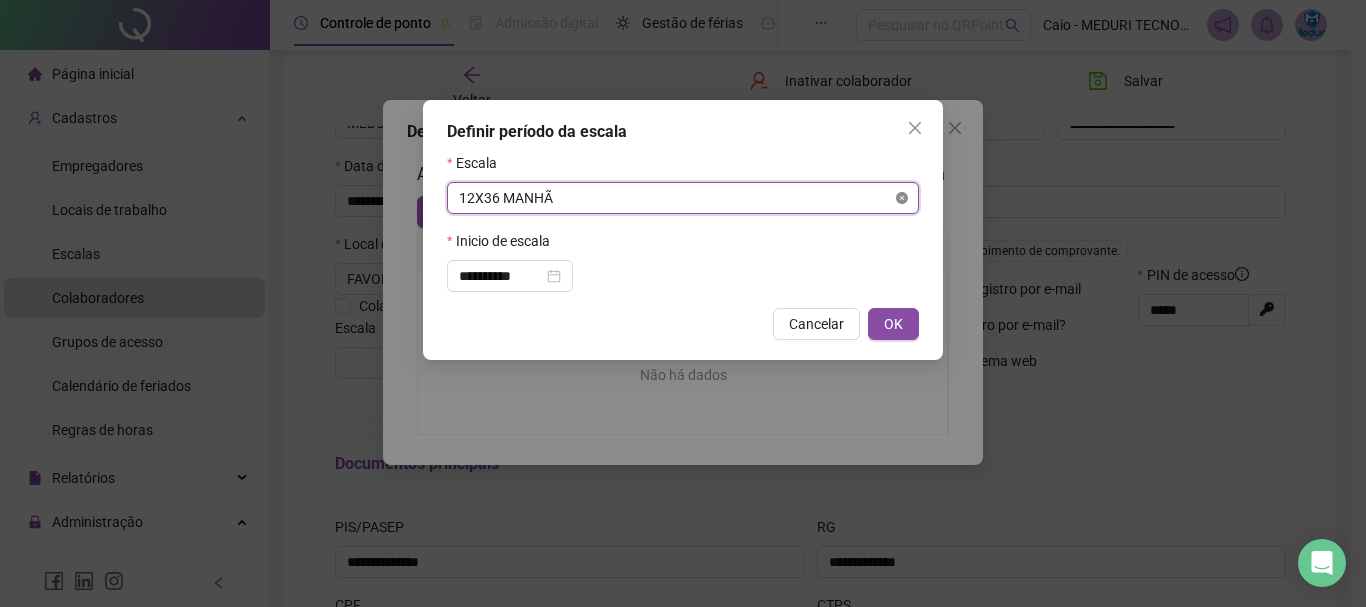 click 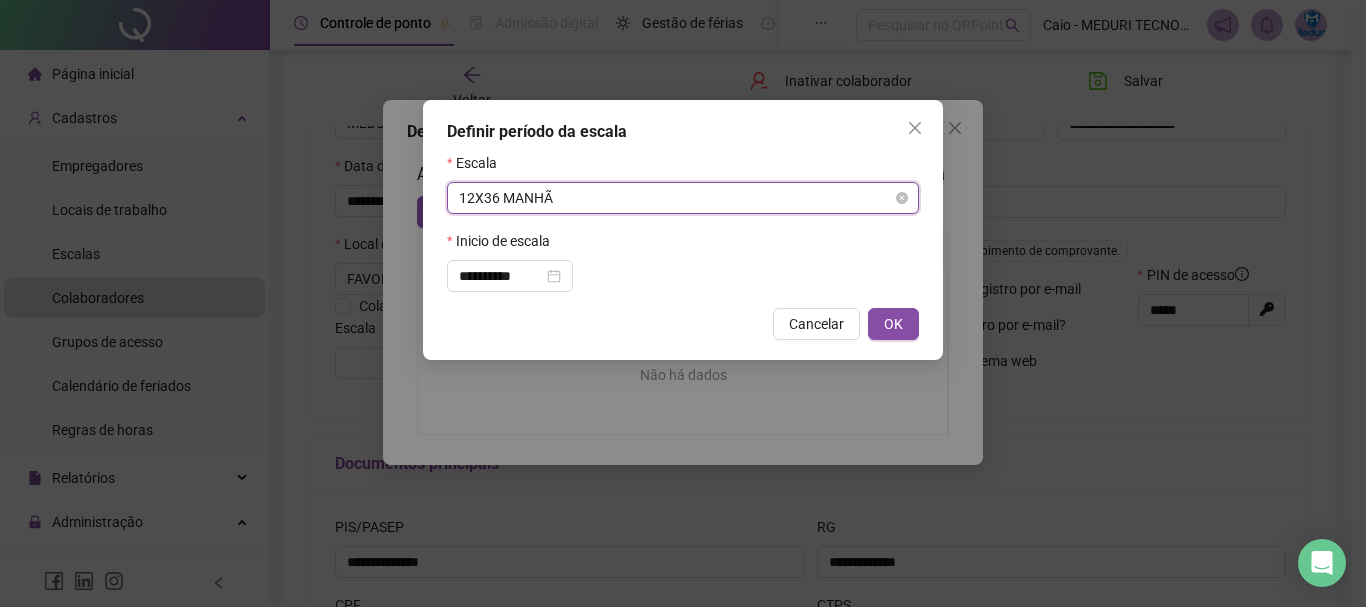 click on "12X36 MANHÃ" at bounding box center (683, 198) 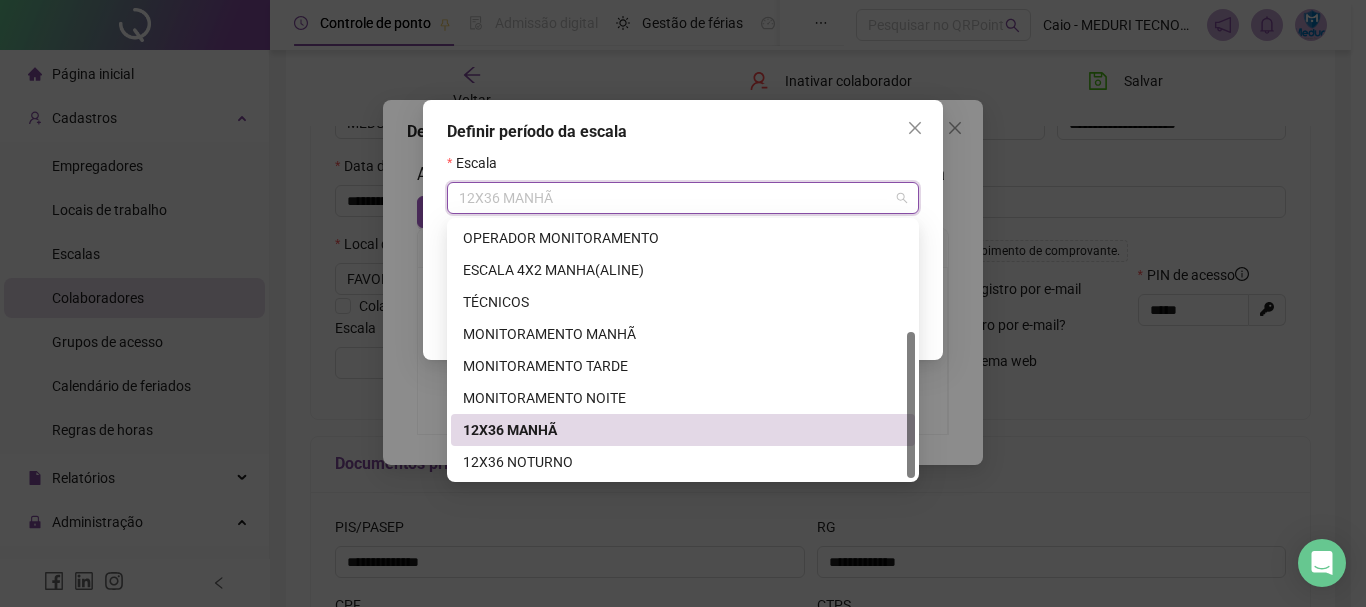 click on "12X36 MANHÃ" at bounding box center (683, 430) 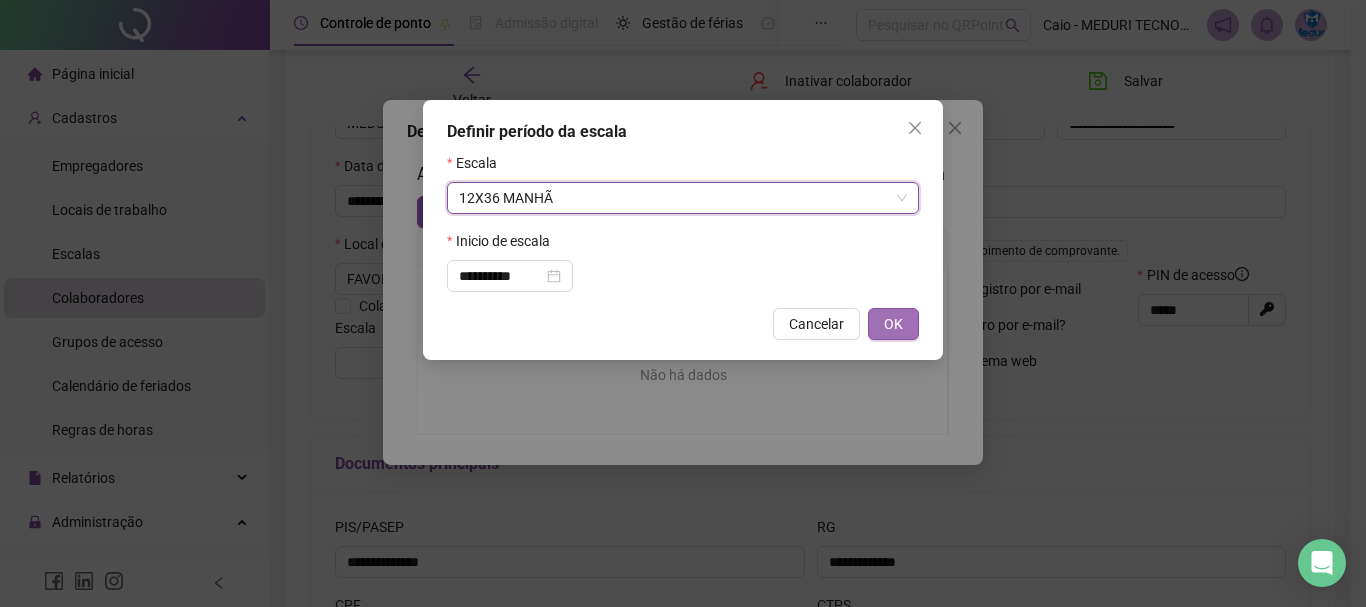 click on "OK" at bounding box center (893, 324) 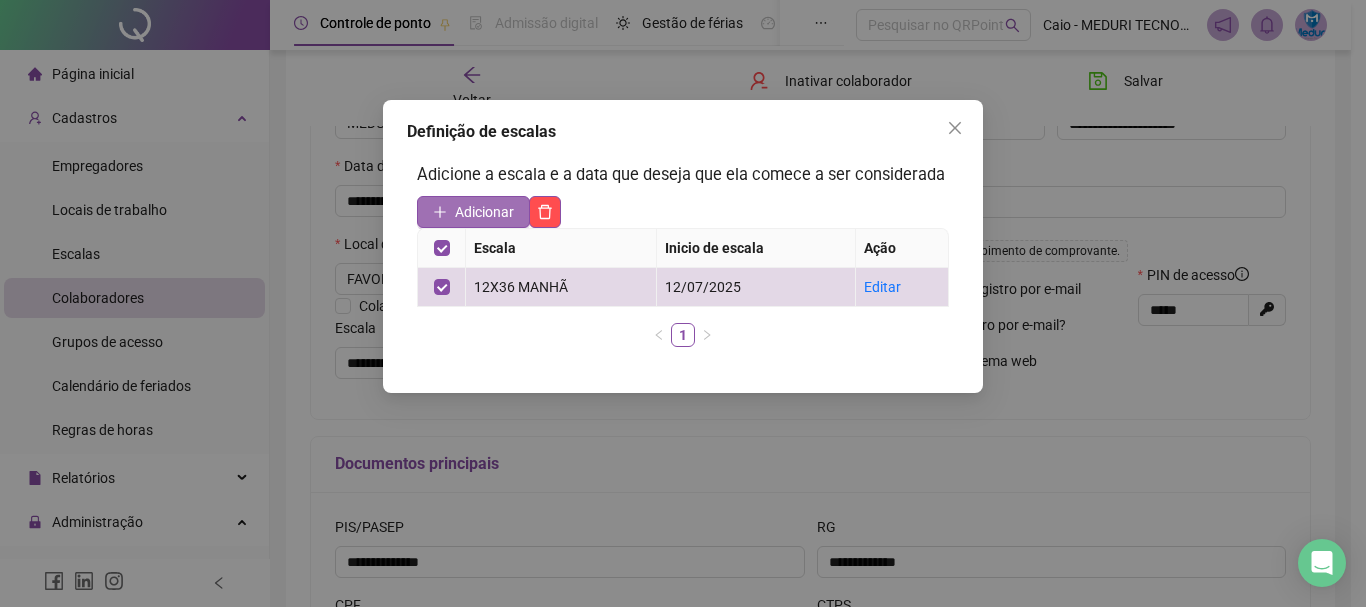 click on "Adicionar" at bounding box center (484, 212) 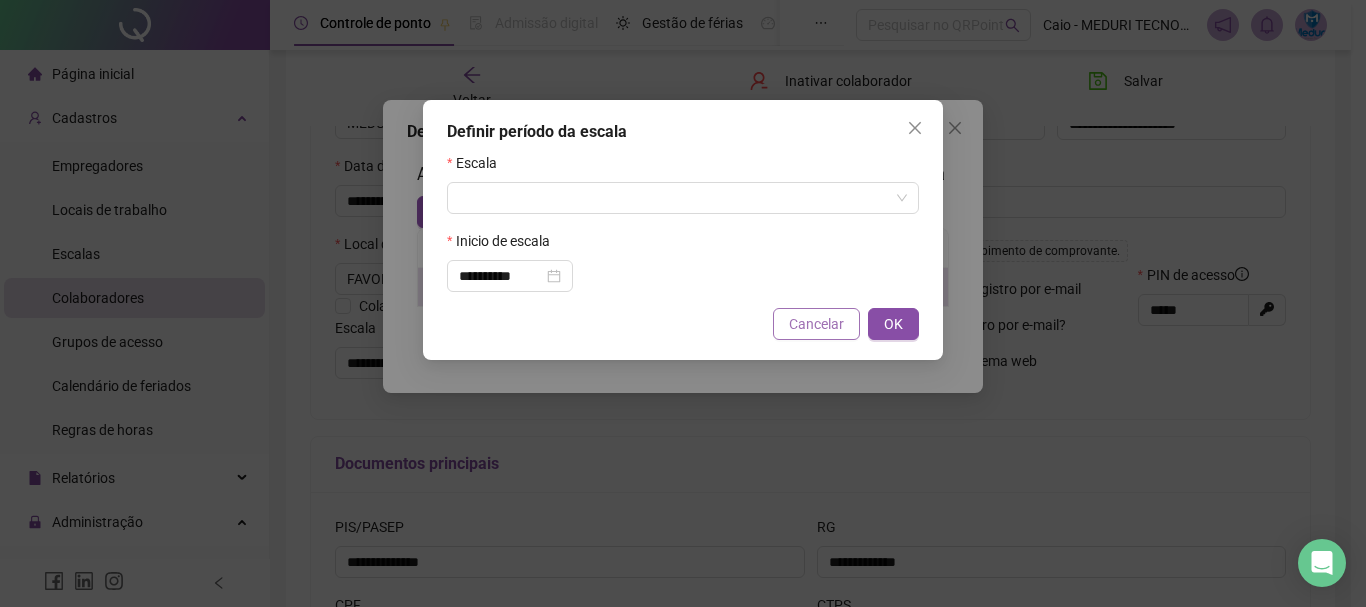 click on "Cancelar" at bounding box center [816, 324] 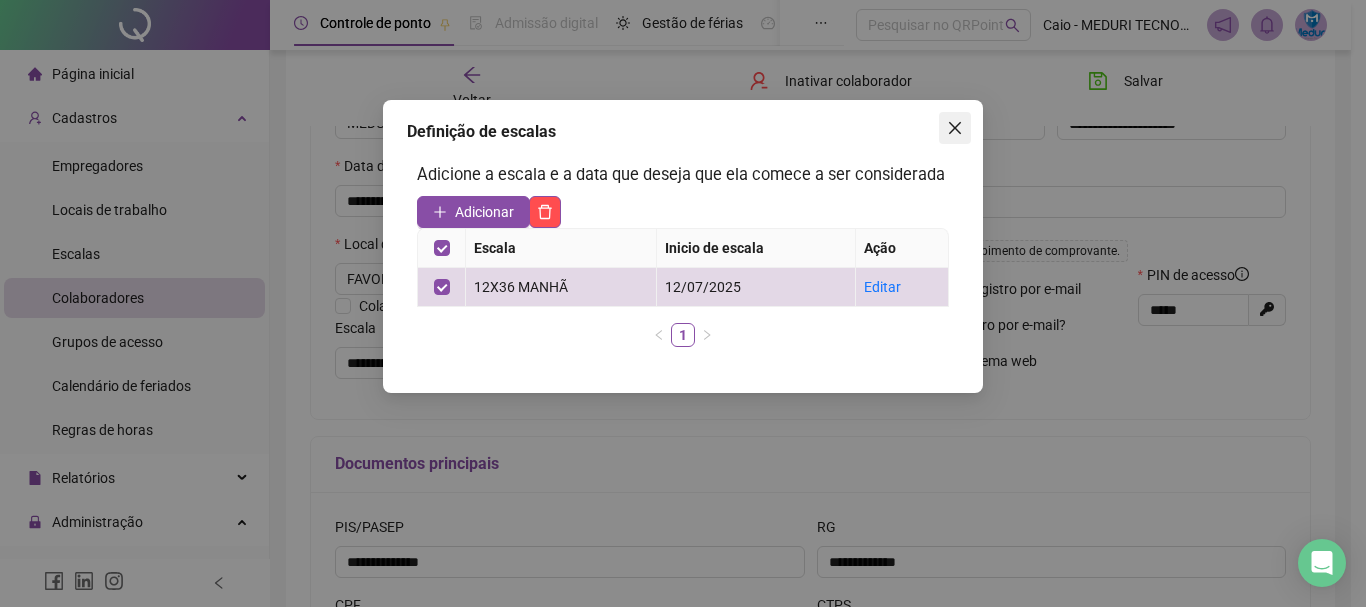 click 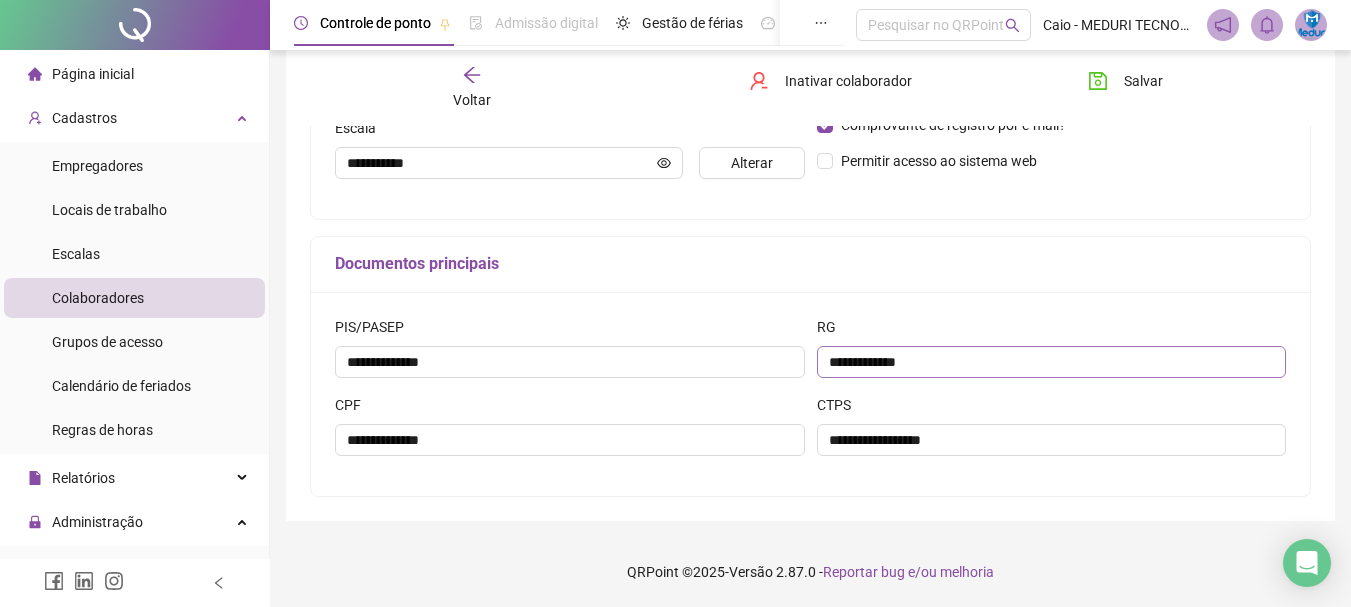 scroll, scrollTop: 0, scrollLeft: 0, axis: both 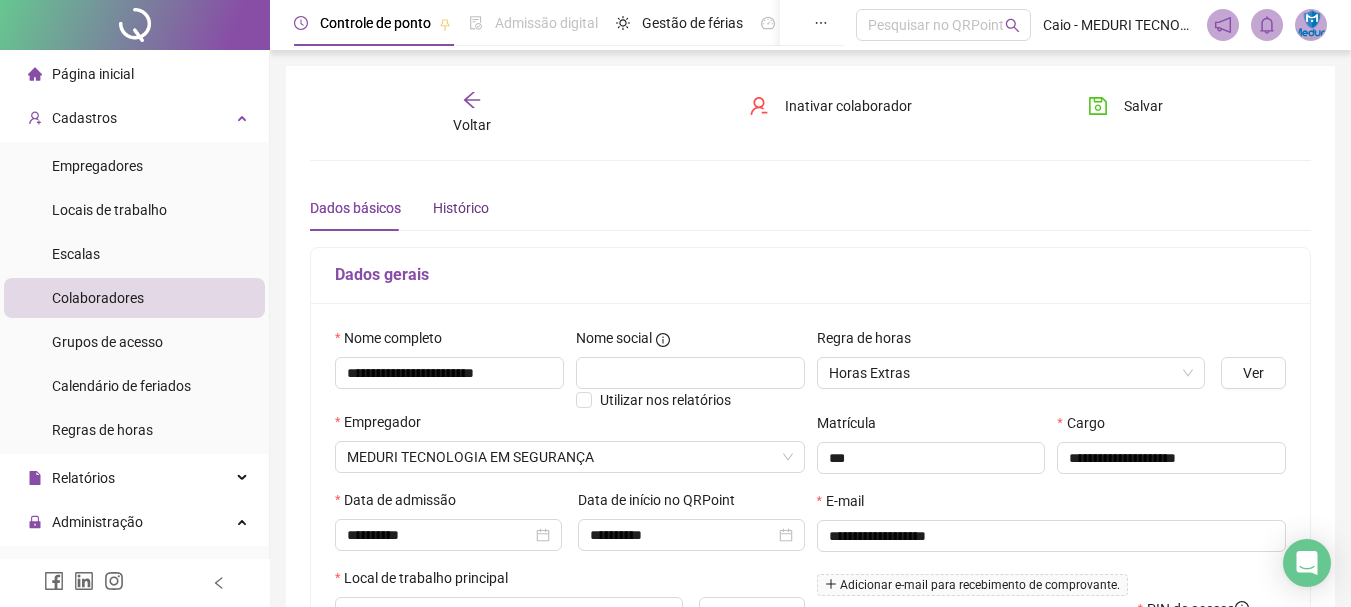 click on "Histórico" at bounding box center (461, 208) 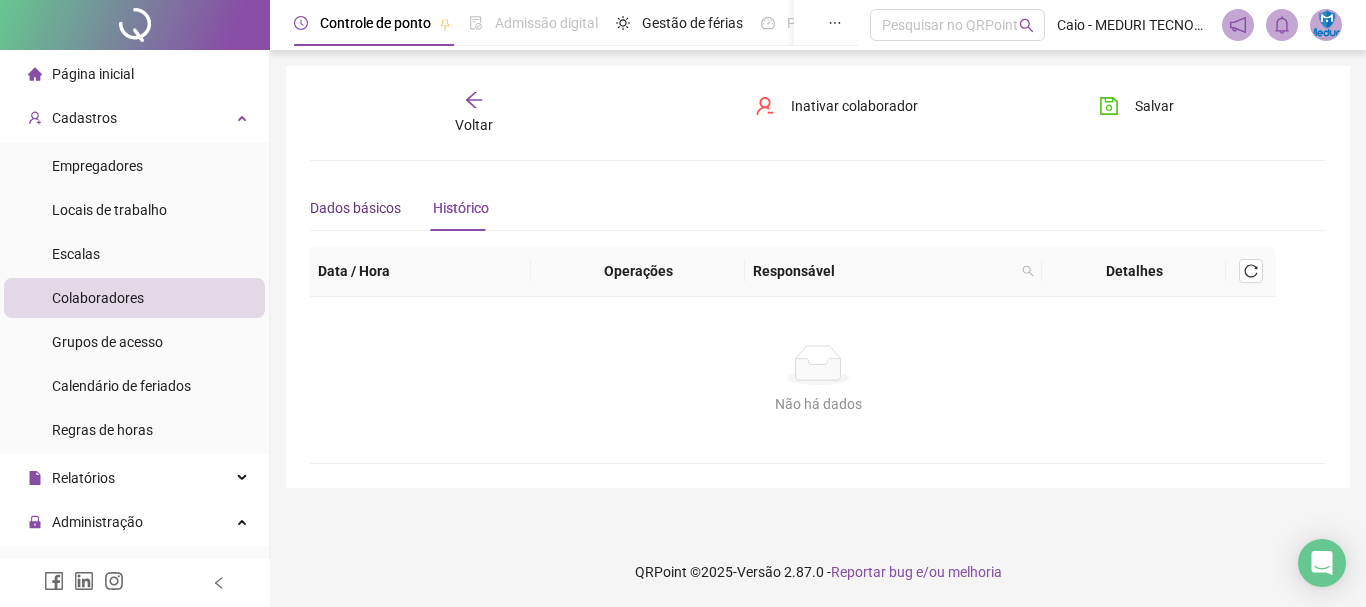 click on "Dados básicos" at bounding box center (355, 208) 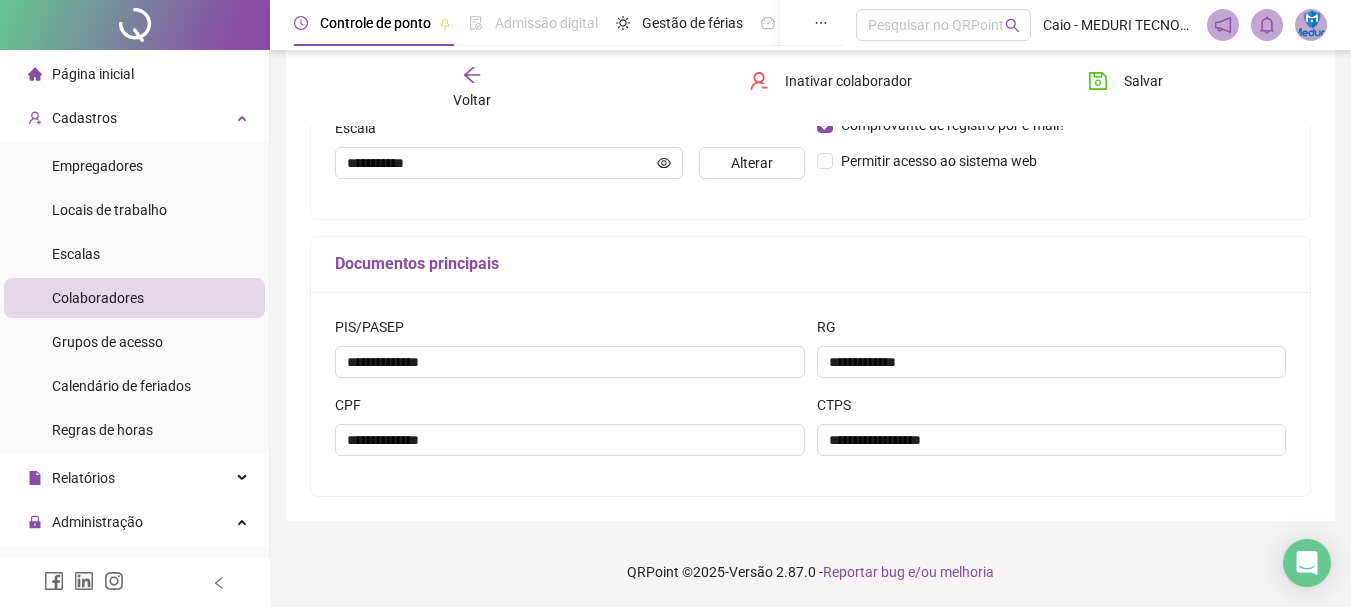 scroll, scrollTop: 0, scrollLeft: 0, axis: both 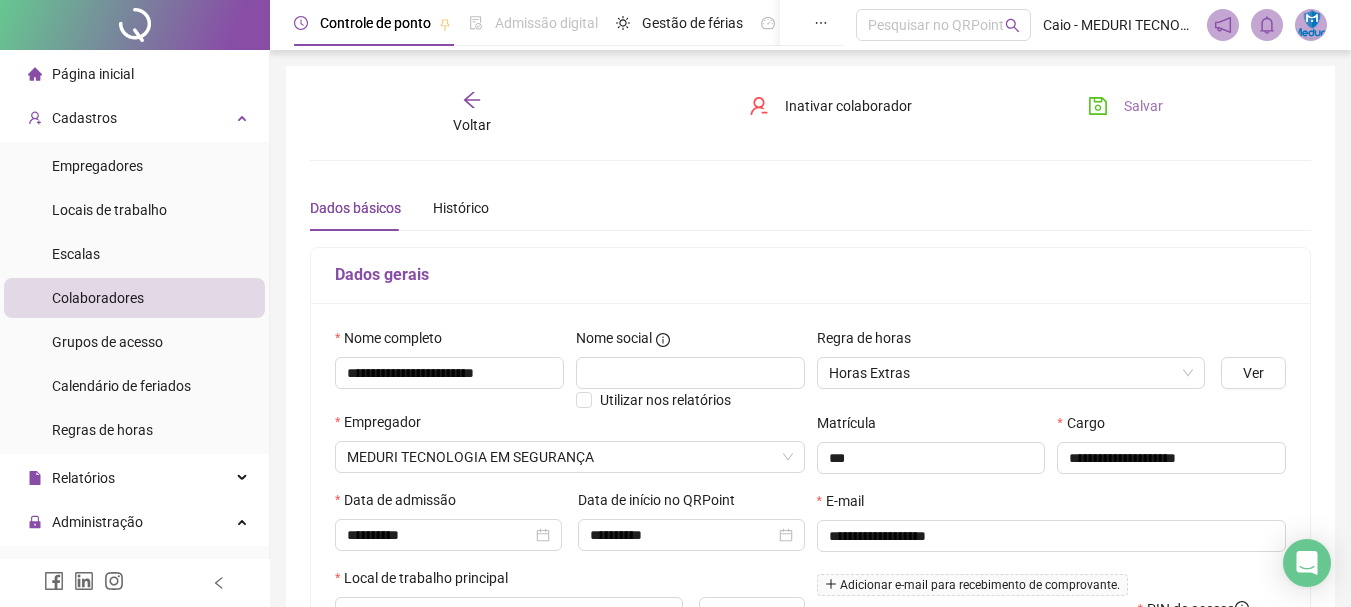 click on "Salvar" at bounding box center (1143, 106) 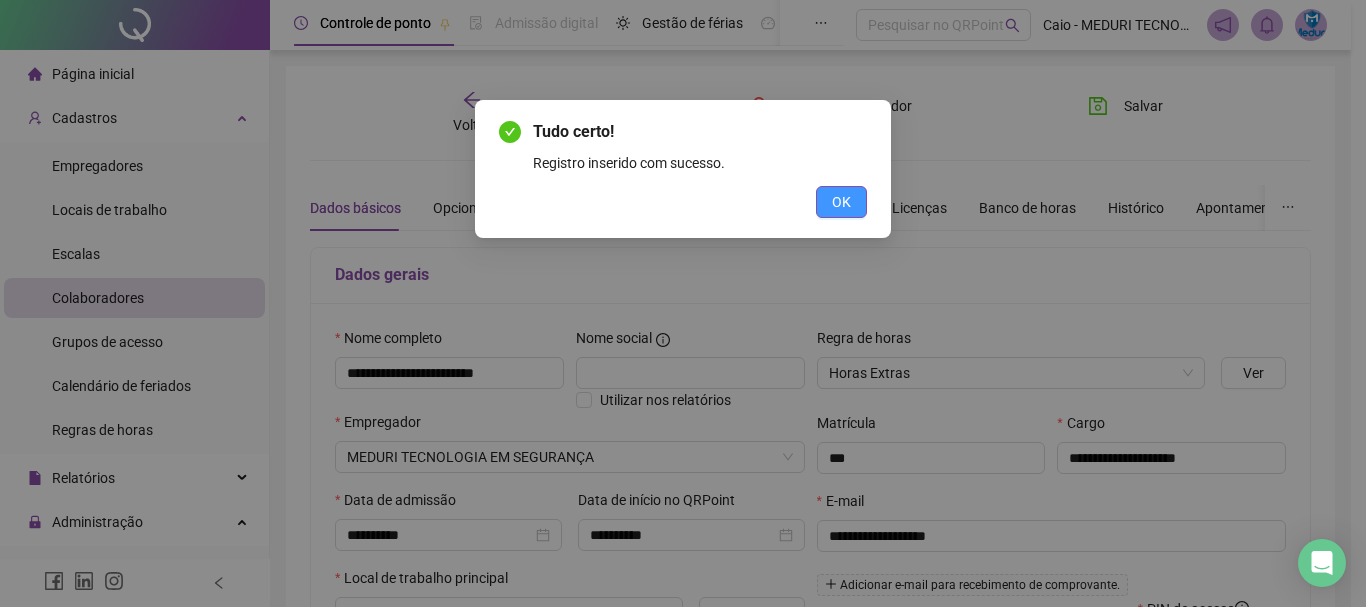 click on "OK" at bounding box center (841, 202) 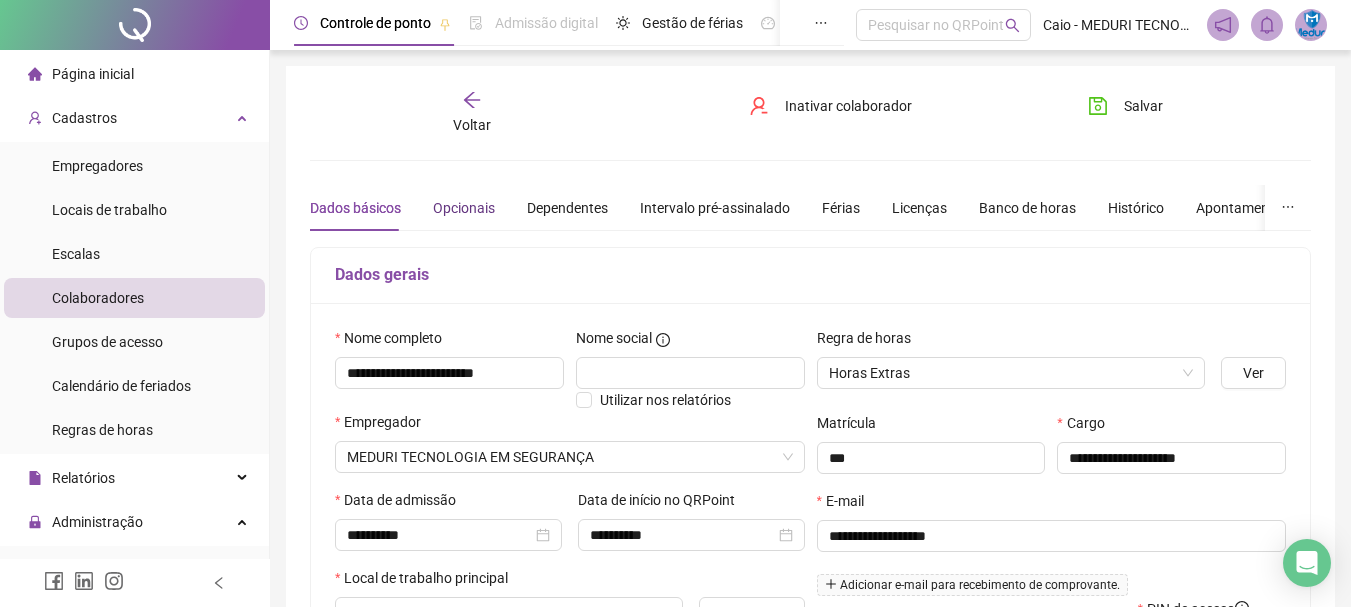 click on "Opcionais" at bounding box center (464, 208) 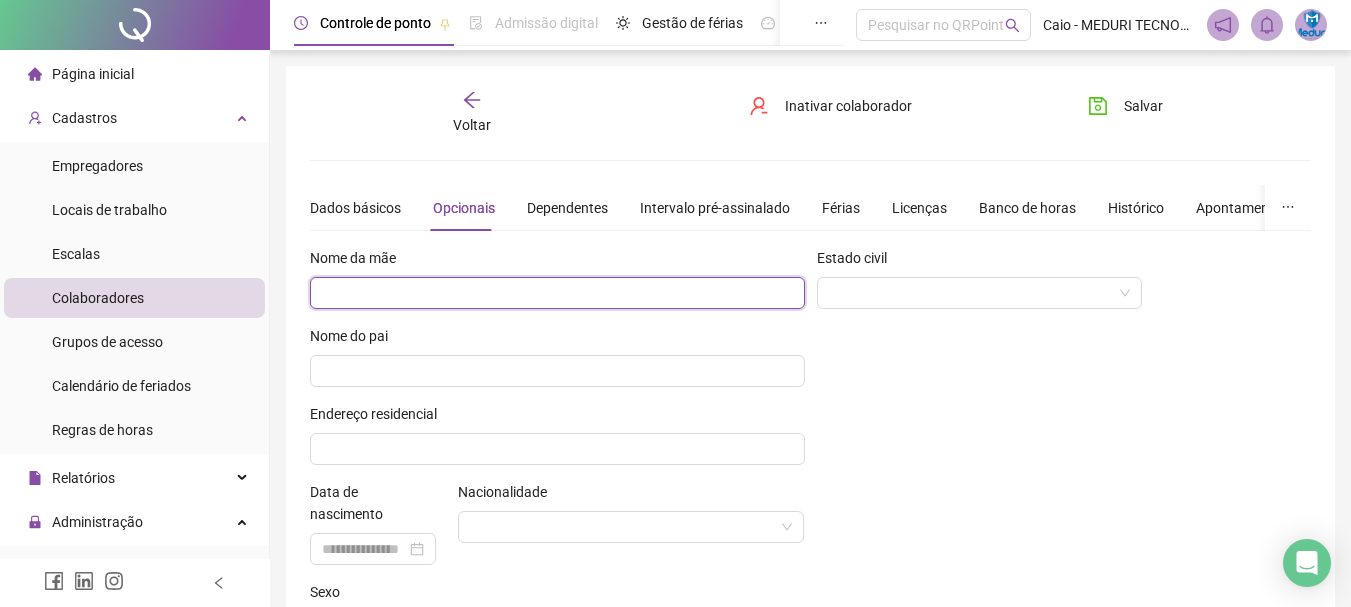 click at bounding box center [557, 293] 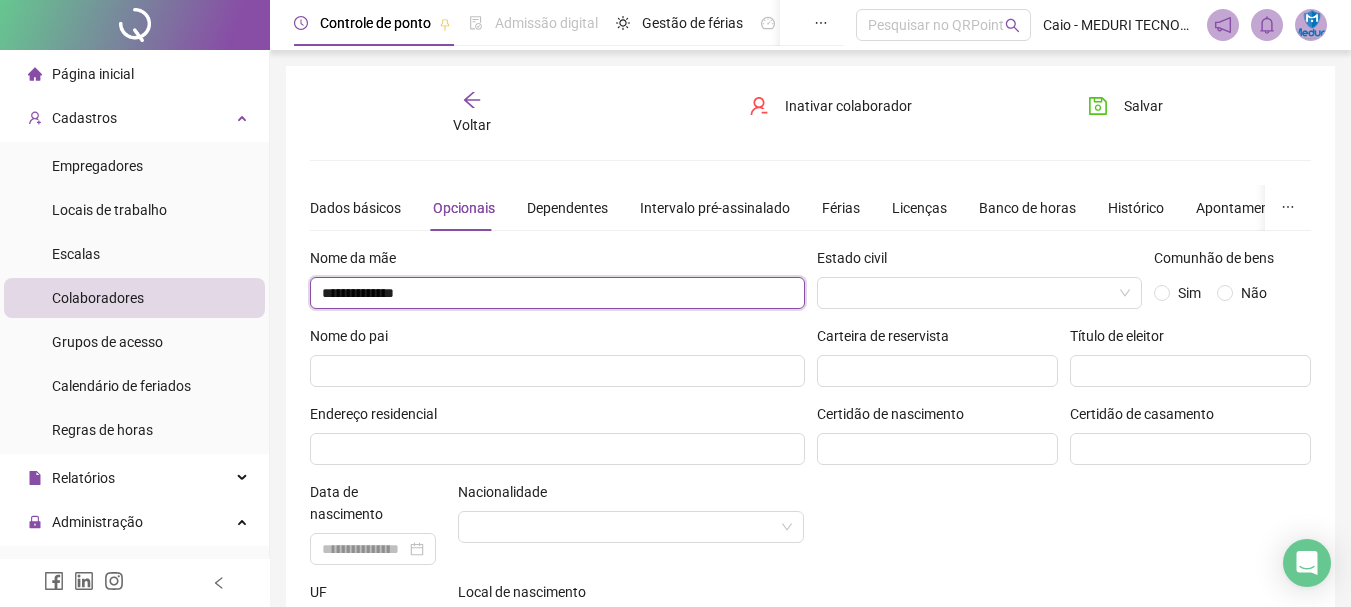type on "**********" 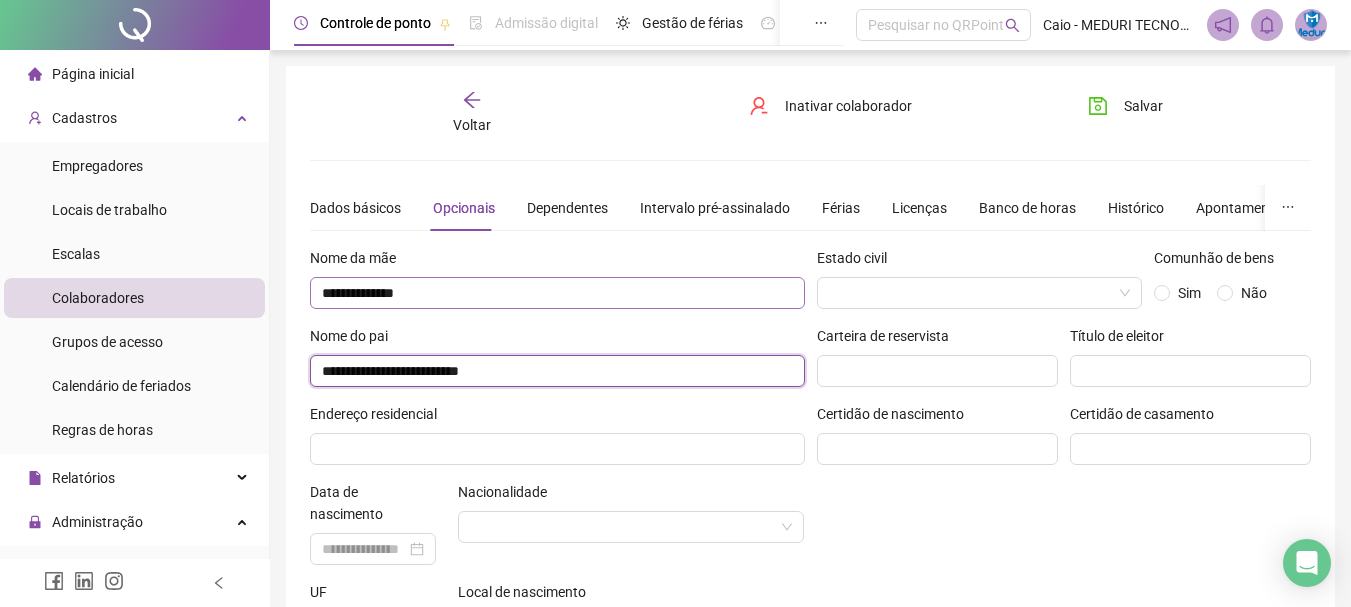 type on "**********" 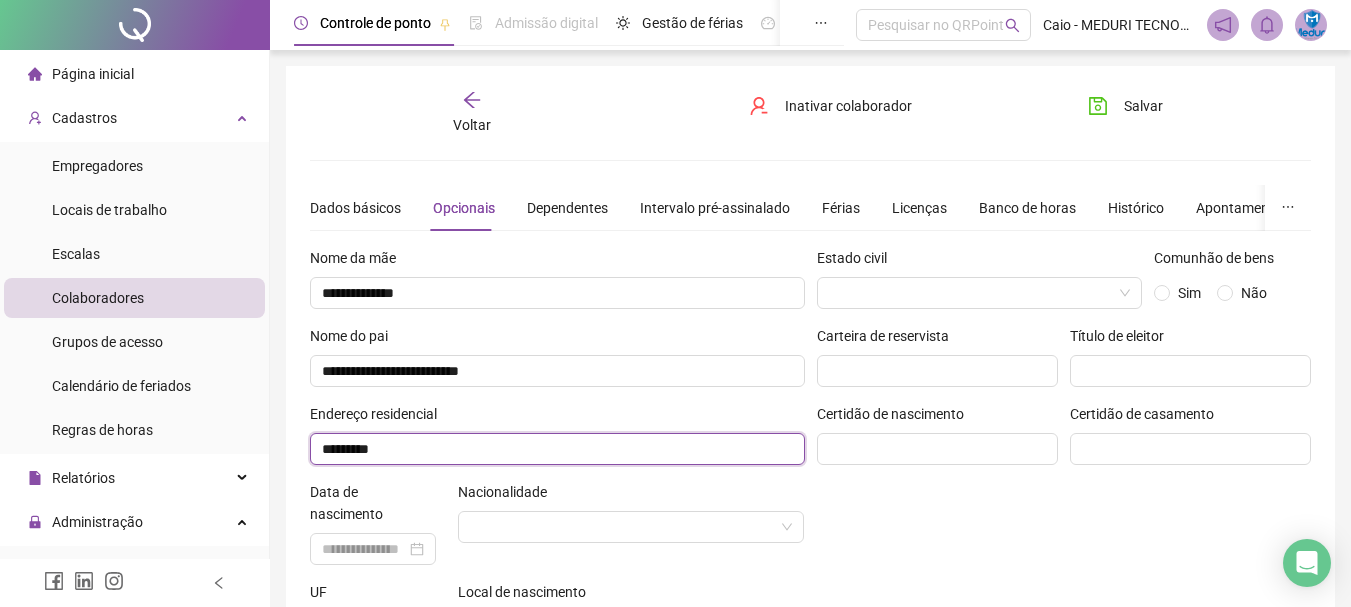 click on "*********" at bounding box center [557, 449] 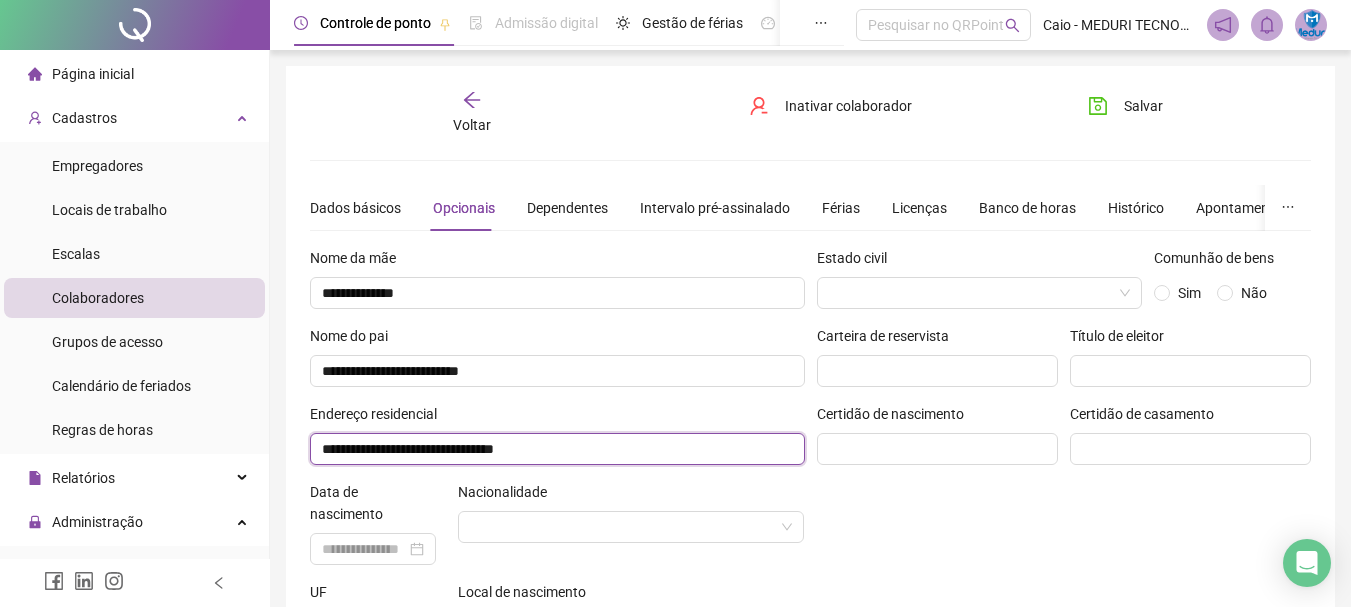 type on "**********" 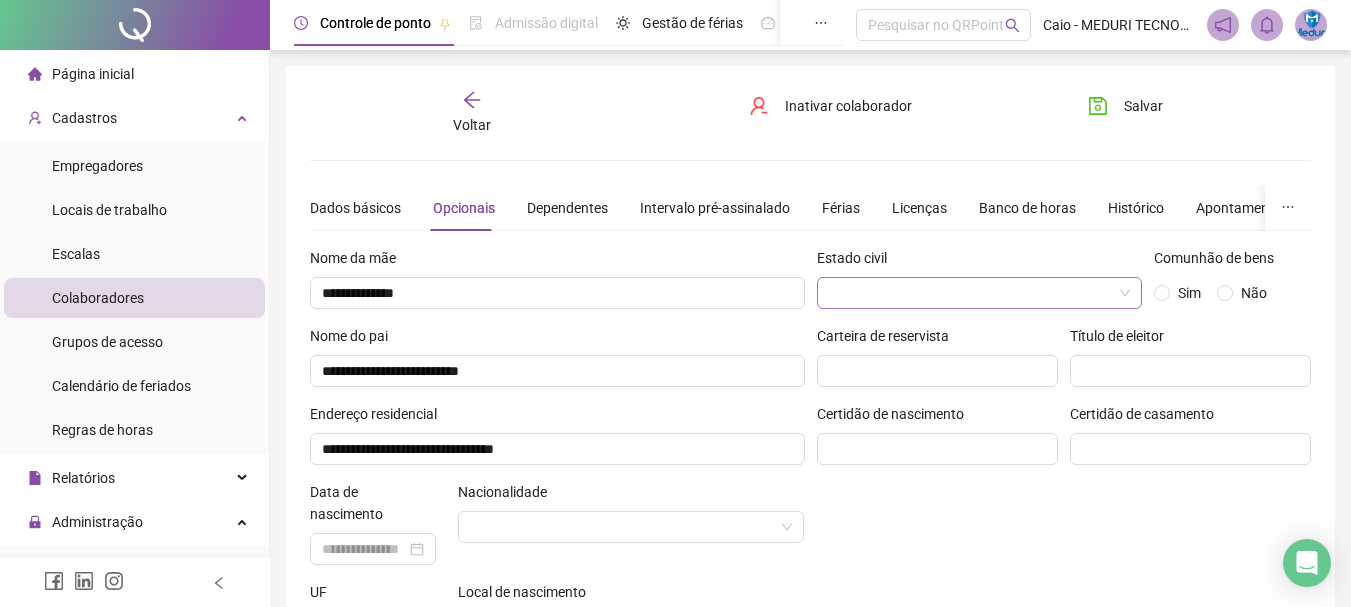click at bounding box center [974, 293] 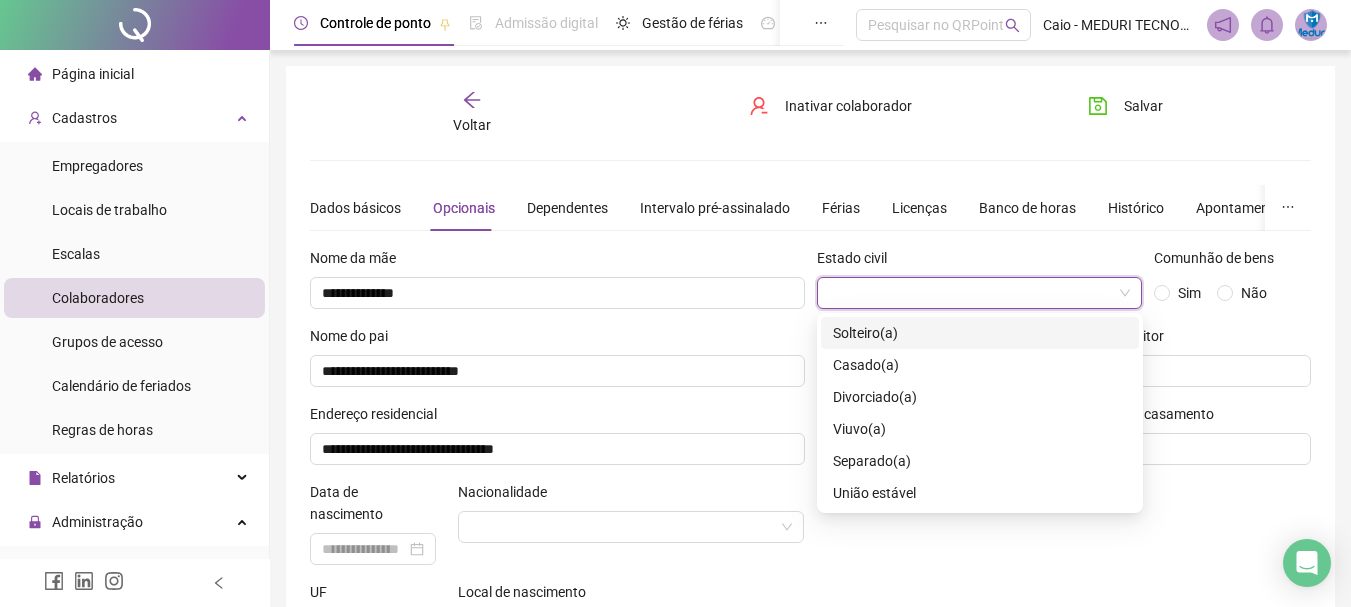 click on "Solteiro(a)" at bounding box center (865, 333) 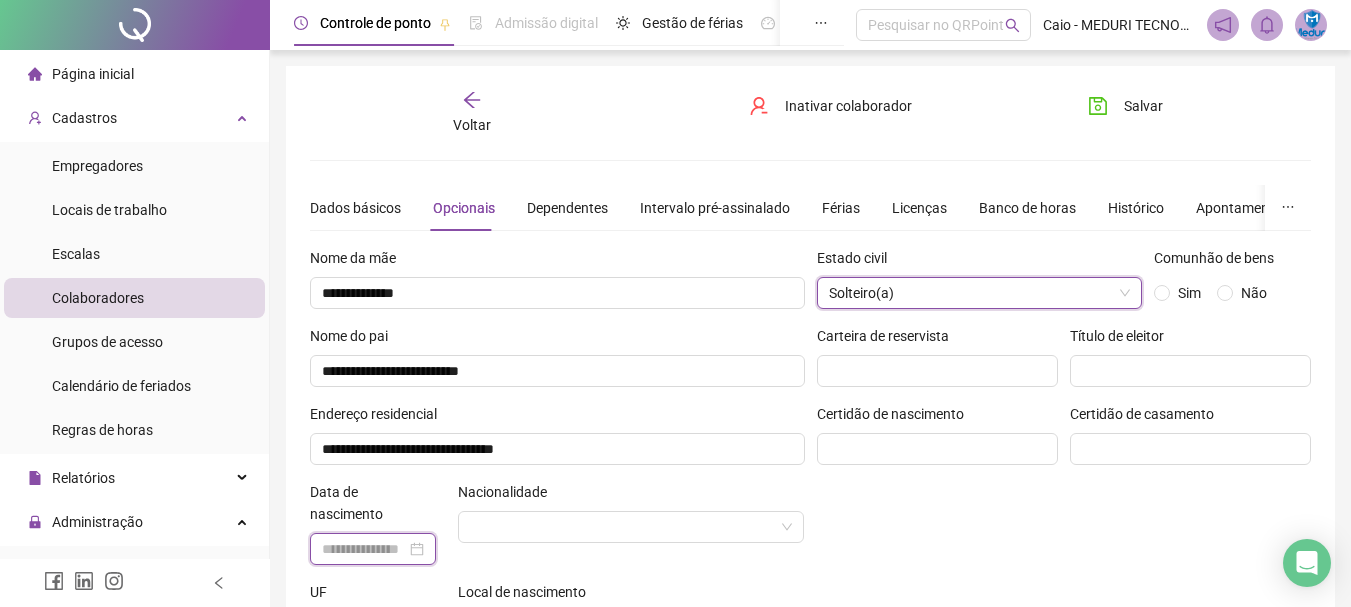 click at bounding box center [364, 549] 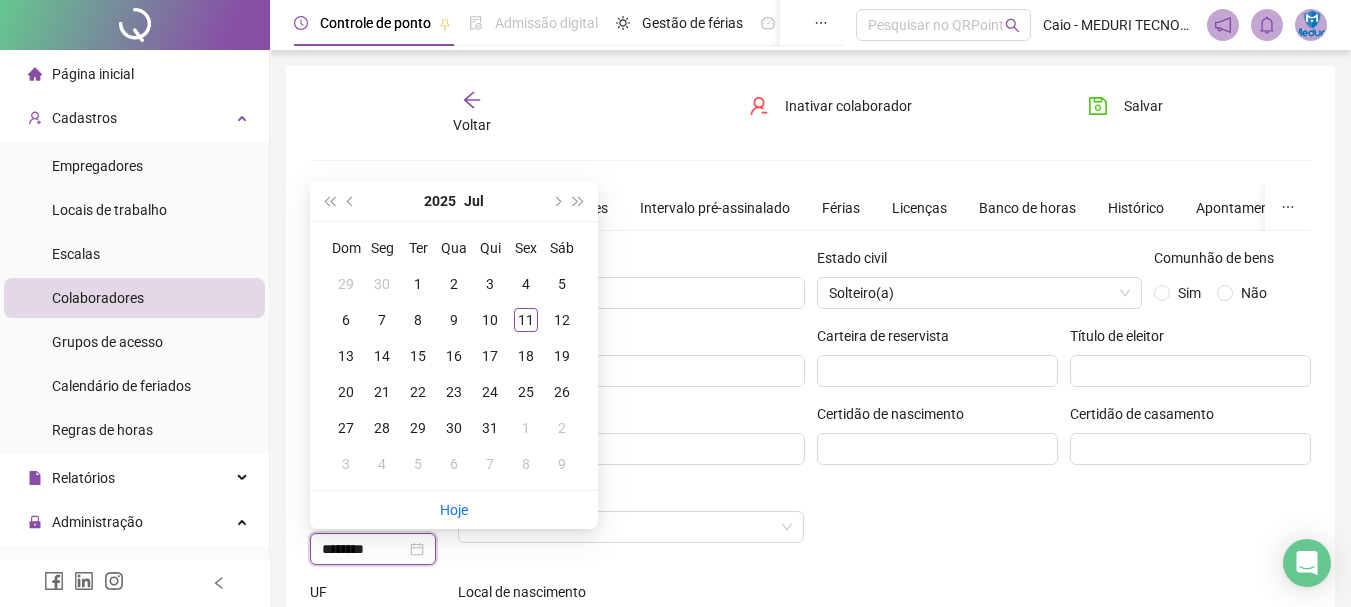 type on "********" 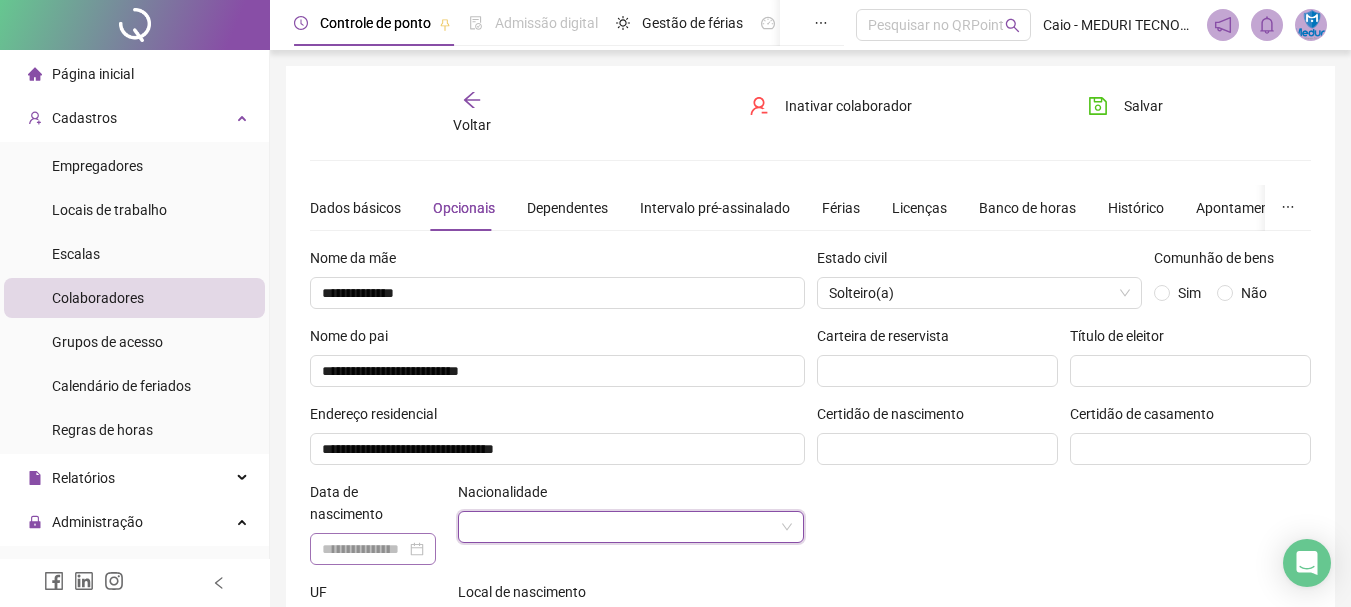 click at bounding box center (373, 549) 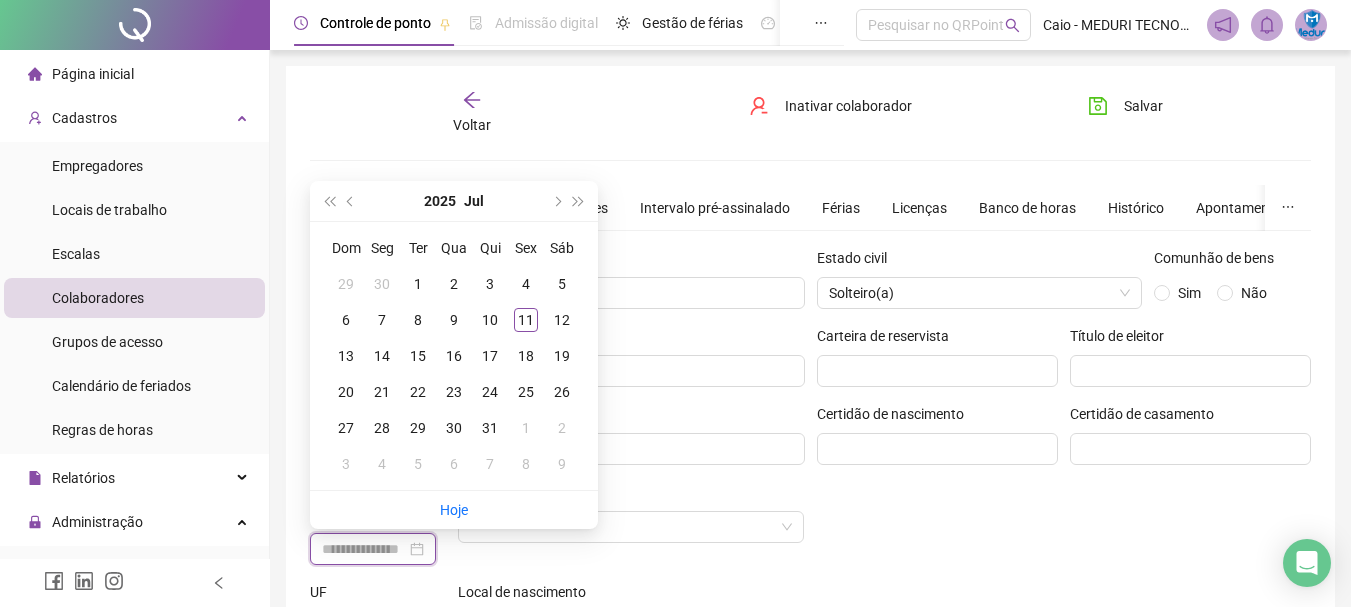 click at bounding box center (364, 549) 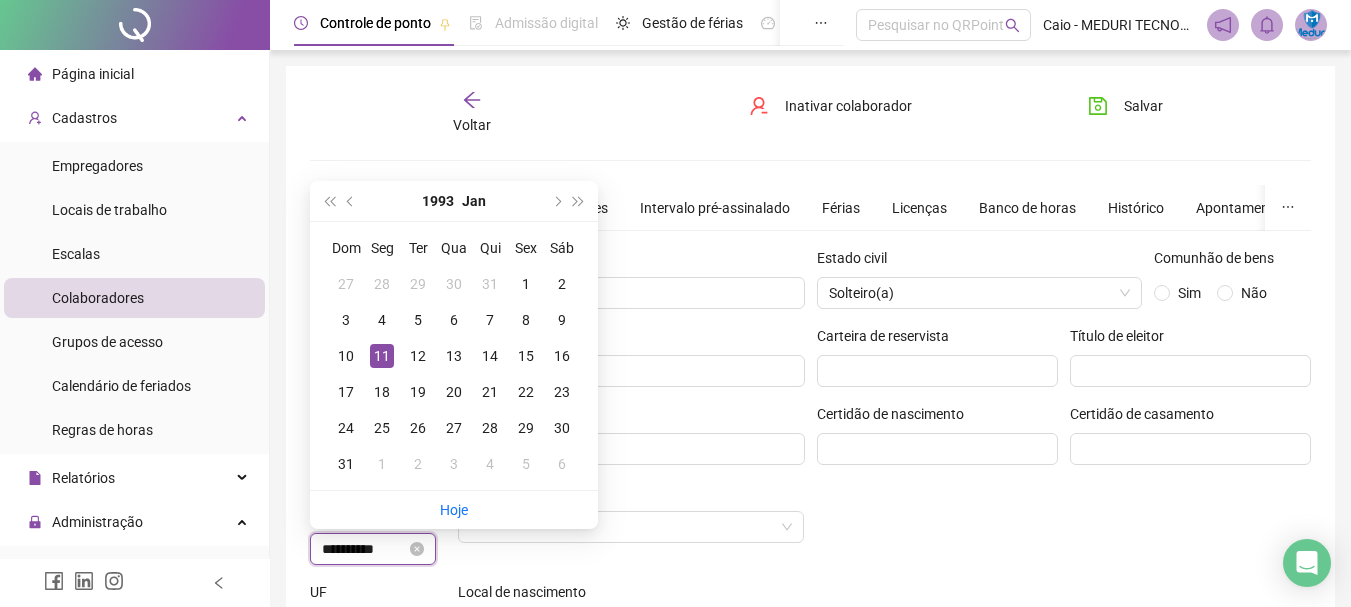 type on "**********" 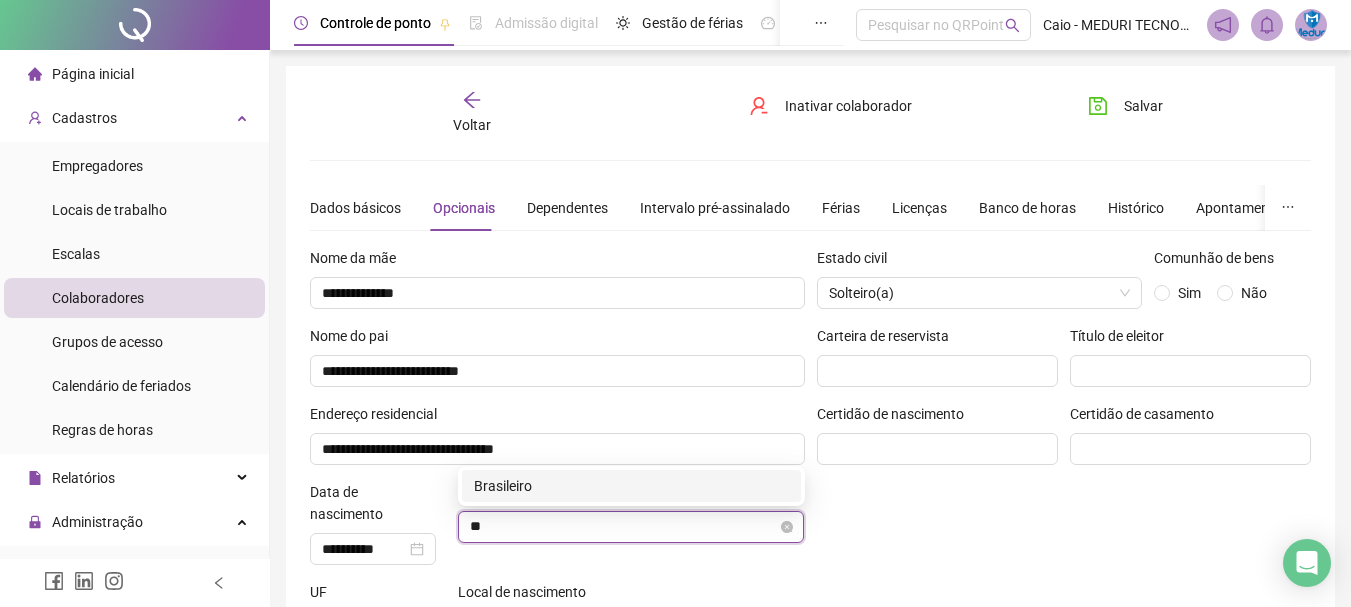 type on "*" 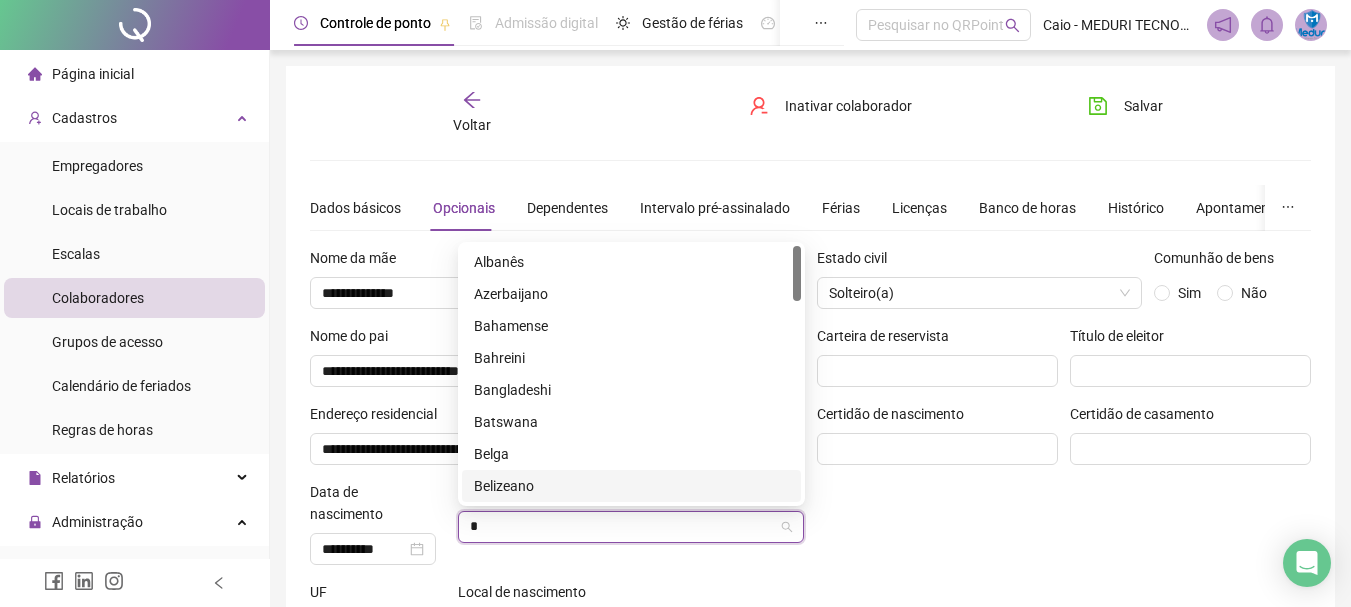type on "**" 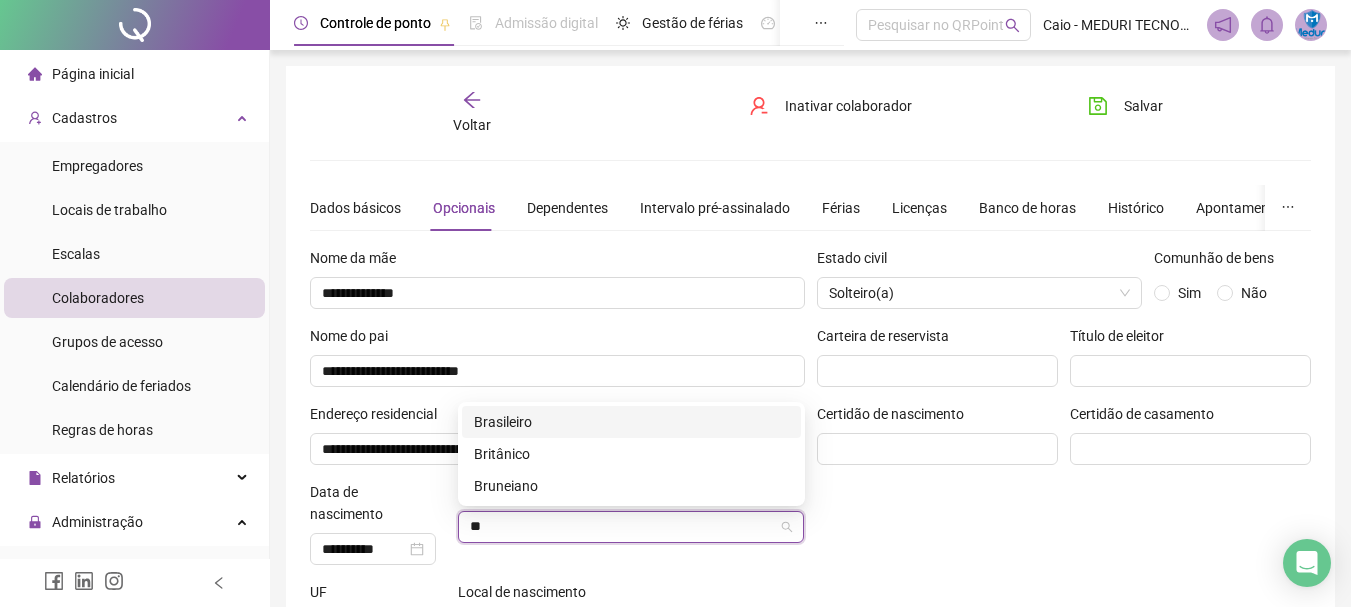 click on "Brasileiro" at bounding box center [631, 422] 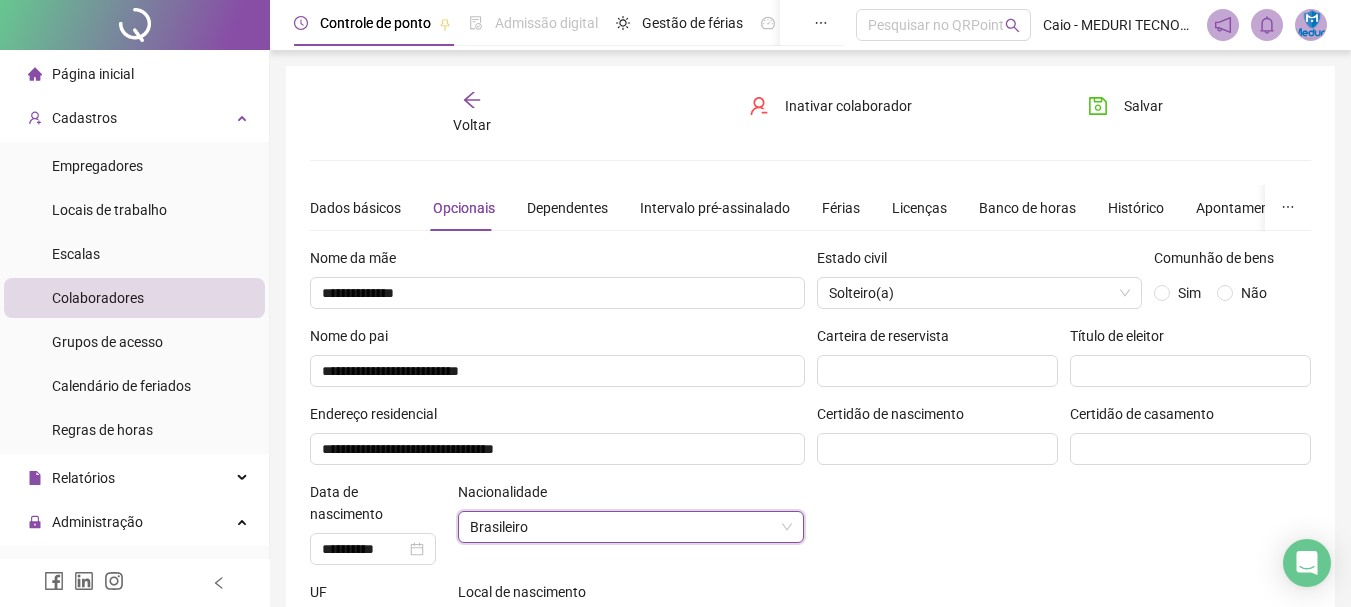 scroll, scrollTop: 240, scrollLeft: 0, axis: vertical 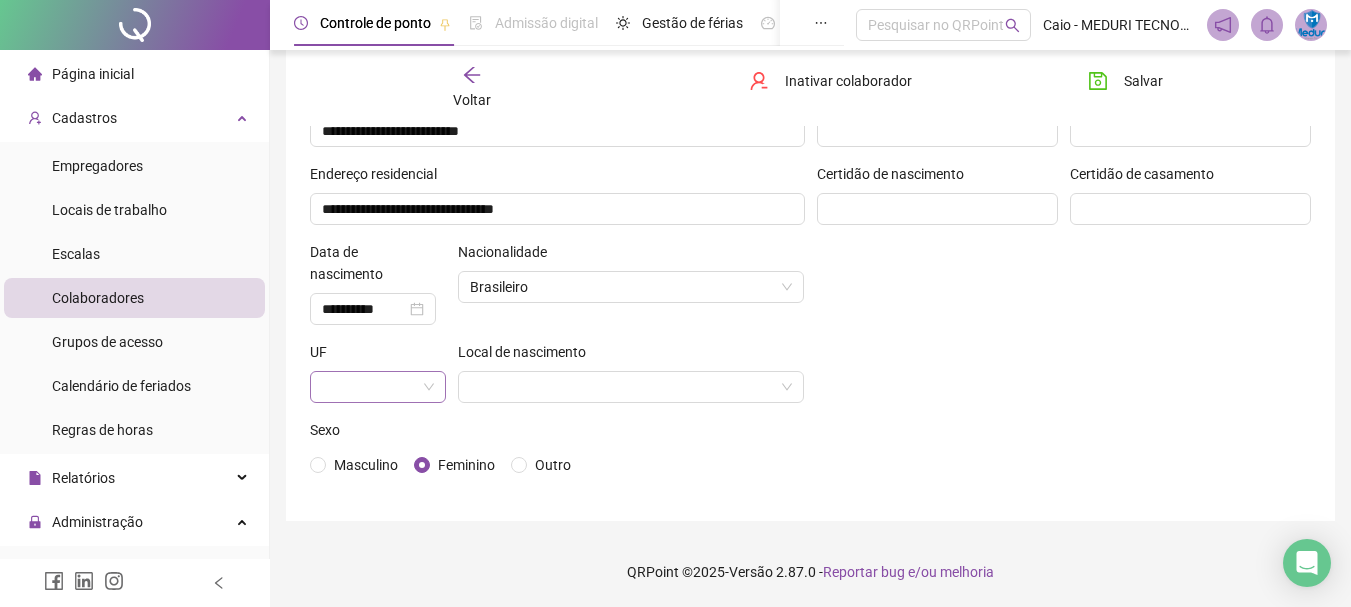 click at bounding box center (372, 387) 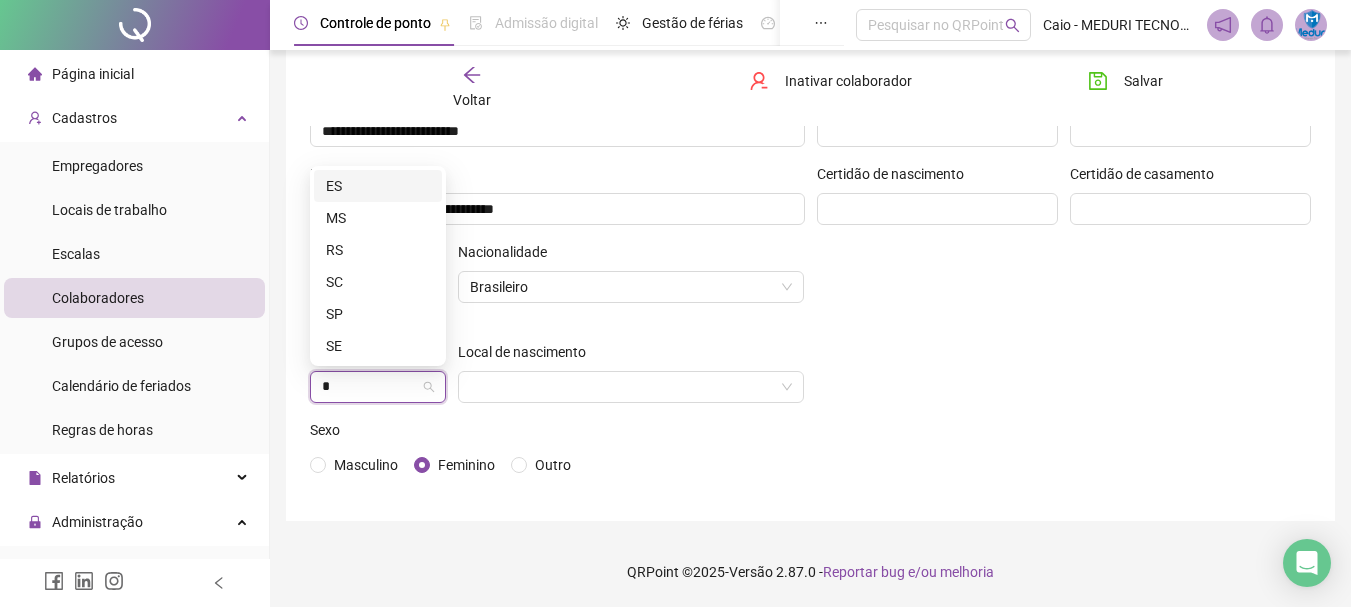 type on "**" 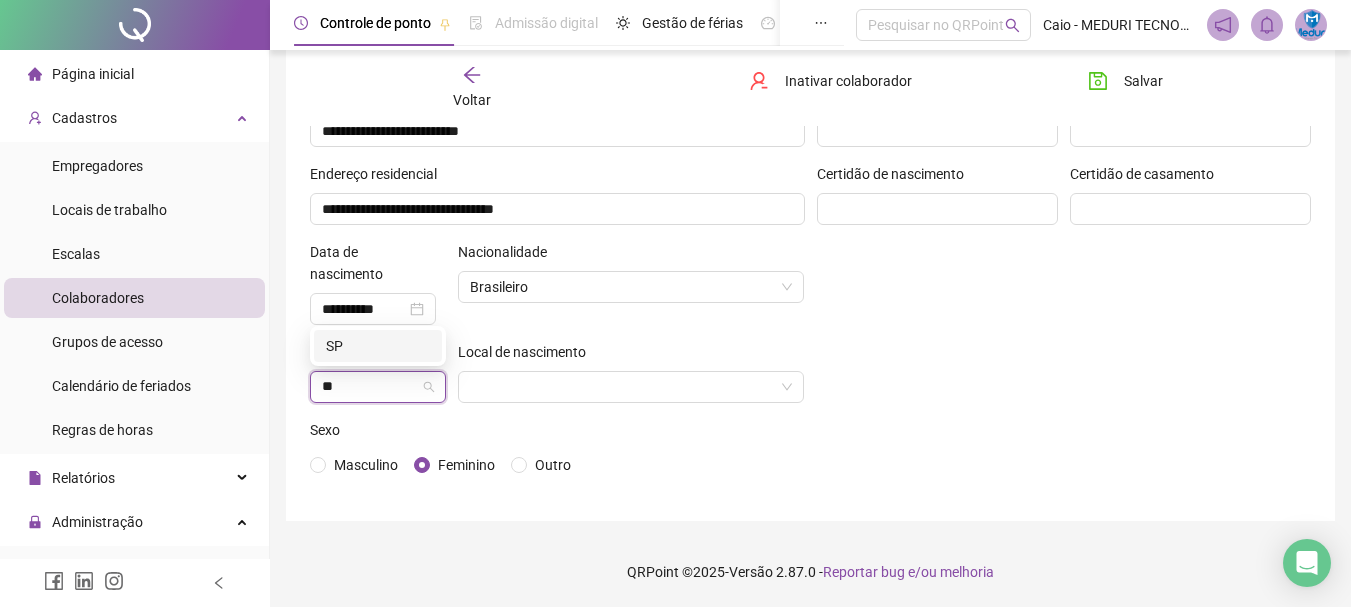 click on "SP" at bounding box center (378, 346) 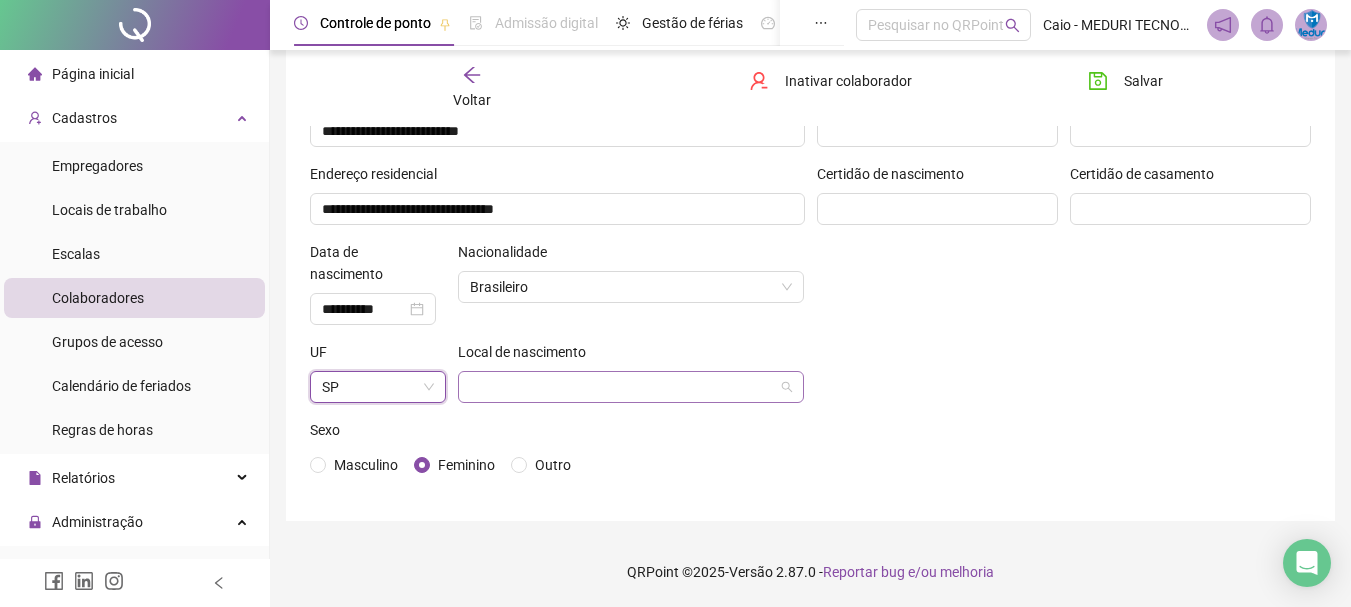 click at bounding box center [625, 387] 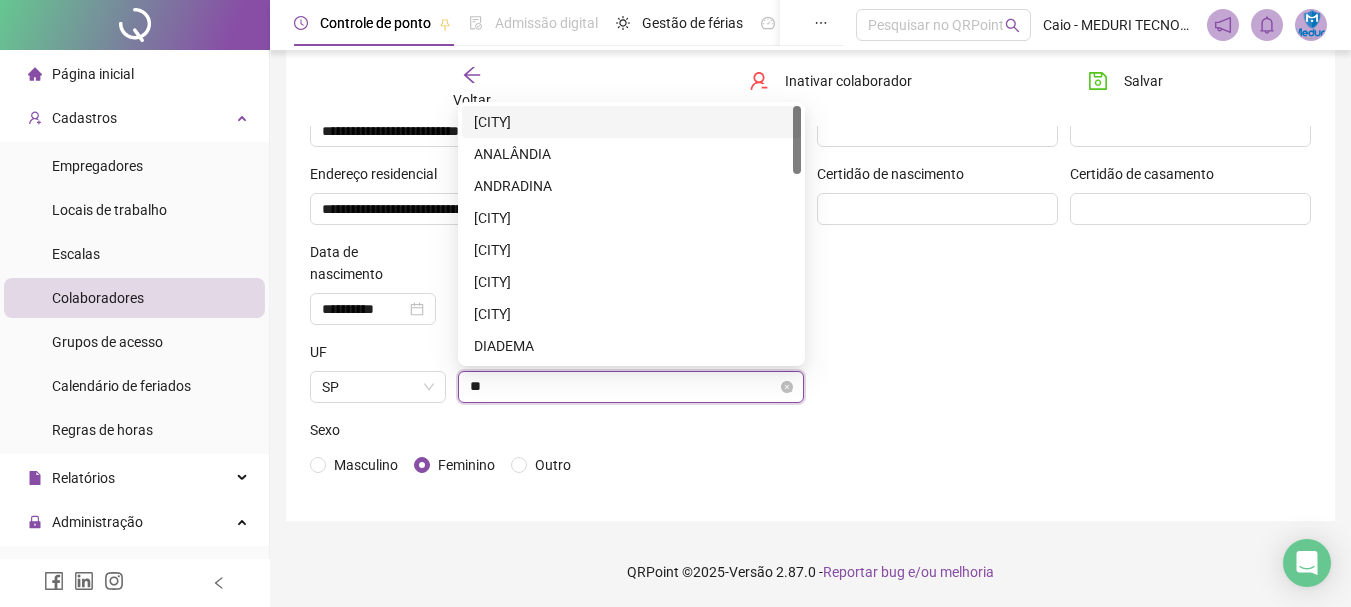 type on "***" 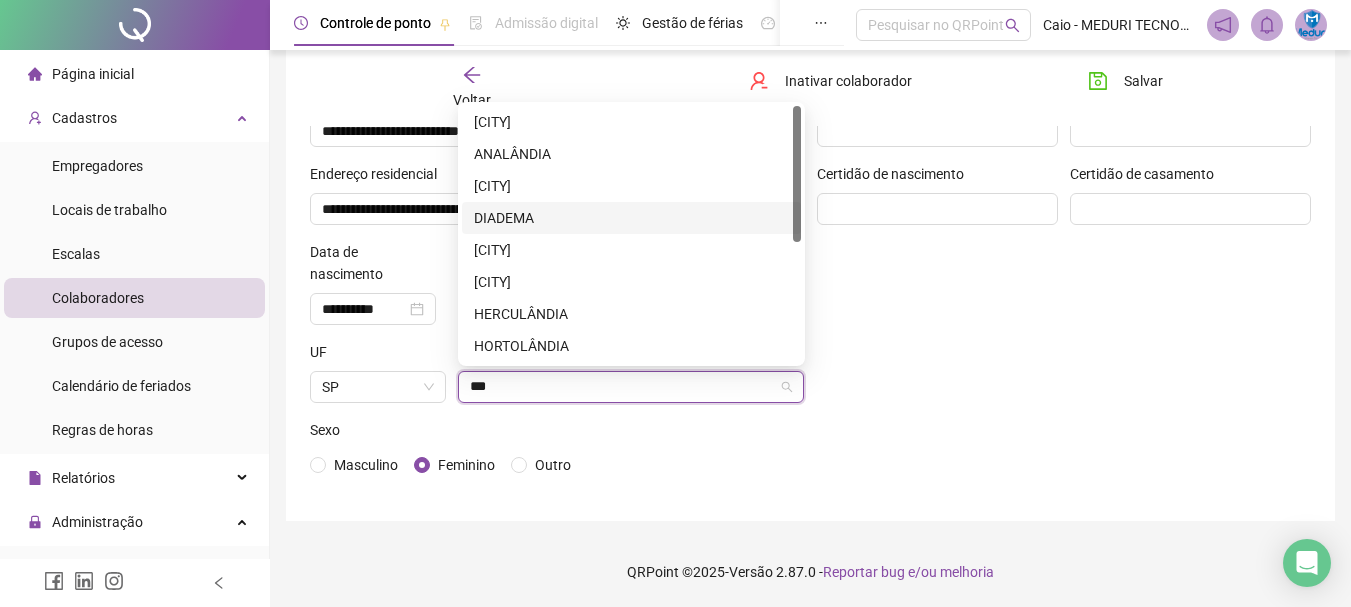 click on "DIADEMA" at bounding box center (631, 218) 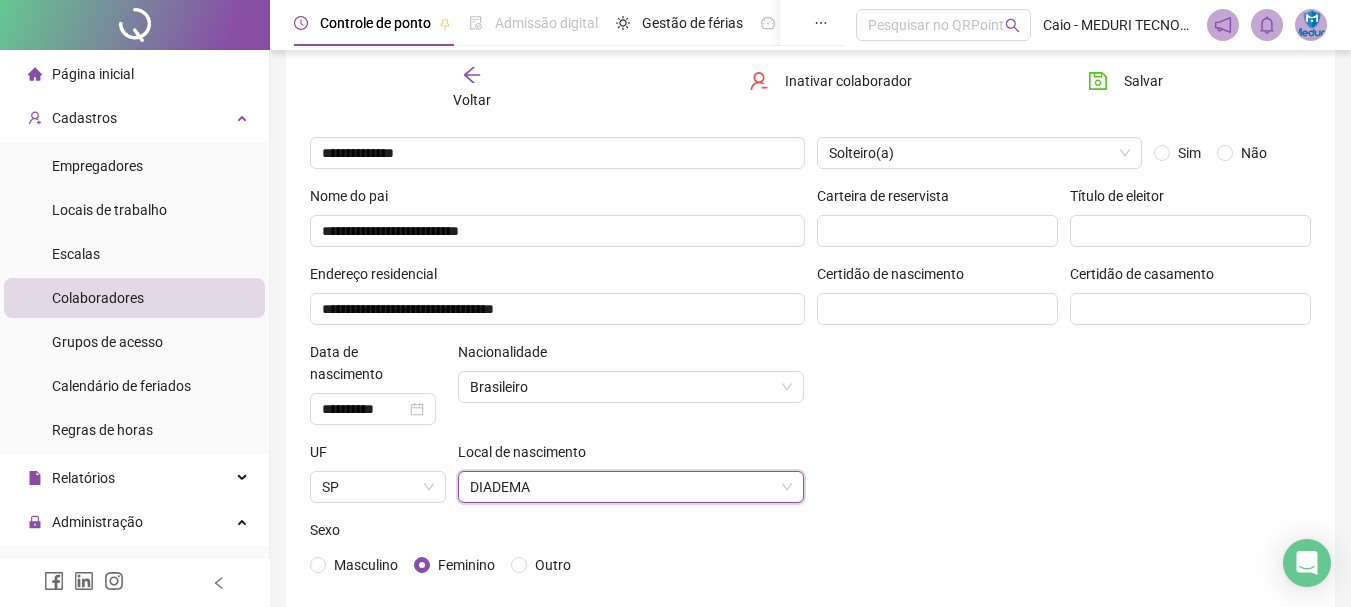 scroll, scrollTop: 0, scrollLeft: 0, axis: both 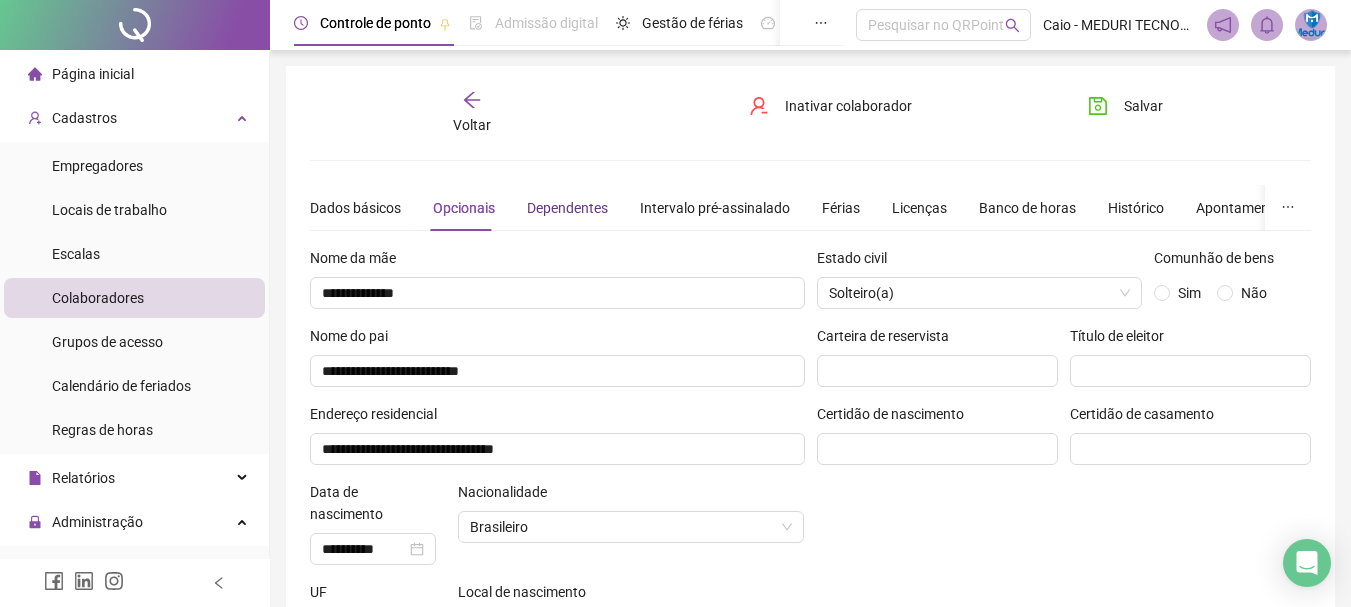 click on "Dependentes" at bounding box center [567, 208] 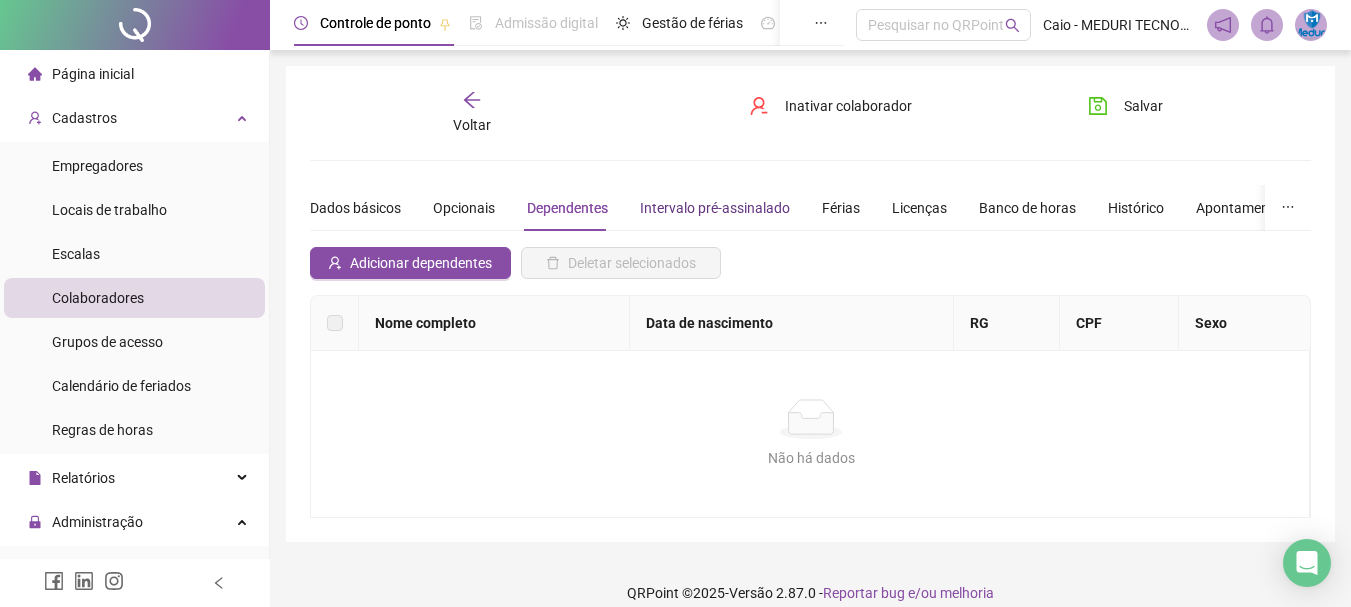 click on "Intervalo pré-assinalado" at bounding box center [715, 208] 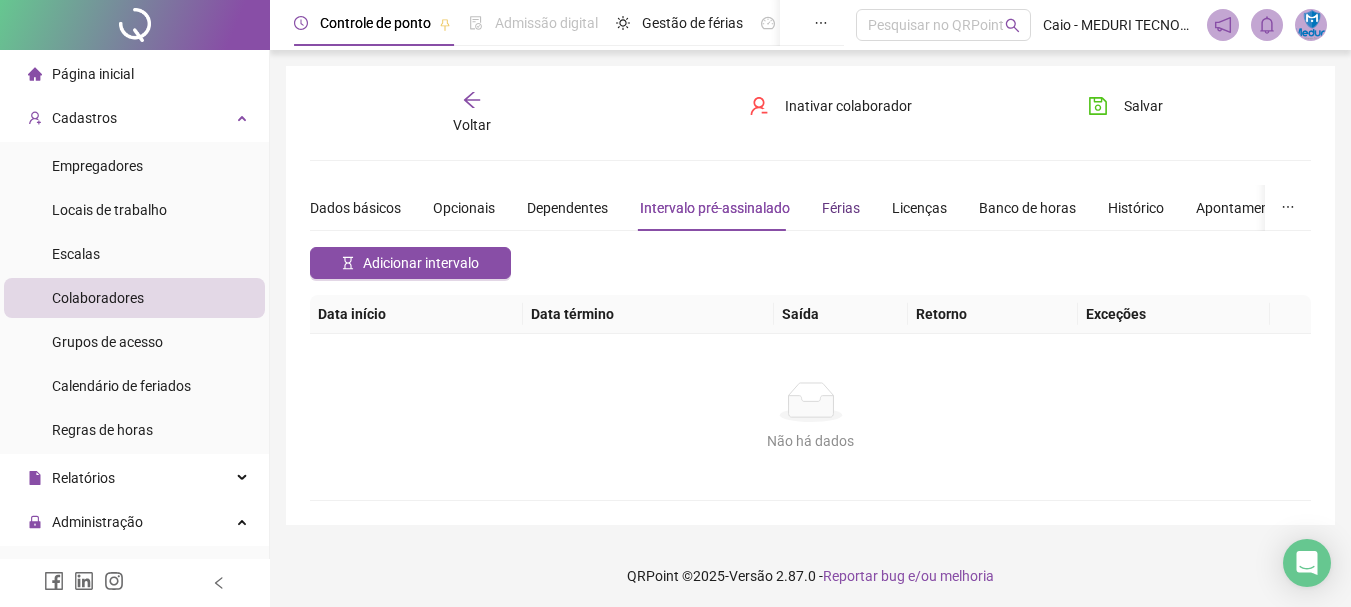 click on "Férias" at bounding box center (841, 208) 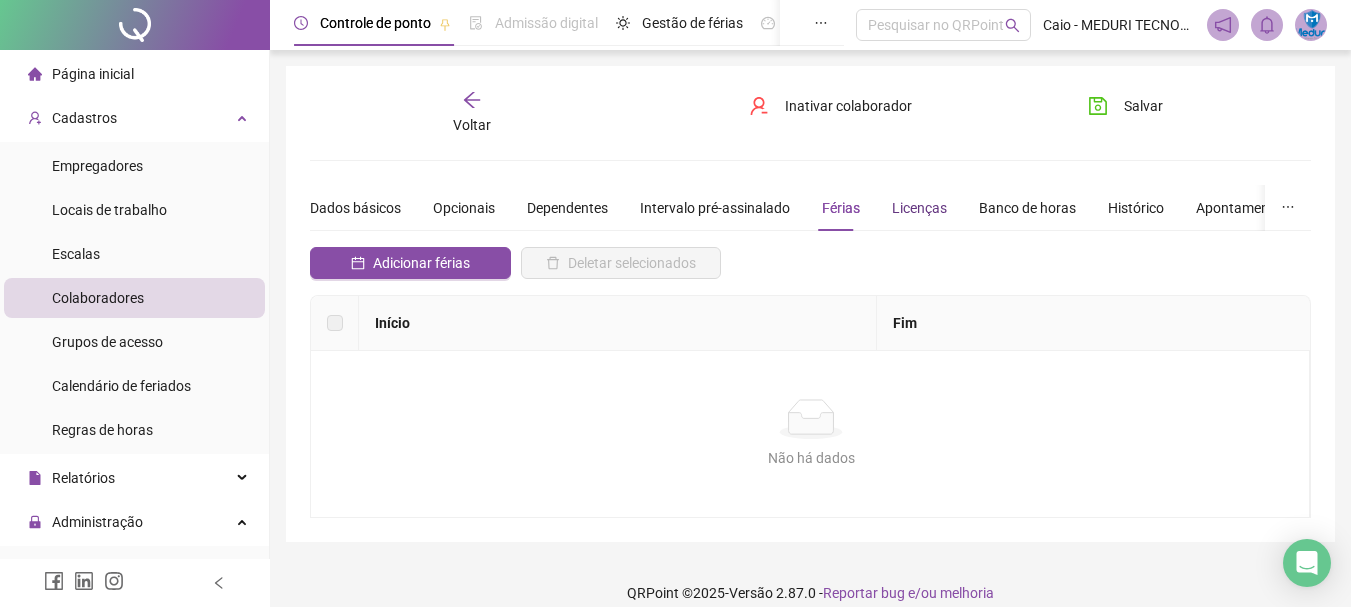click on "Licenças" at bounding box center (919, 208) 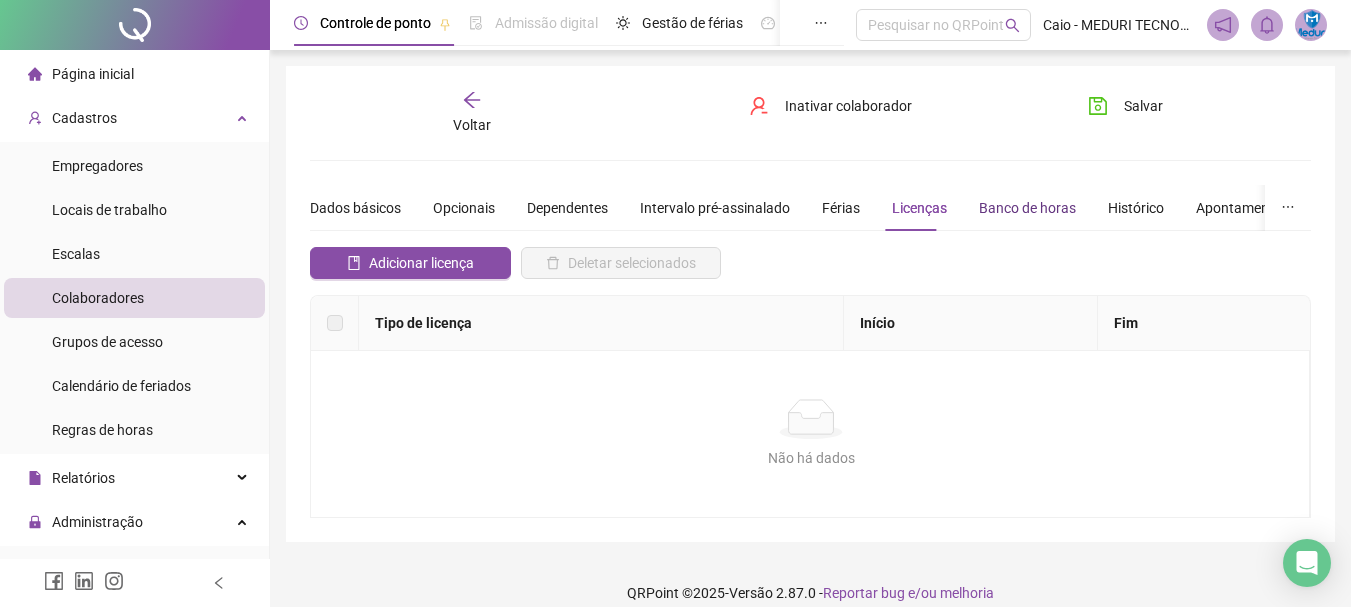 click on "Banco de horas" at bounding box center (1027, 208) 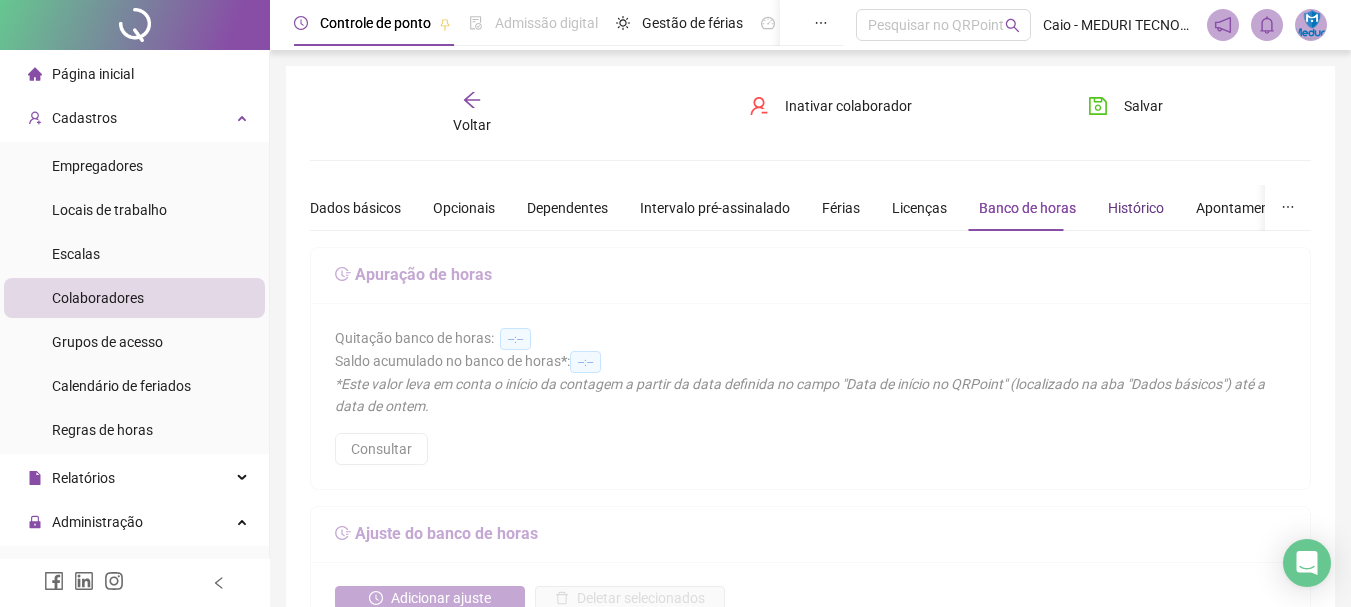 click on "Histórico" at bounding box center (1136, 208) 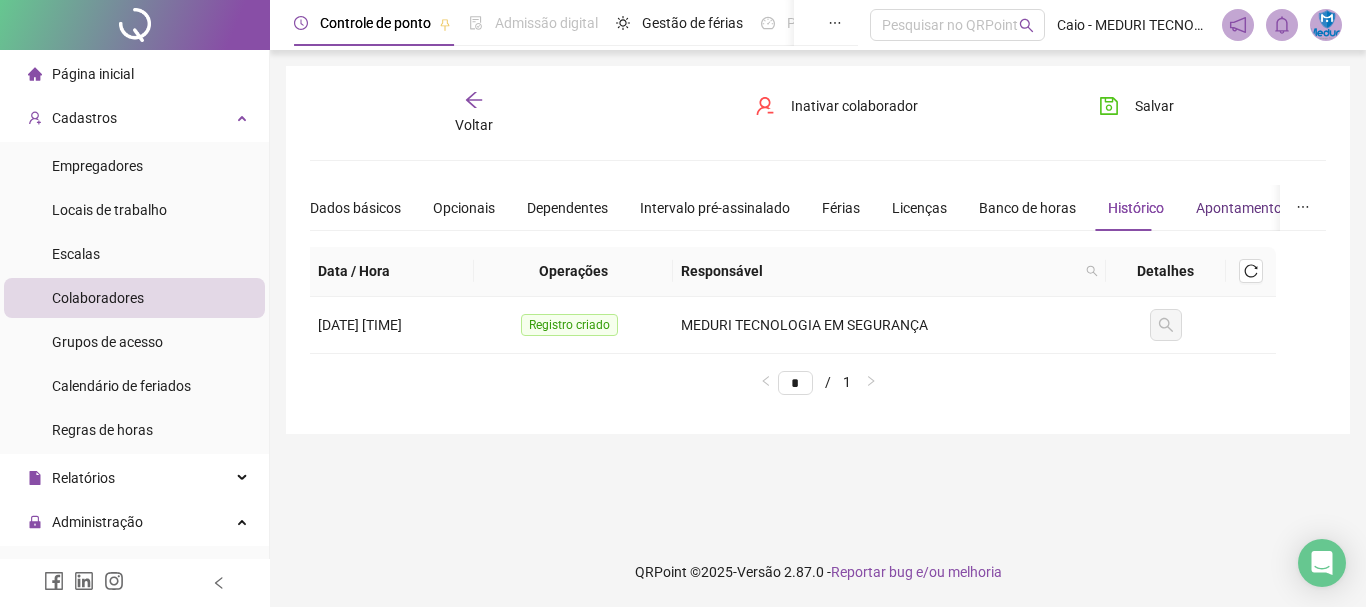 click on "Apontamentos" at bounding box center (1242, 208) 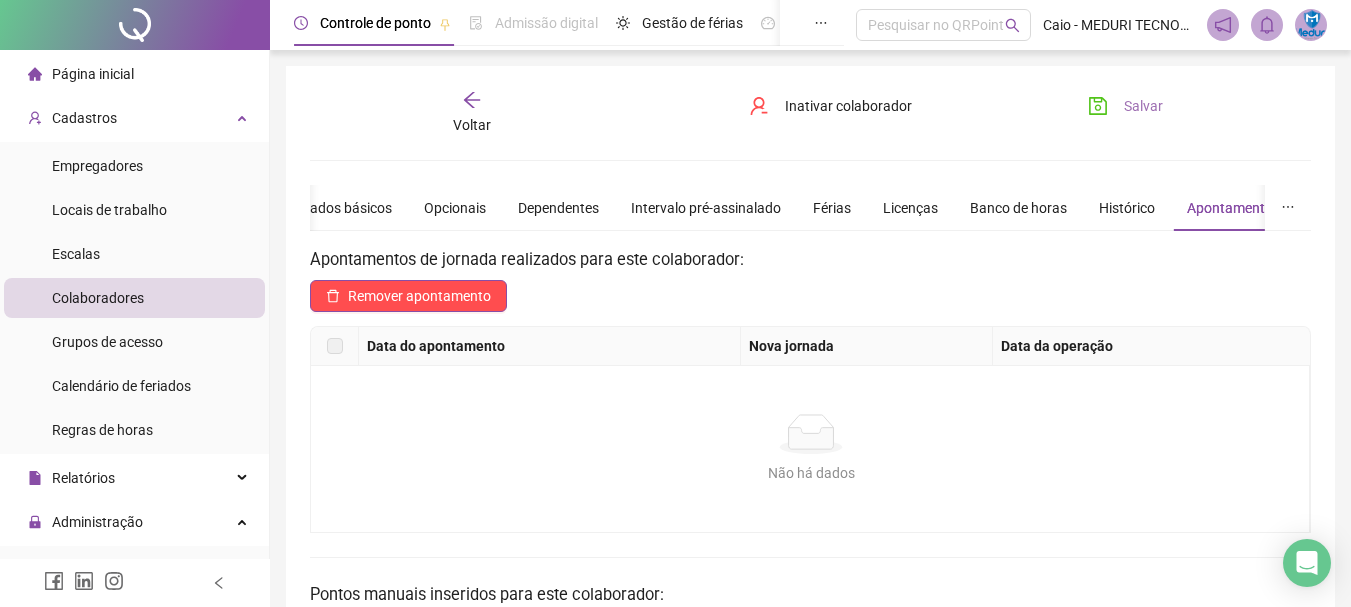 click on "Salvar" at bounding box center [1143, 106] 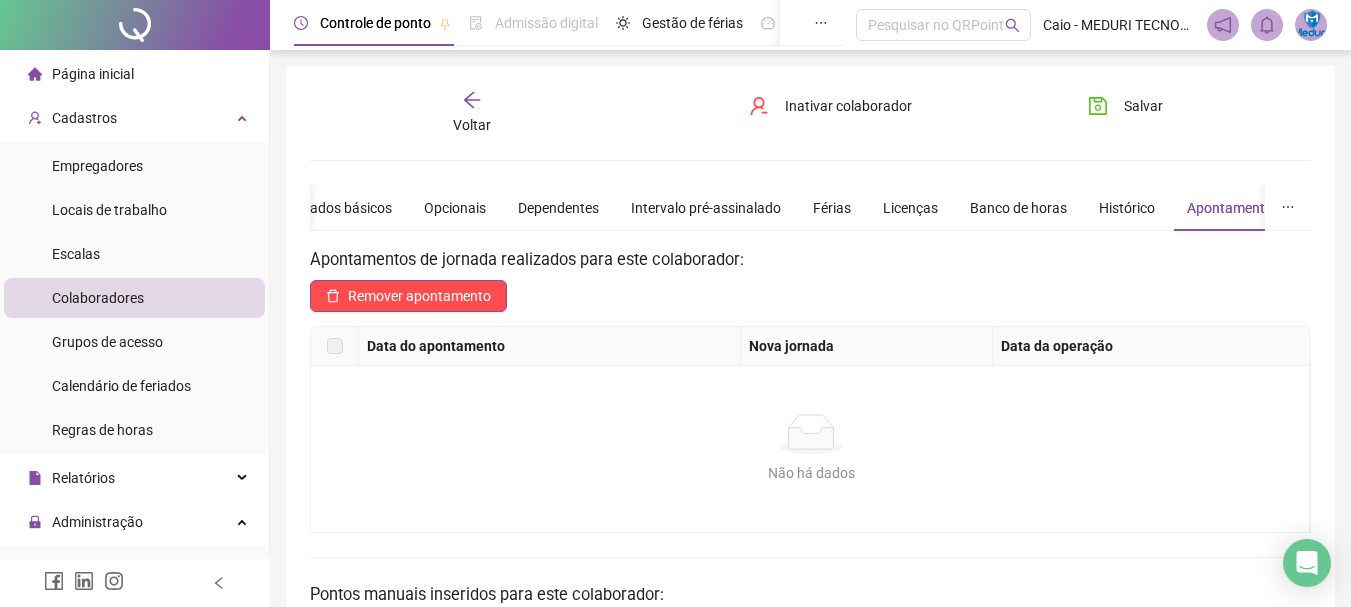 click 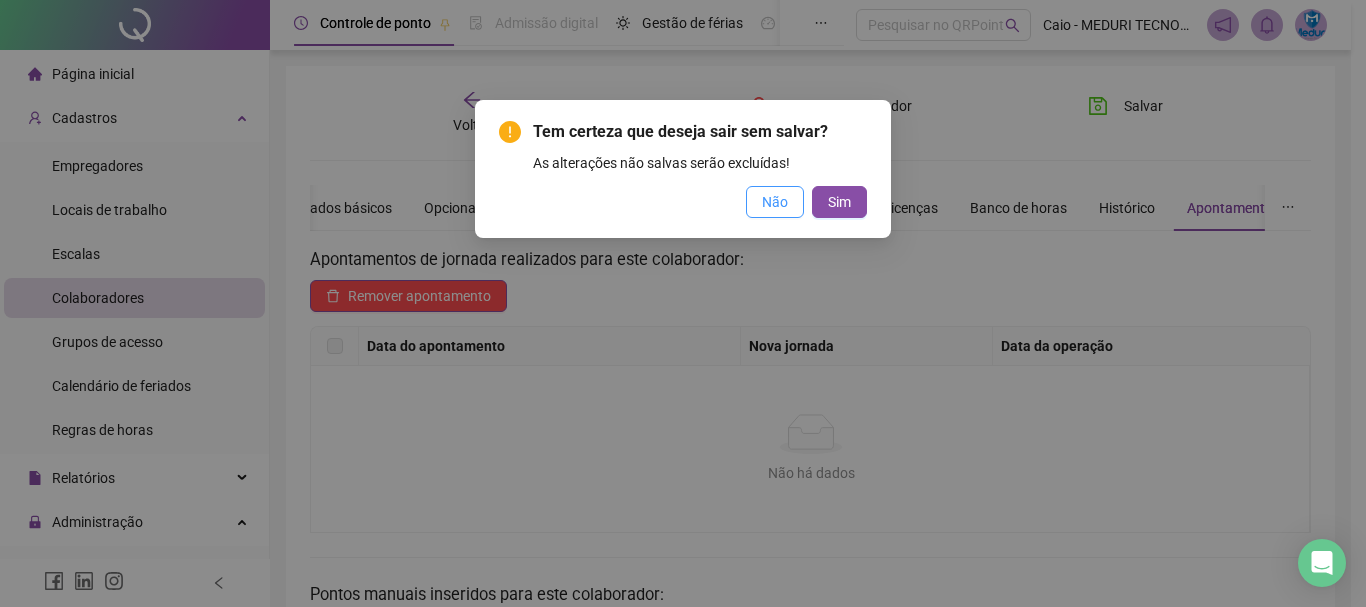 click on "Não" at bounding box center (775, 202) 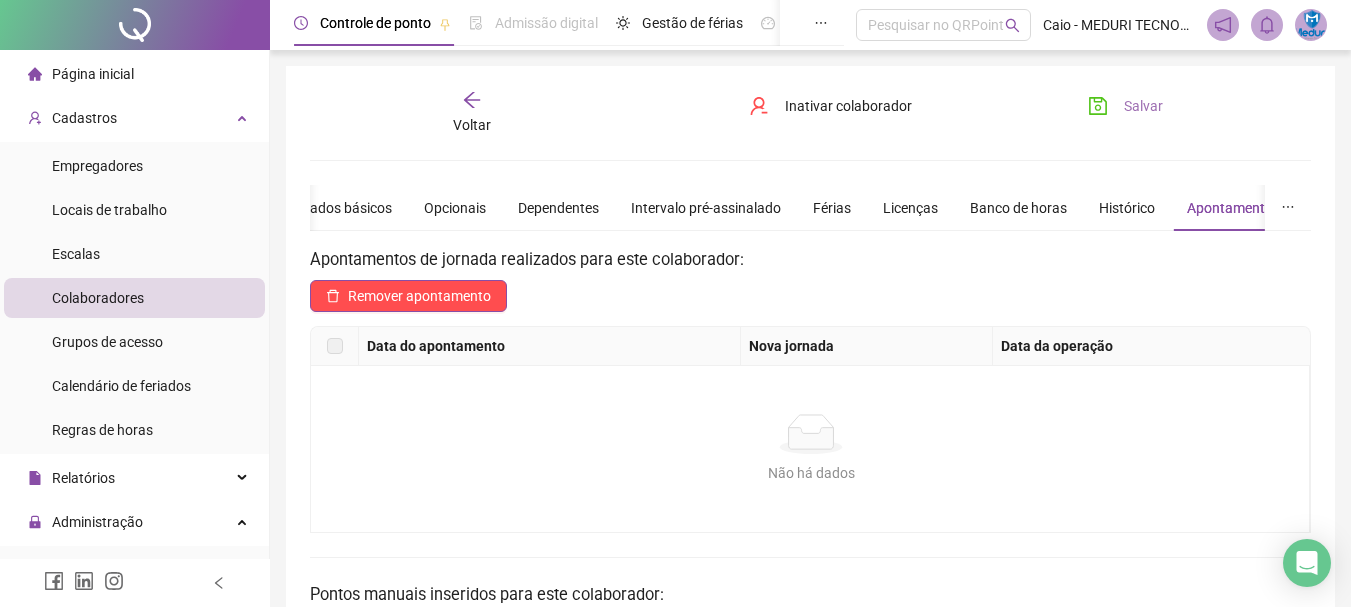 click on "Salvar" at bounding box center (1143, 106) 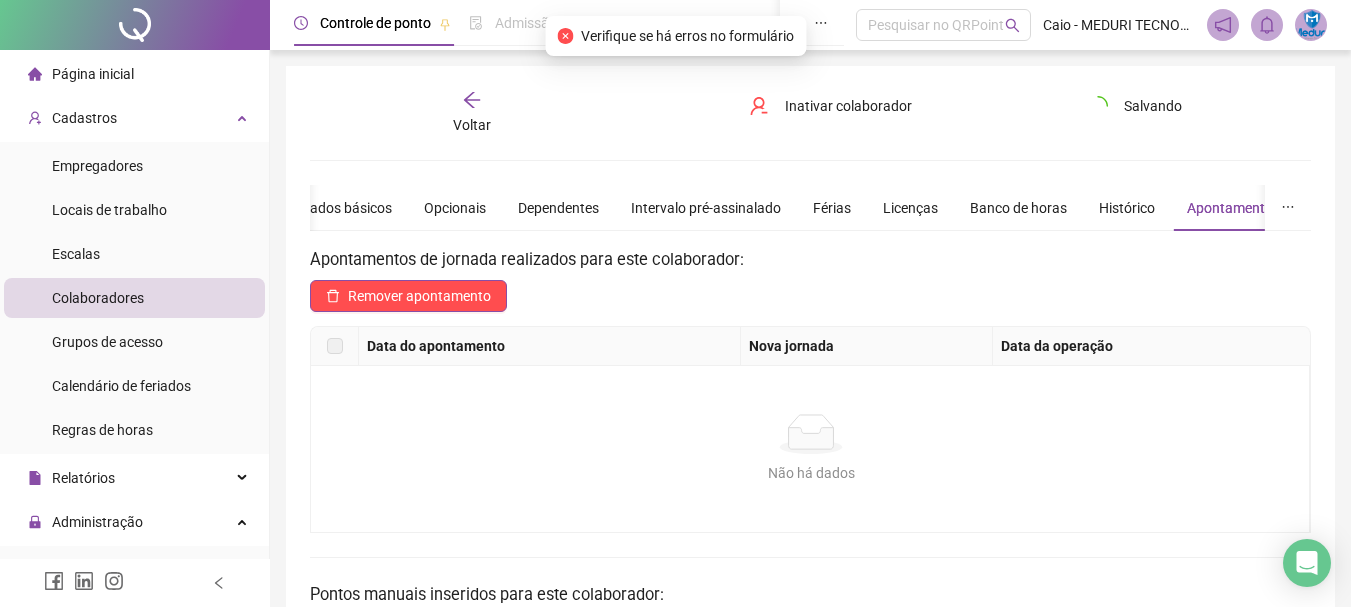 click on "**********" at bounding box center (810, 479) 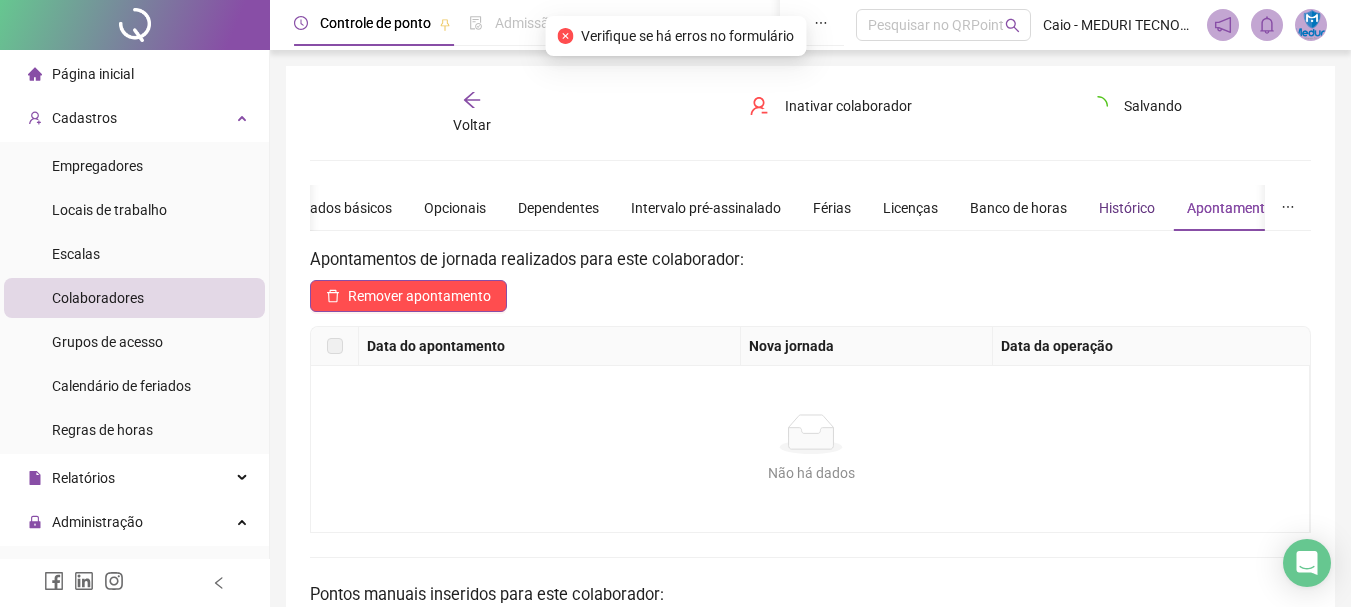 click on "Histórico" at bounding box center [1127, 208] 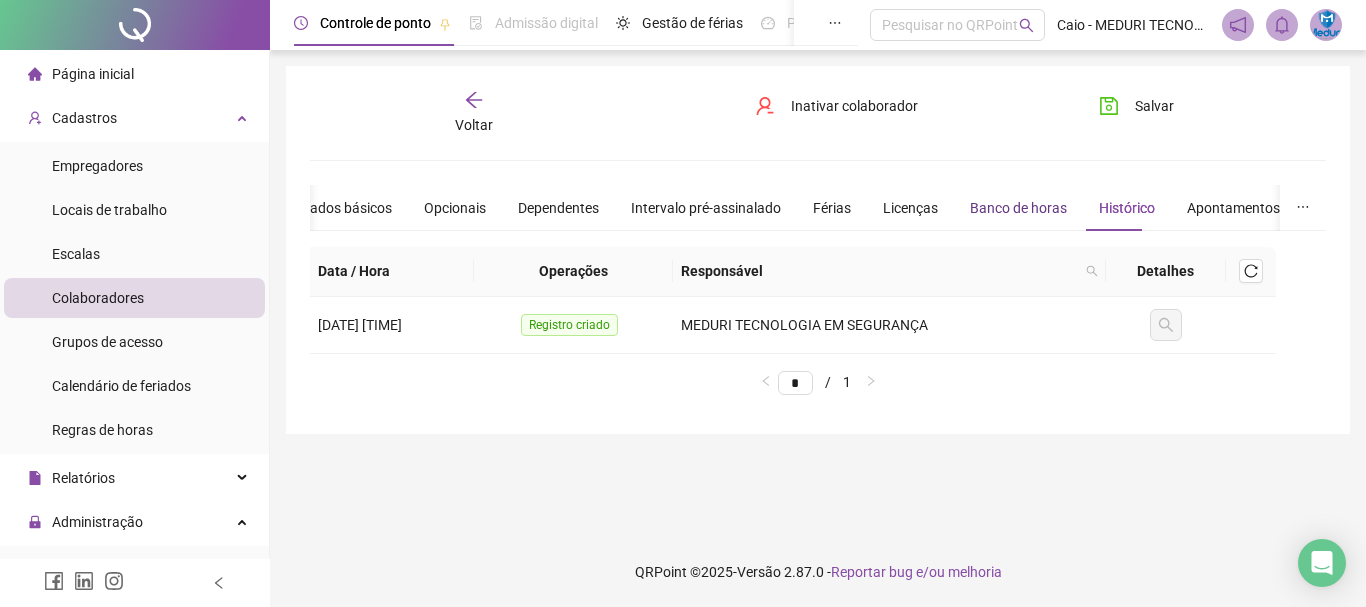 click on "Banco de horas" at bounding box center (1018, 208) 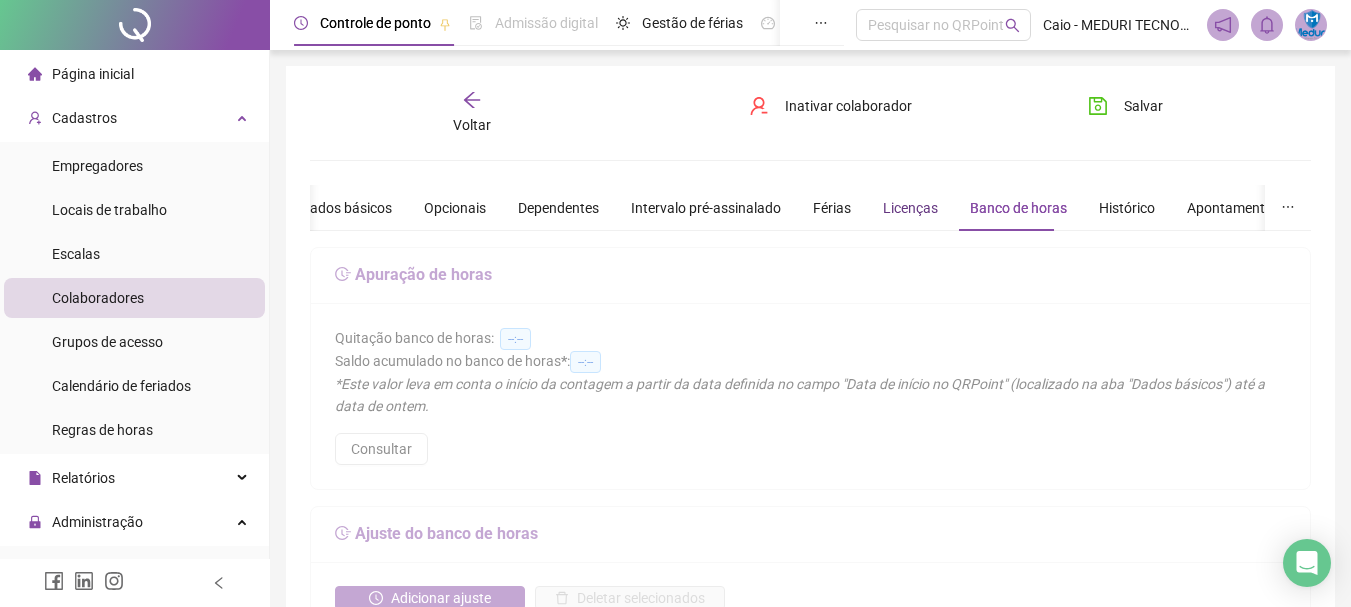 click on "Licenças" at bounding box center (910, 208) 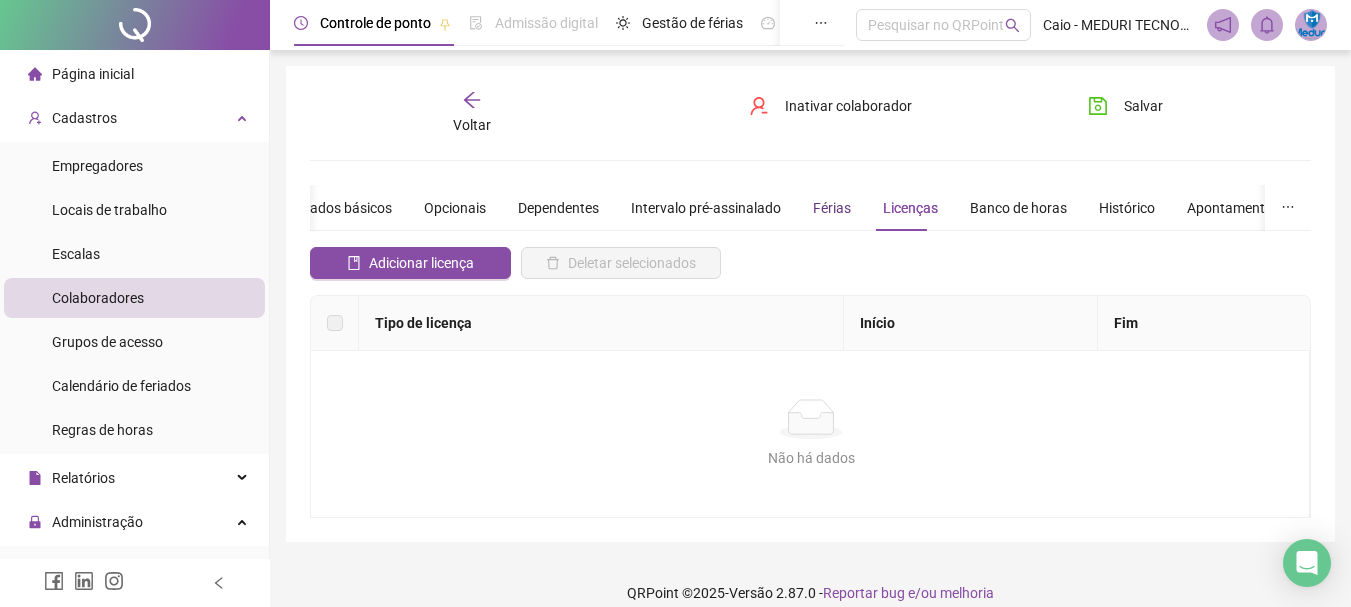 click on "Férias" at bounding box center [832, 208] 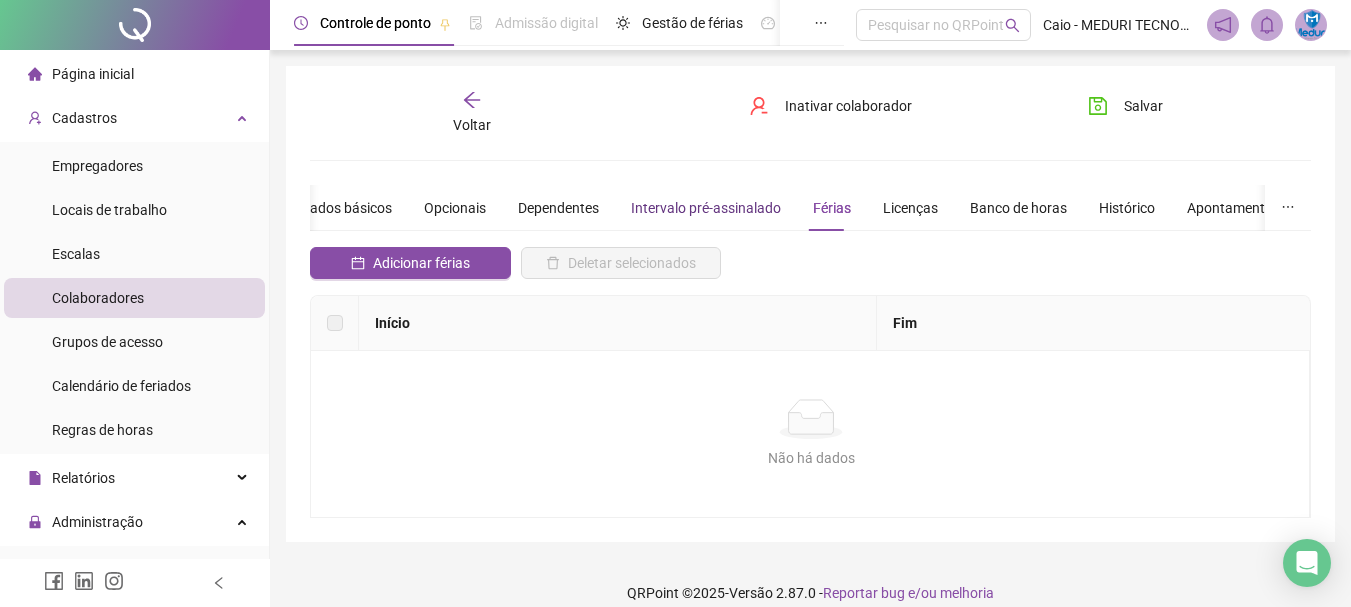 click on "Intervalo pré-assinalado" at bounding box center [706, 208] 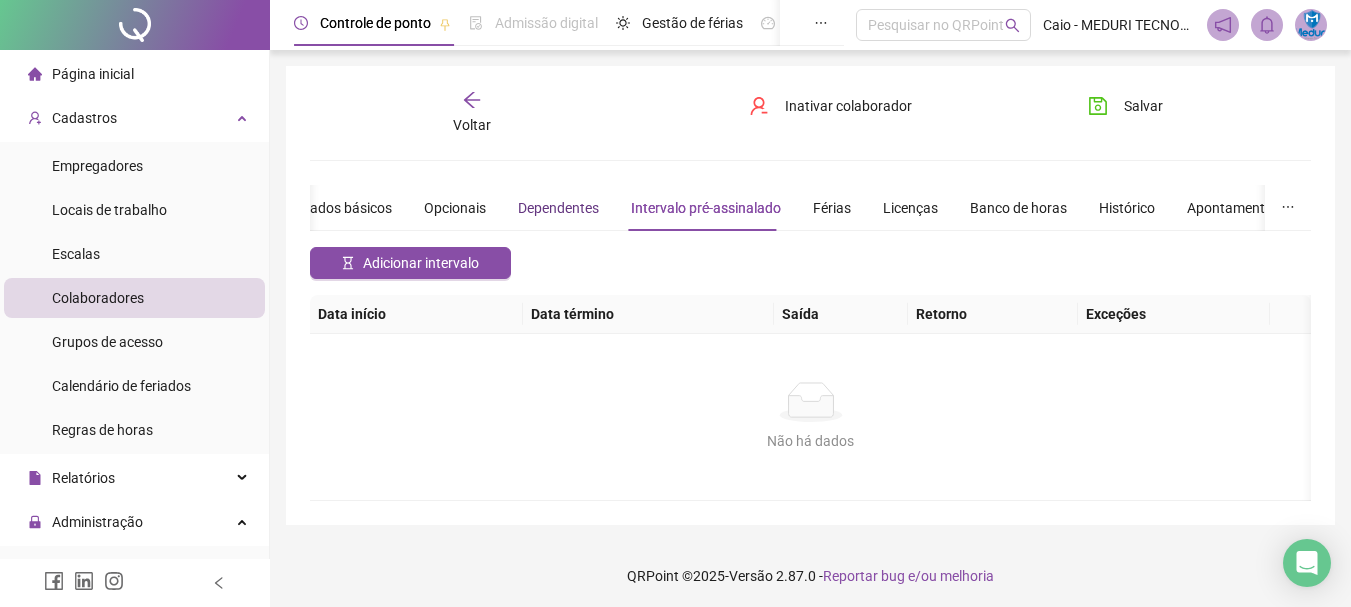 click on "Dependentes" at bounding box center [558, 208] 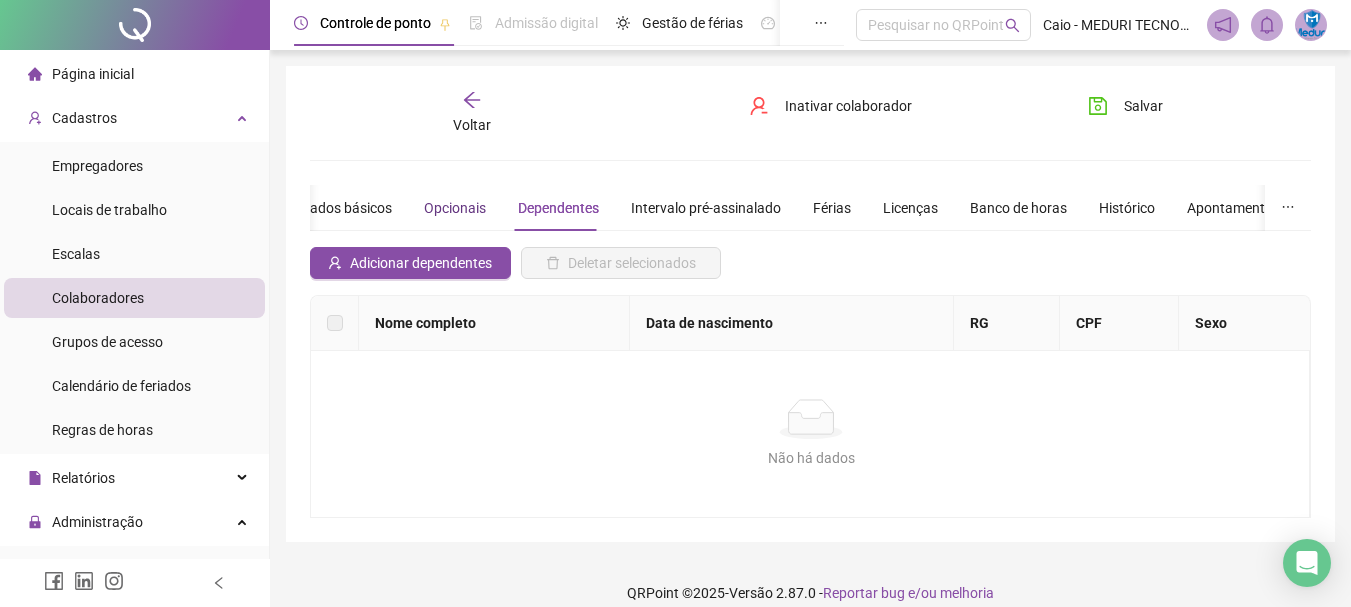 click on "Opcionais" at bounding box center (455, 208) 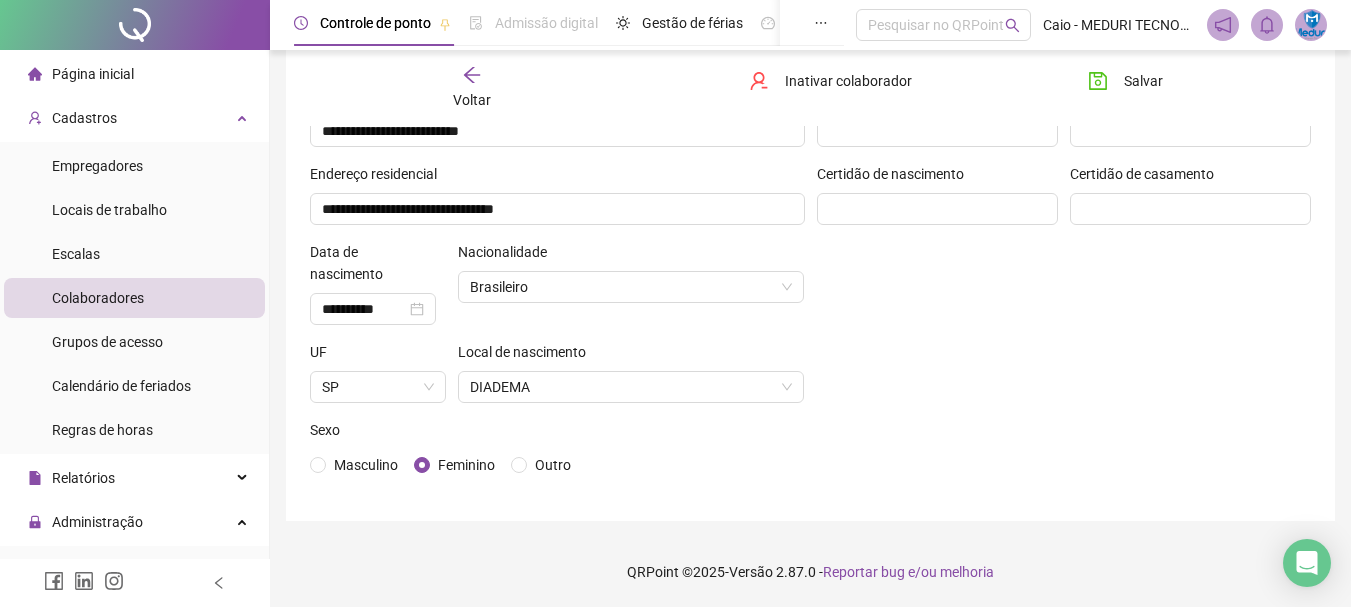 scroll, scrollTop: 0, scrollLeft: 0, axis: both 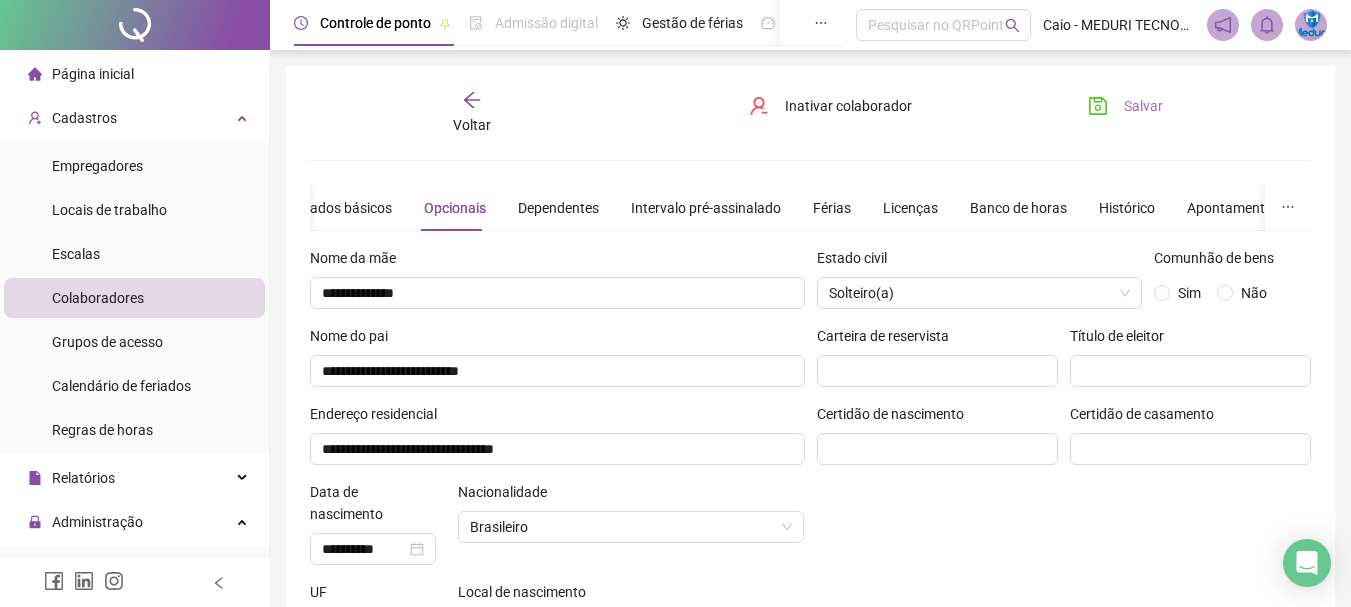 click on "Salvar" at bounding box center (1143, 106) 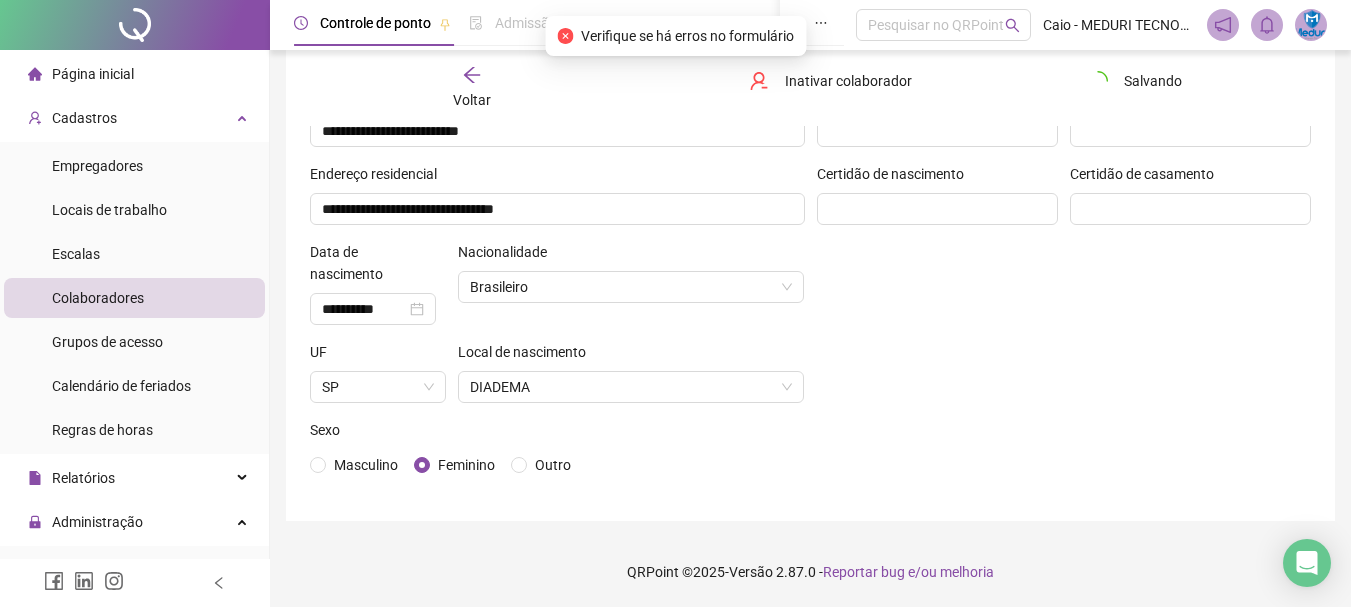scroll, scrollTop: 0, scrollLeft: 0, axis: both 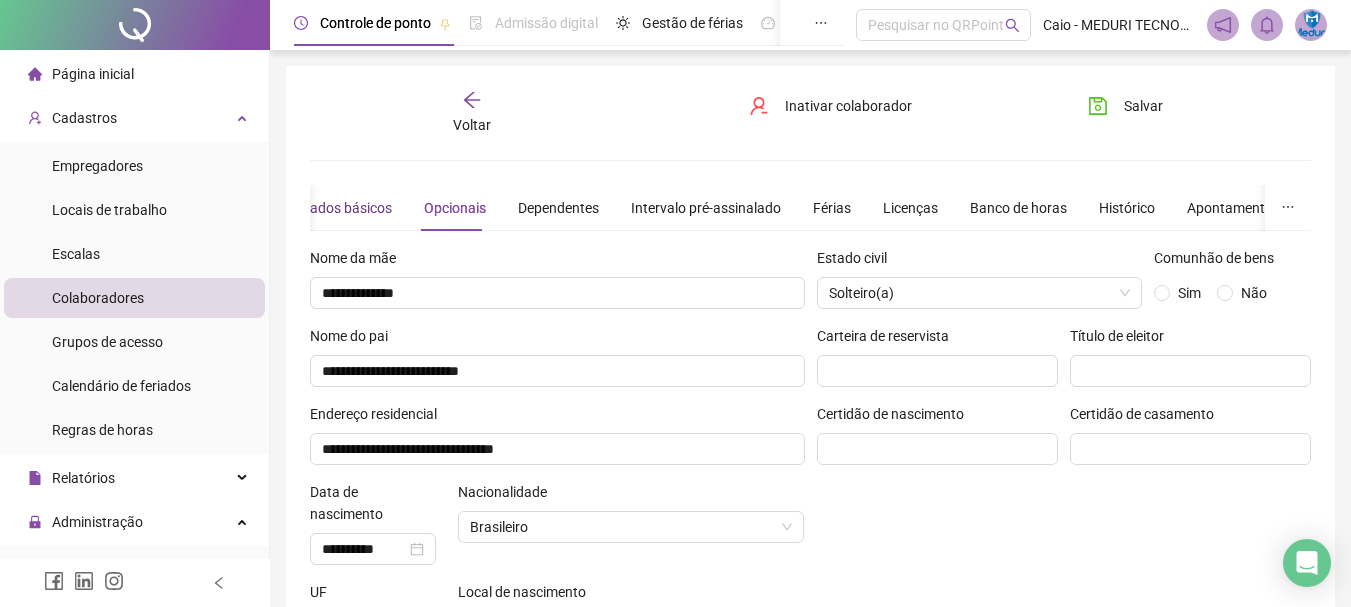 click on "Dados básicos" at bounding box center [346, 208] 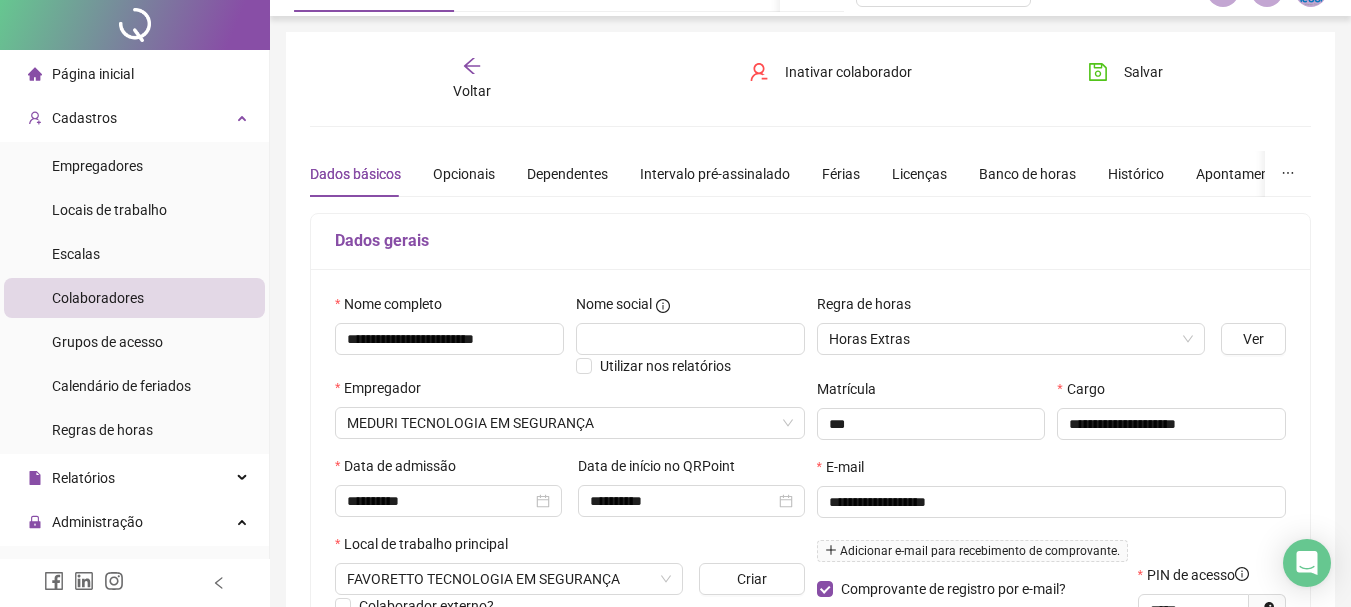 scroll, scrollTop: 0, scrollLeft: 0, axis: both 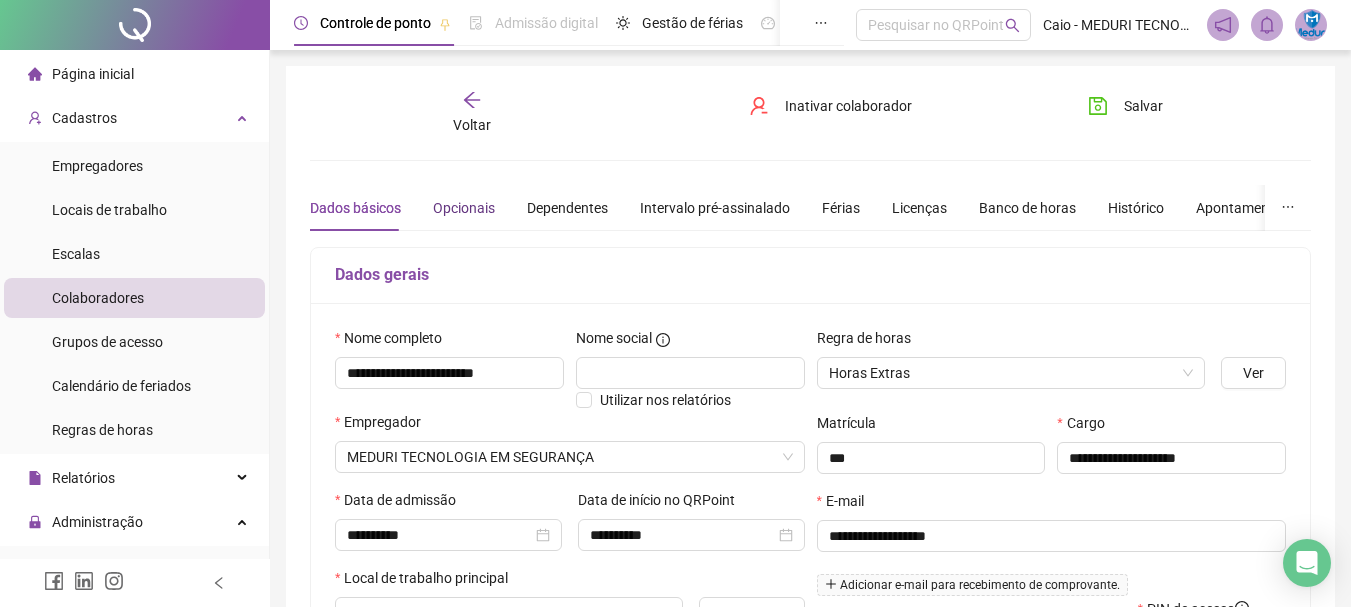 click on "Opcionais" at bounding box center [464, 208] 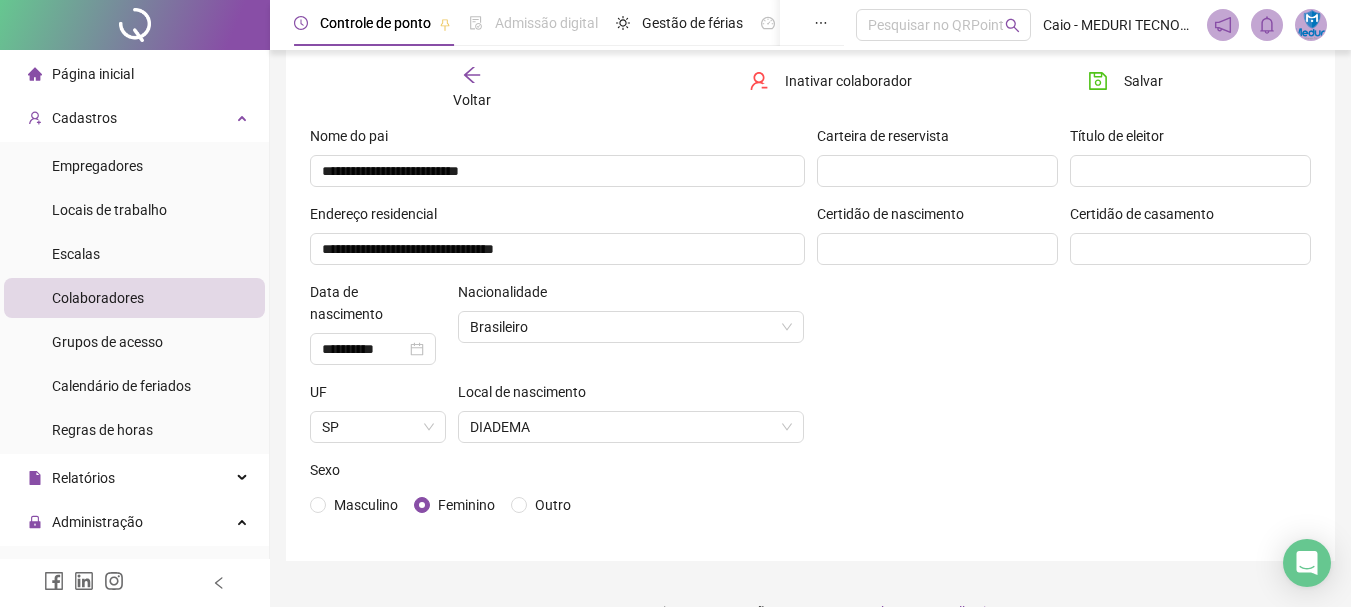 scroll, scrollTop: 240, scrollLeft: 0, axis: vertical 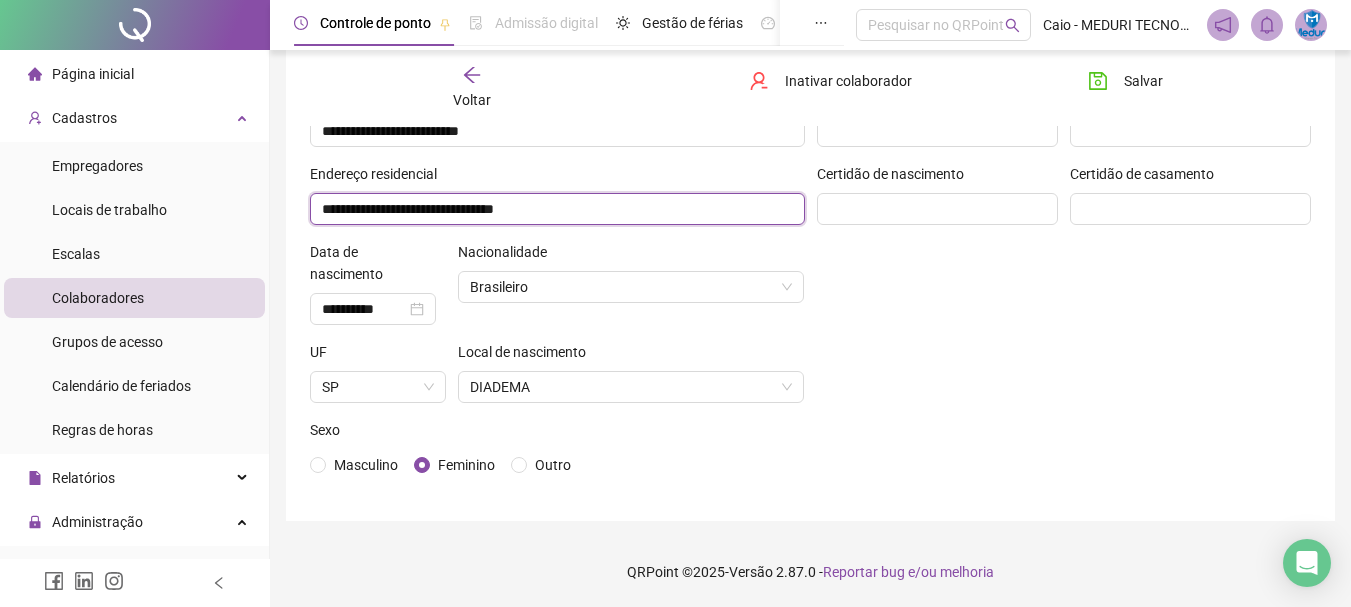drag, startPoint x: 627, startPoint y: 216, endPoint x: 411, endPoint y: 221, distance: 216.05786 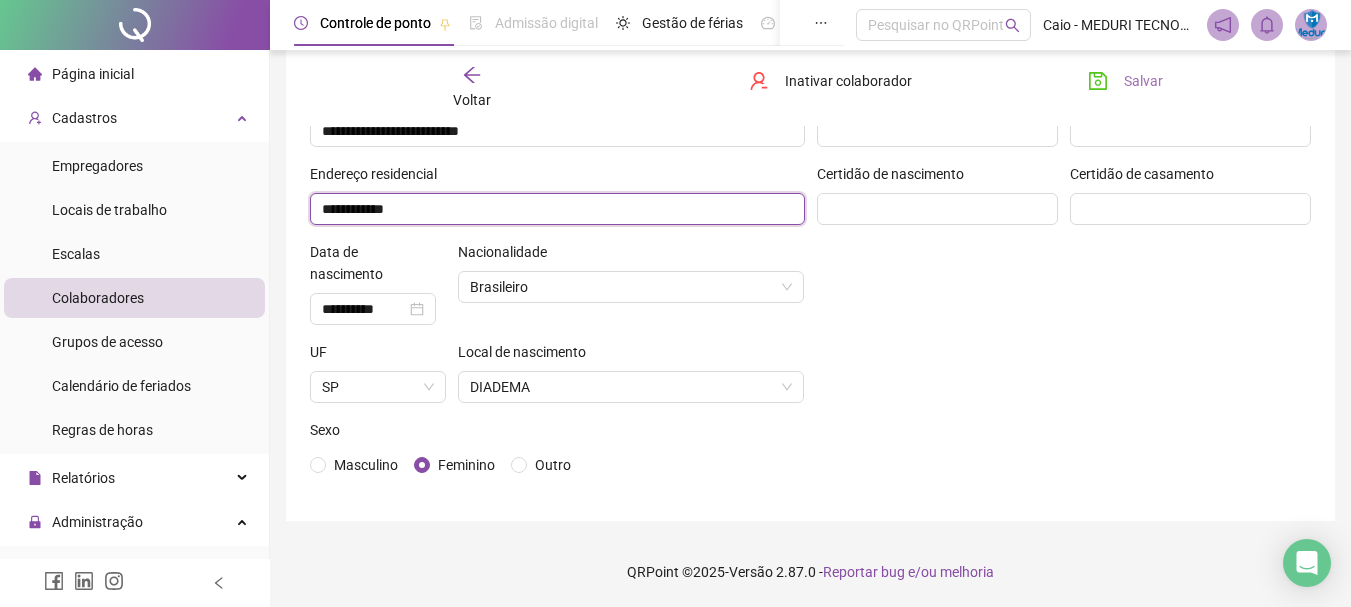 type on "**********" 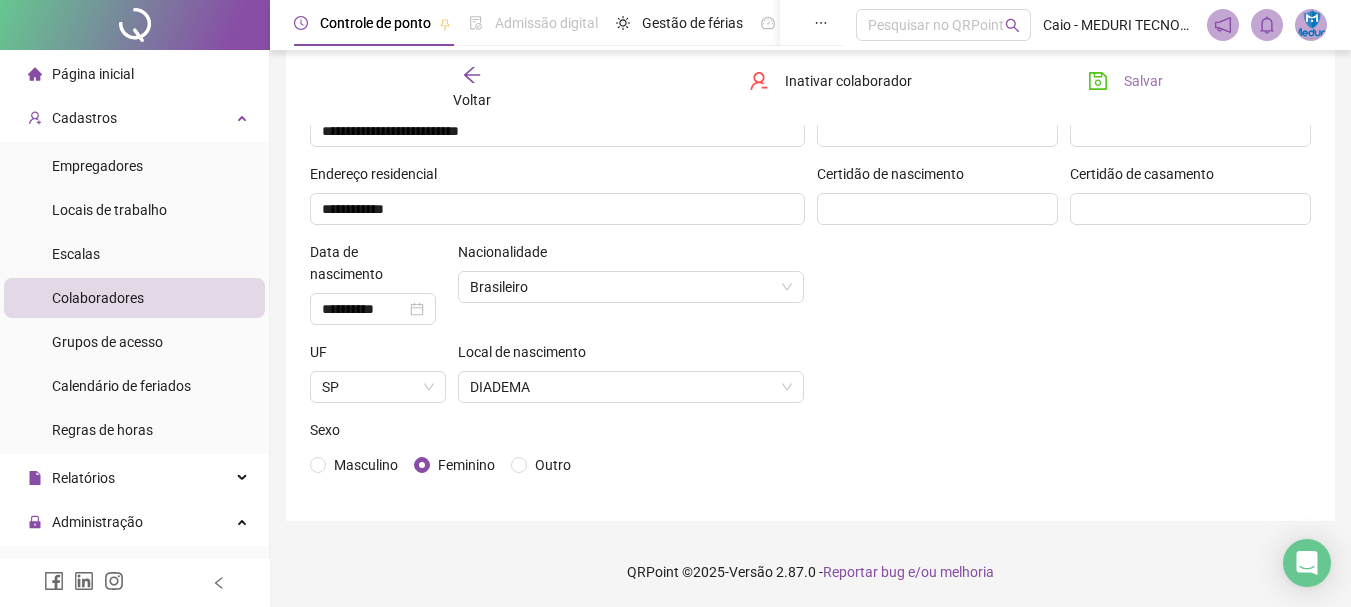 click on "Salvar" at bounding box center [1143, 81] 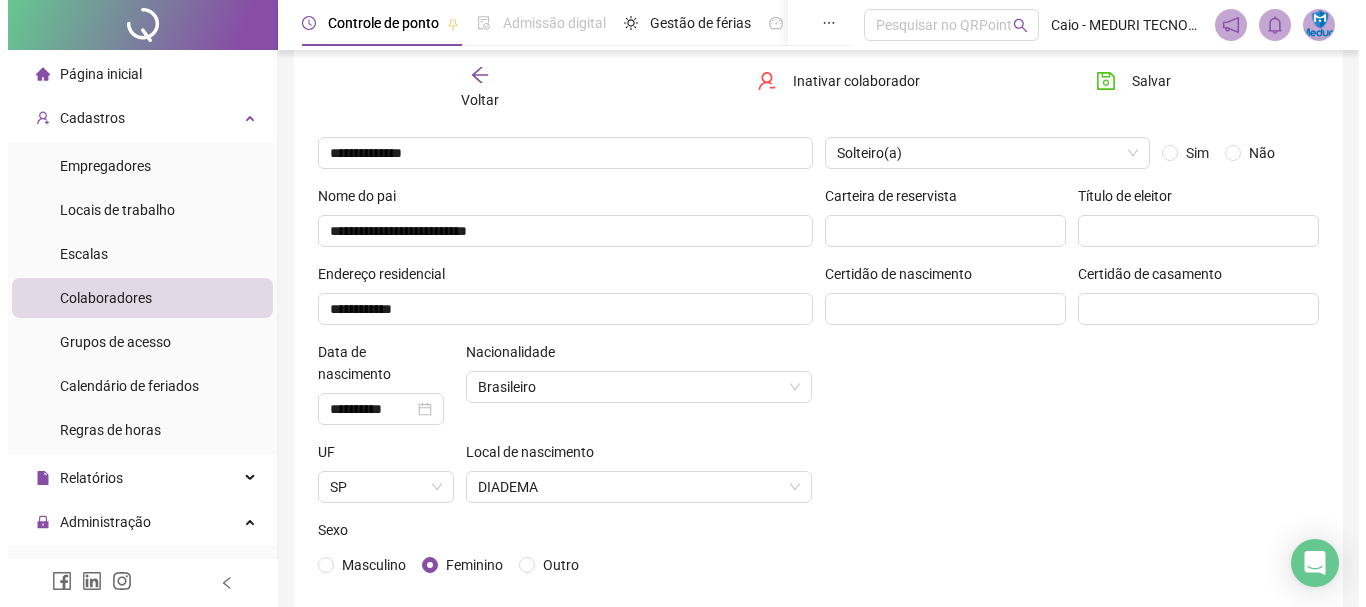 scroll, scrollTop: 40, scrollLeft: 0, axis: vertical 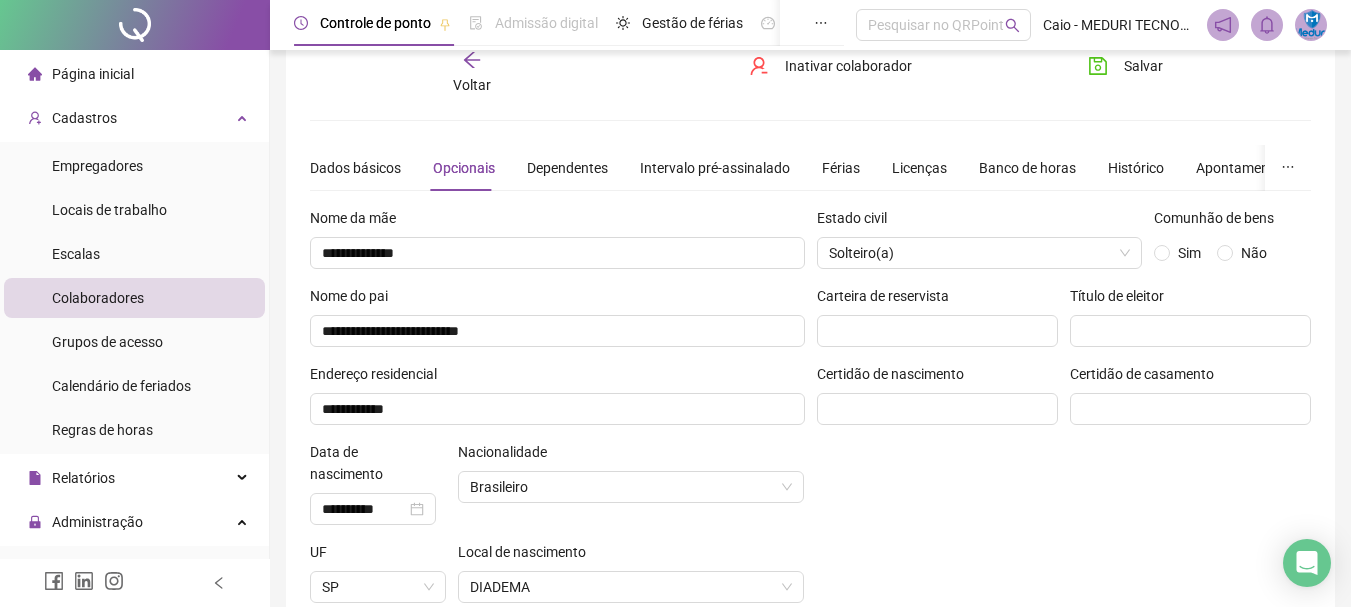 click on "Voltar" at bounding box center [472, 85] 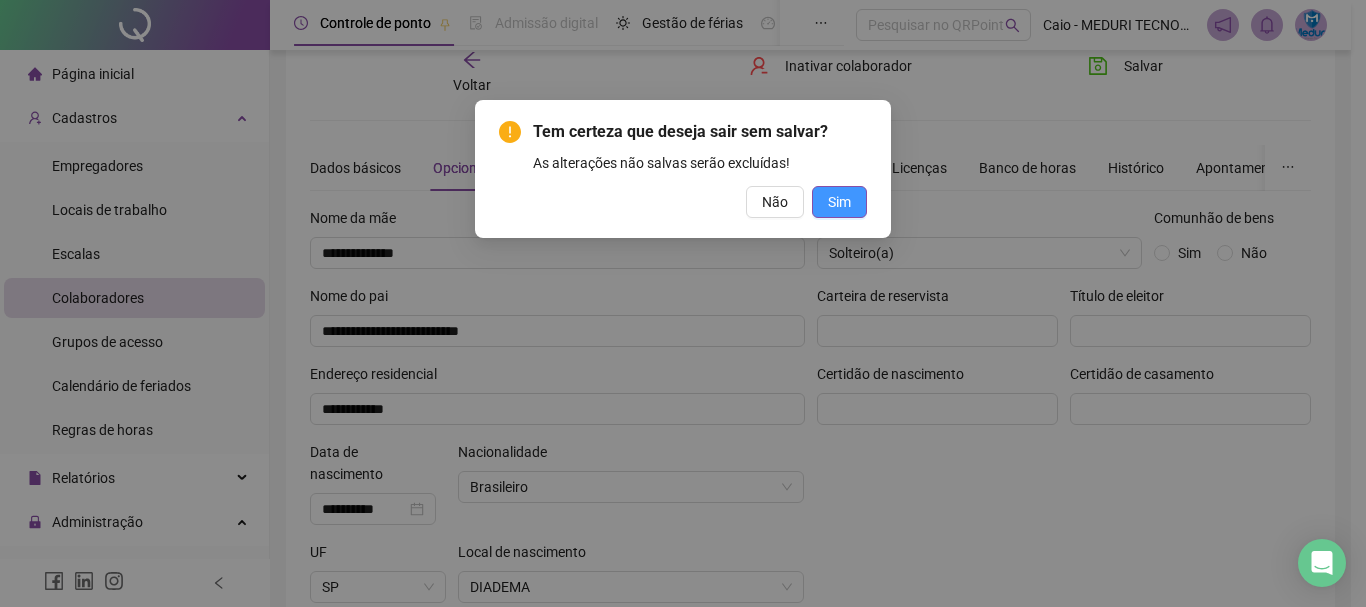 click on "Sim" at bounding box center [839, 202] 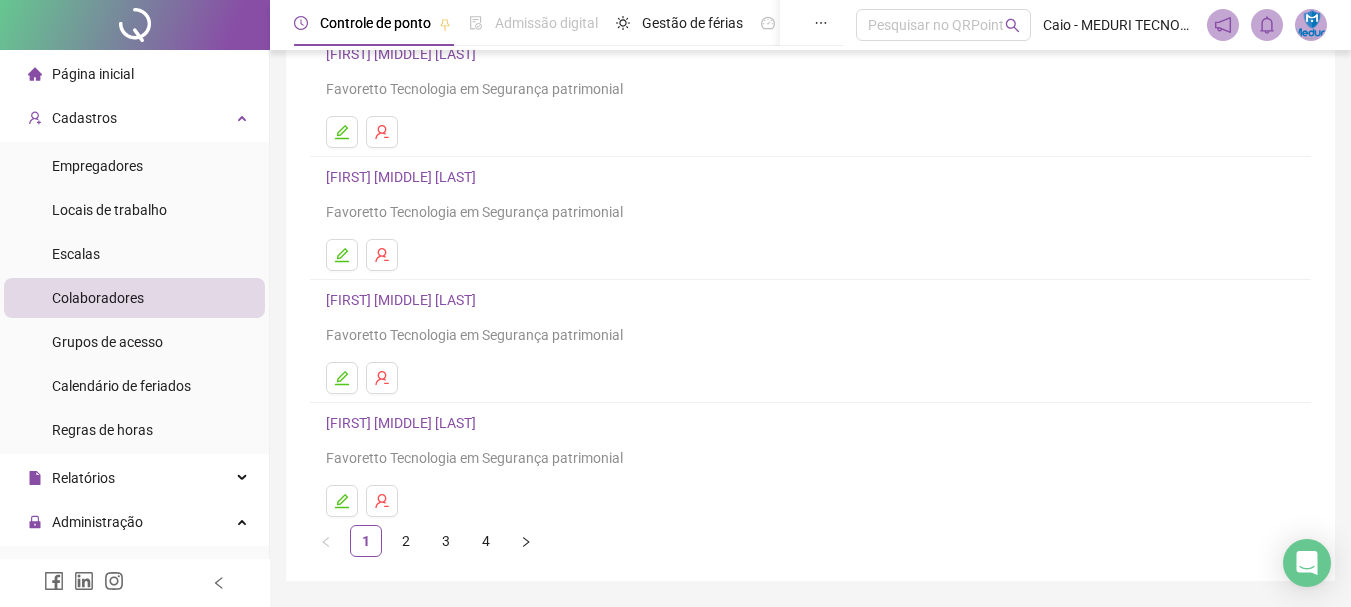 scroll, scrollTop: 360, scrollLeft: 0, axis: vertical 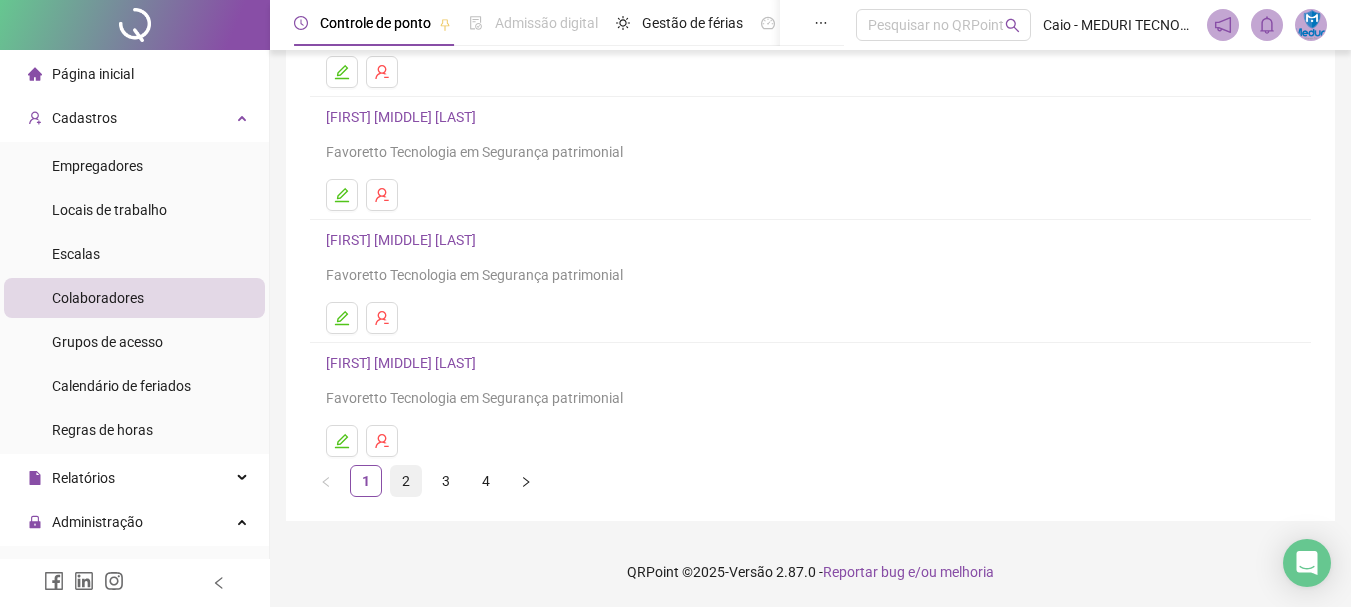 click on "2" at bounding box center (406, 481) 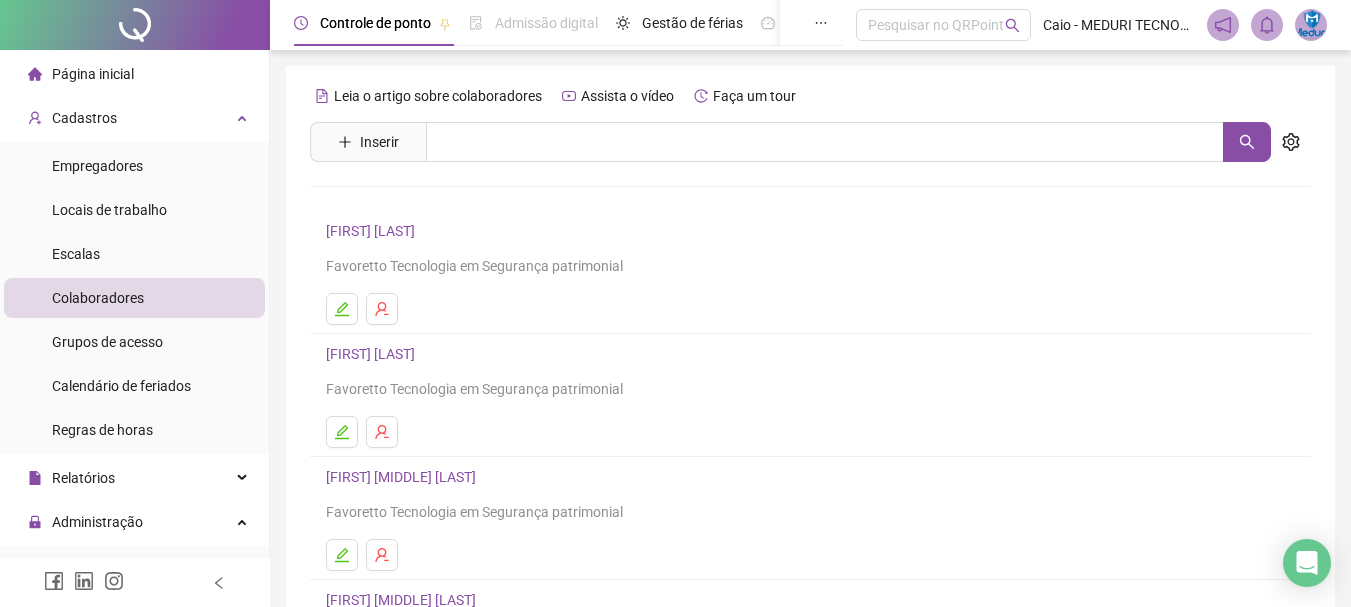 scroll, scrollTop: 300, scrollLeft: 0, axis: vertical 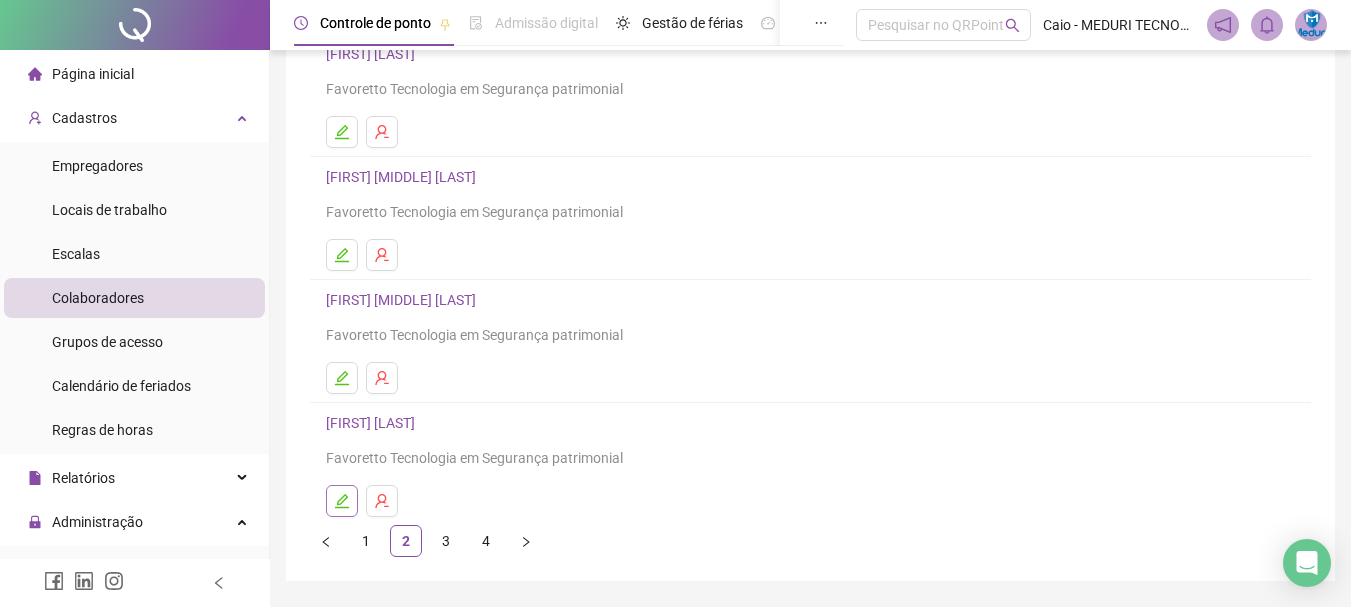 click 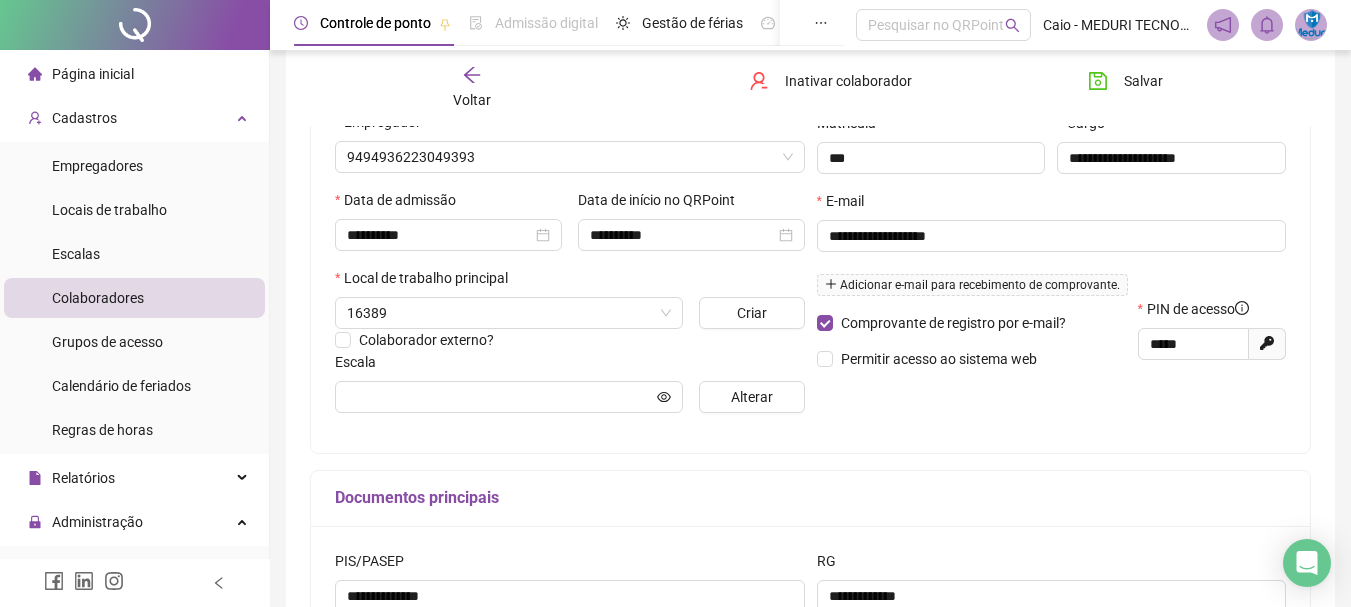 scroll, scrollTop: 310, scrollLeft: 0, axis: vertical 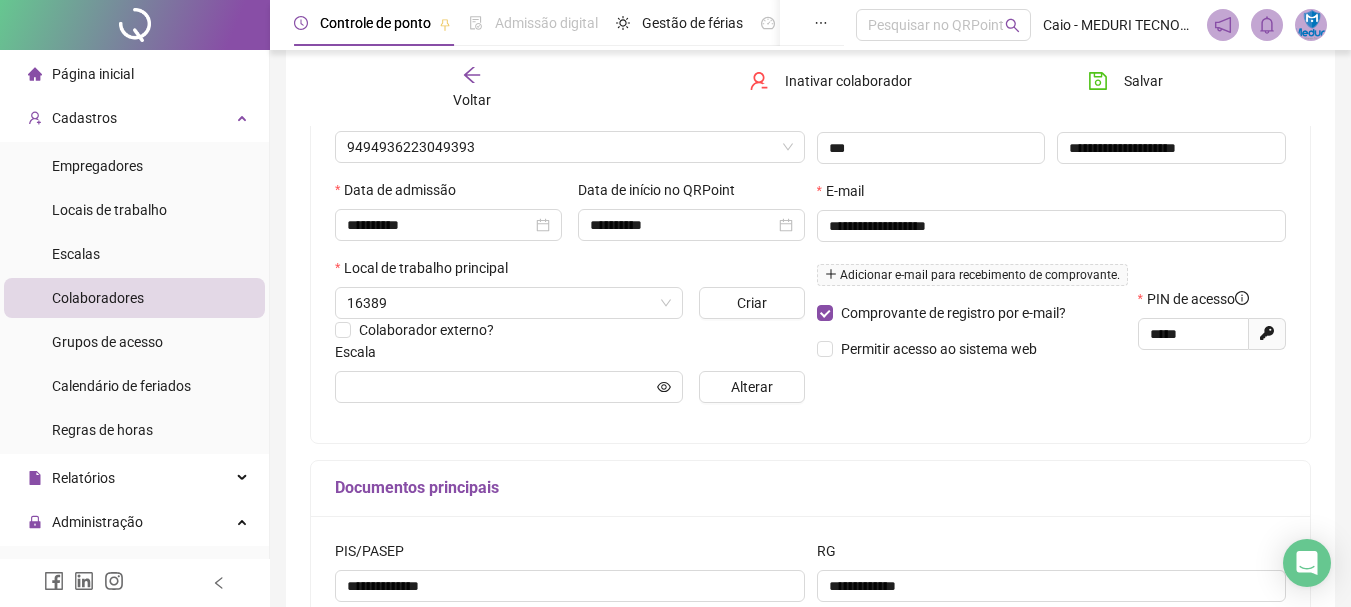 type on "**********" 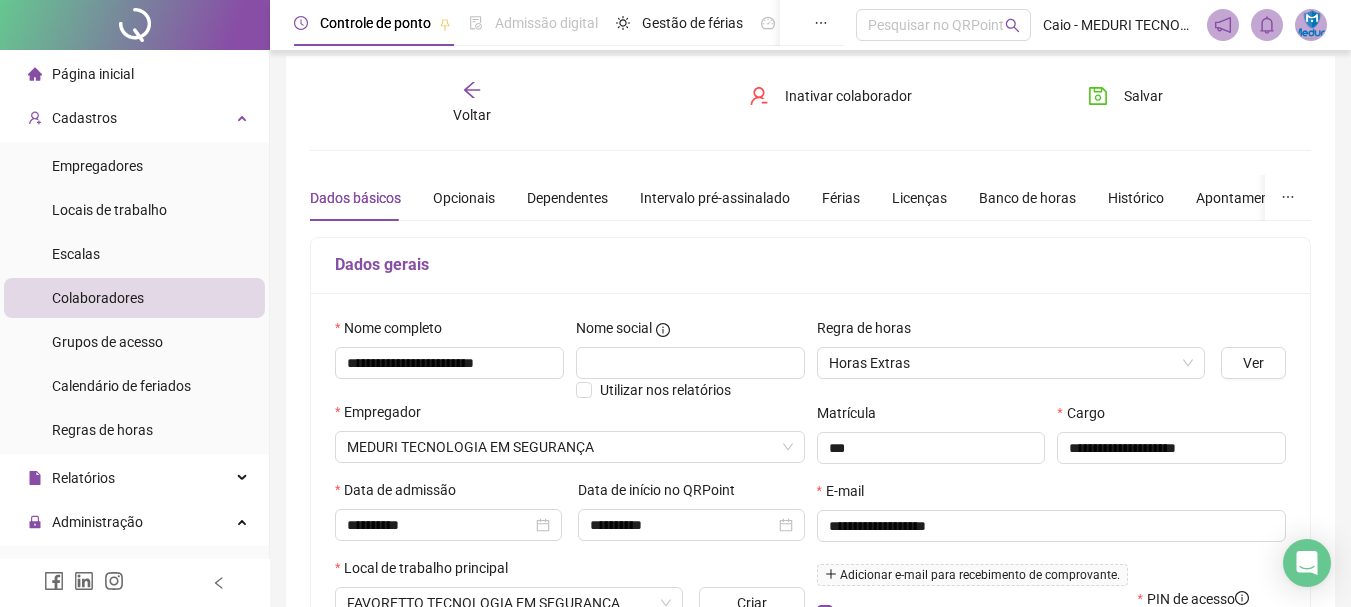 scroll, scrollTop: 0, scrollLeft: 0, axis: both 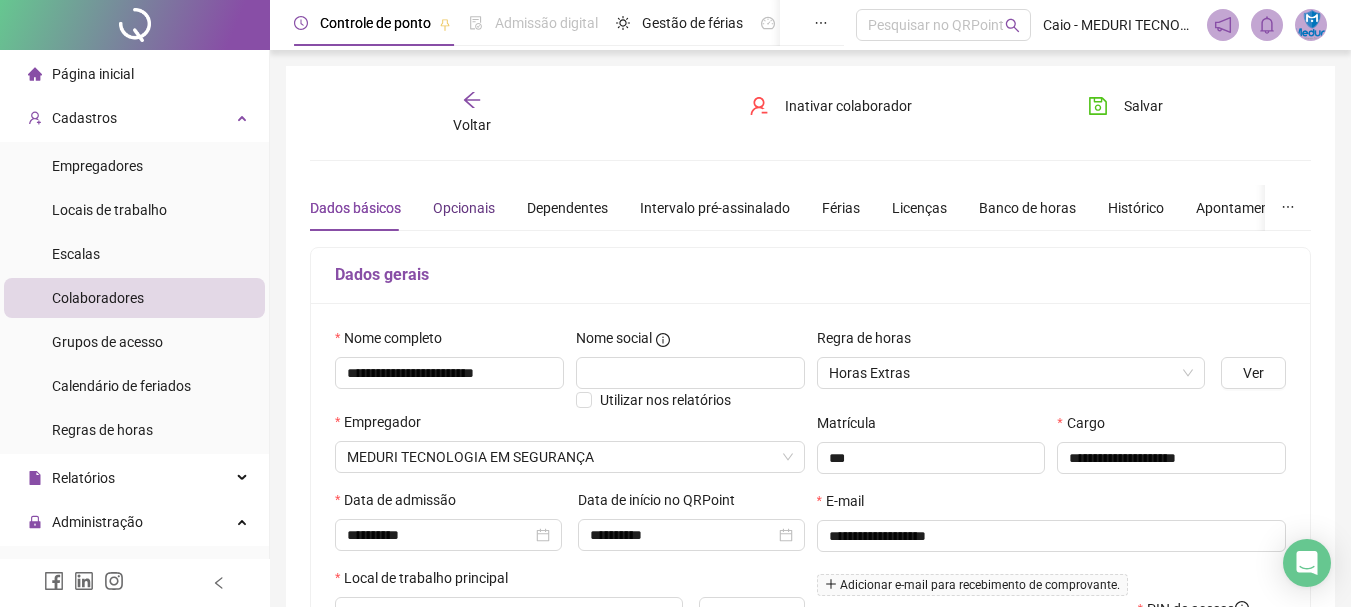 click on "Opcionais" at bounding box center (464, 208) 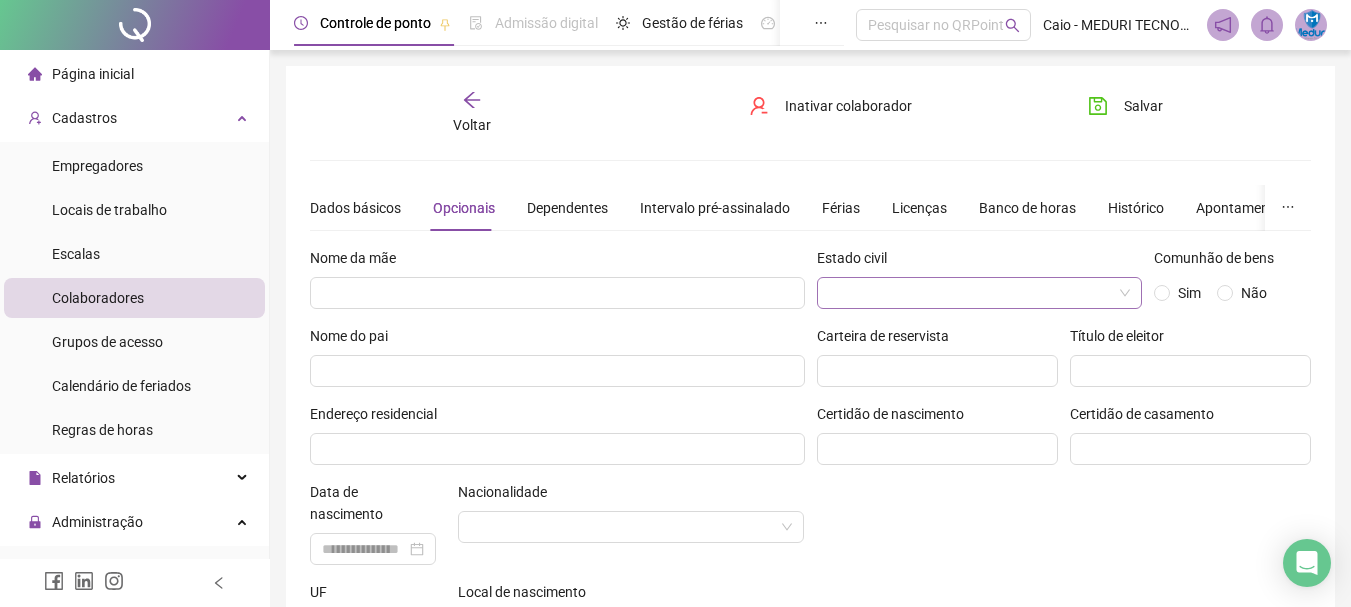 click at bounding box center (974, 293) 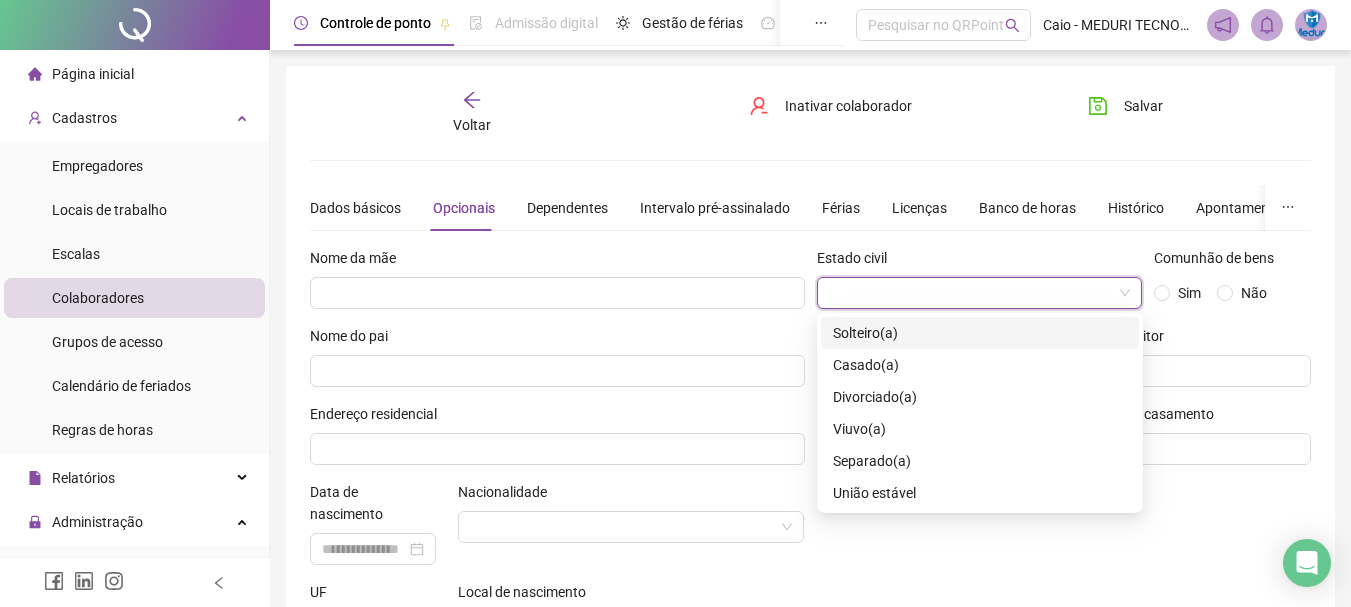 click on "Solteiro(a)" at bounding box center (980, 333) 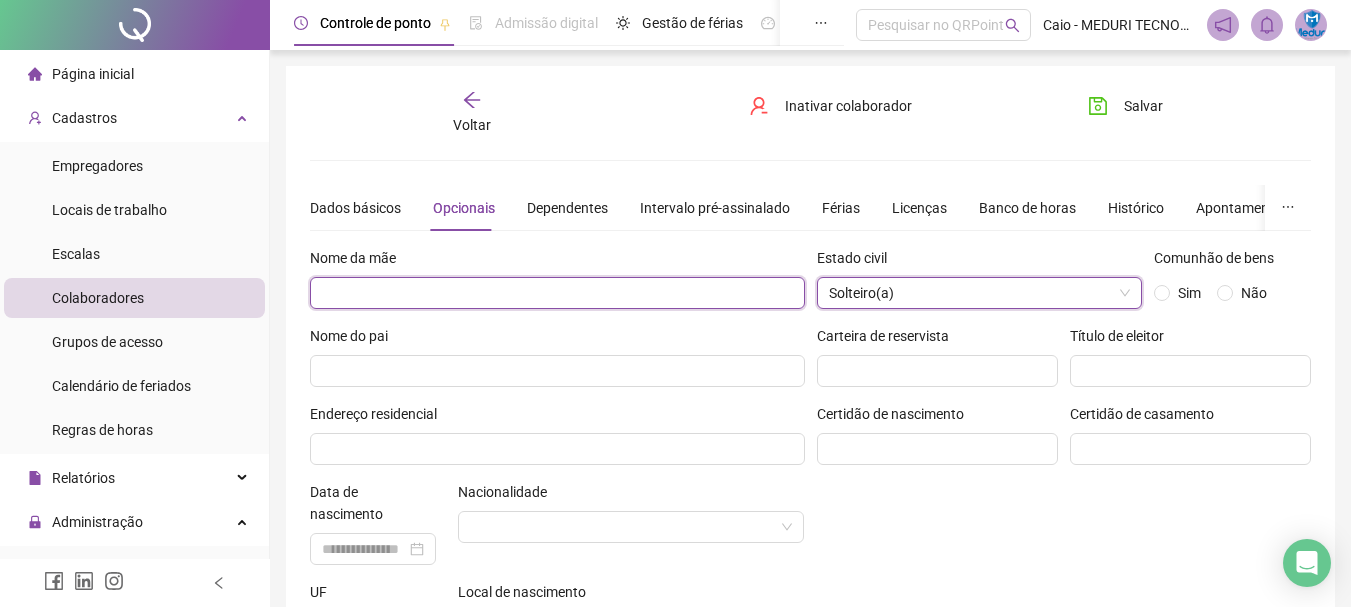 click at bounding box center (557, 293) 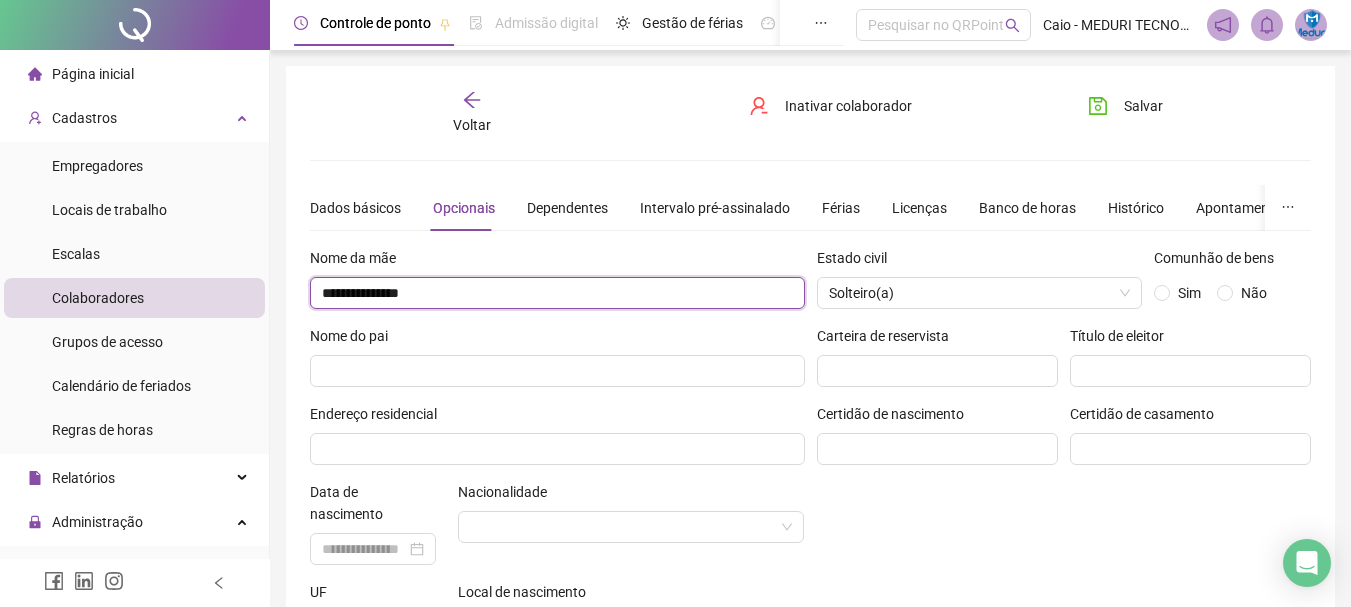 type on "**********" 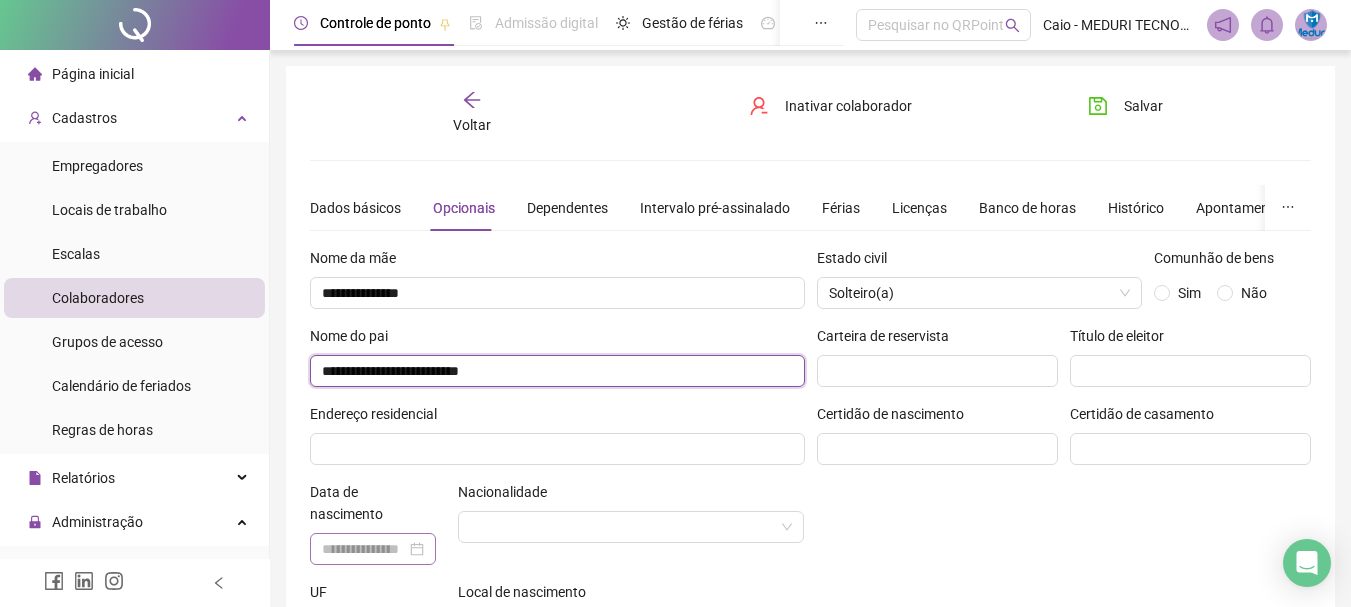 type on "**********" 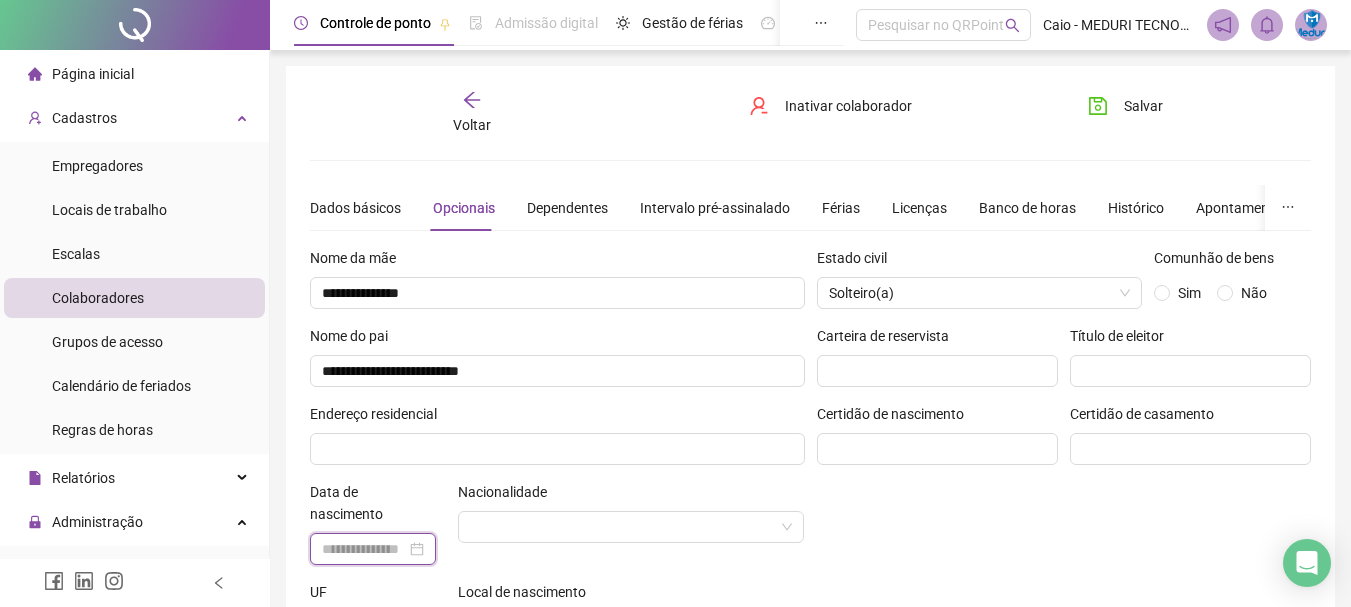 click at bounding box center (364, 549) 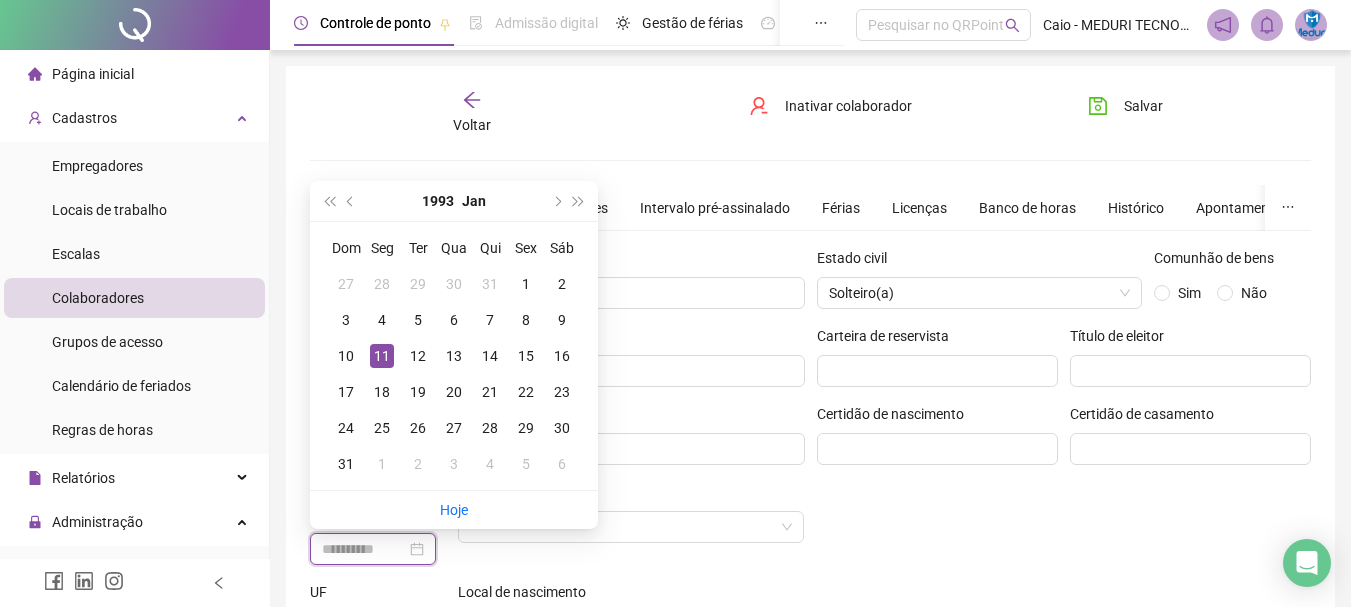 type on "**********" 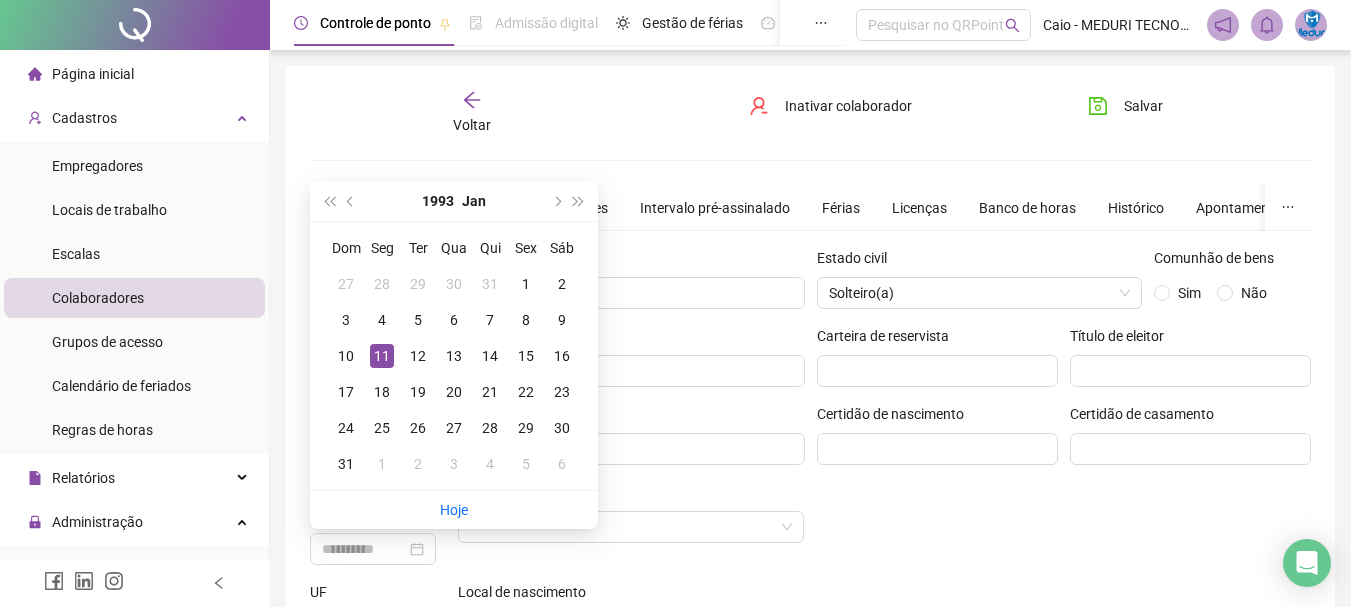 click on "11" at bounding box center (382, 356) 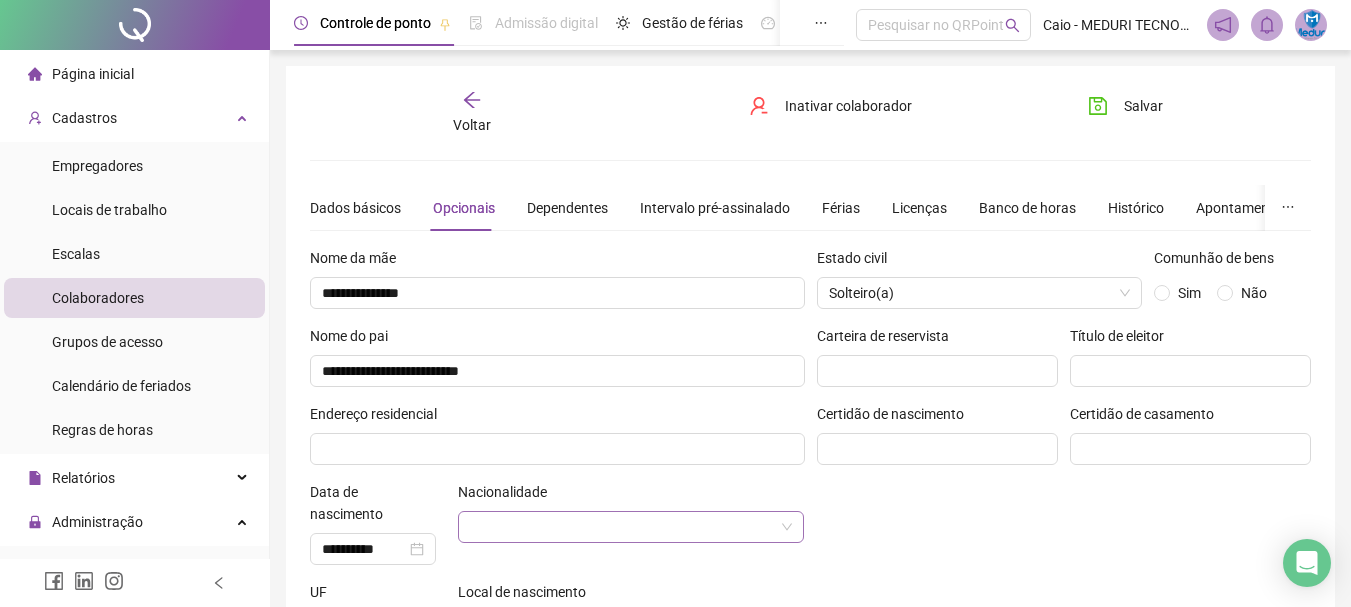 click at bounding box center [625, 527] 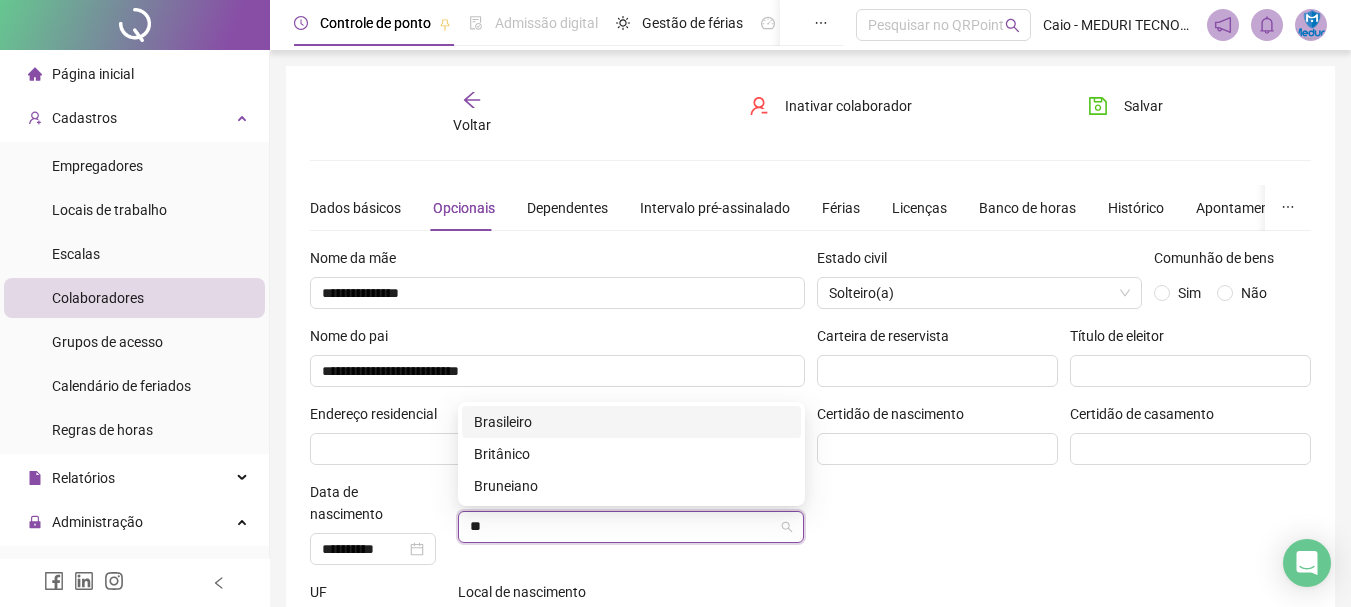 type on "***" 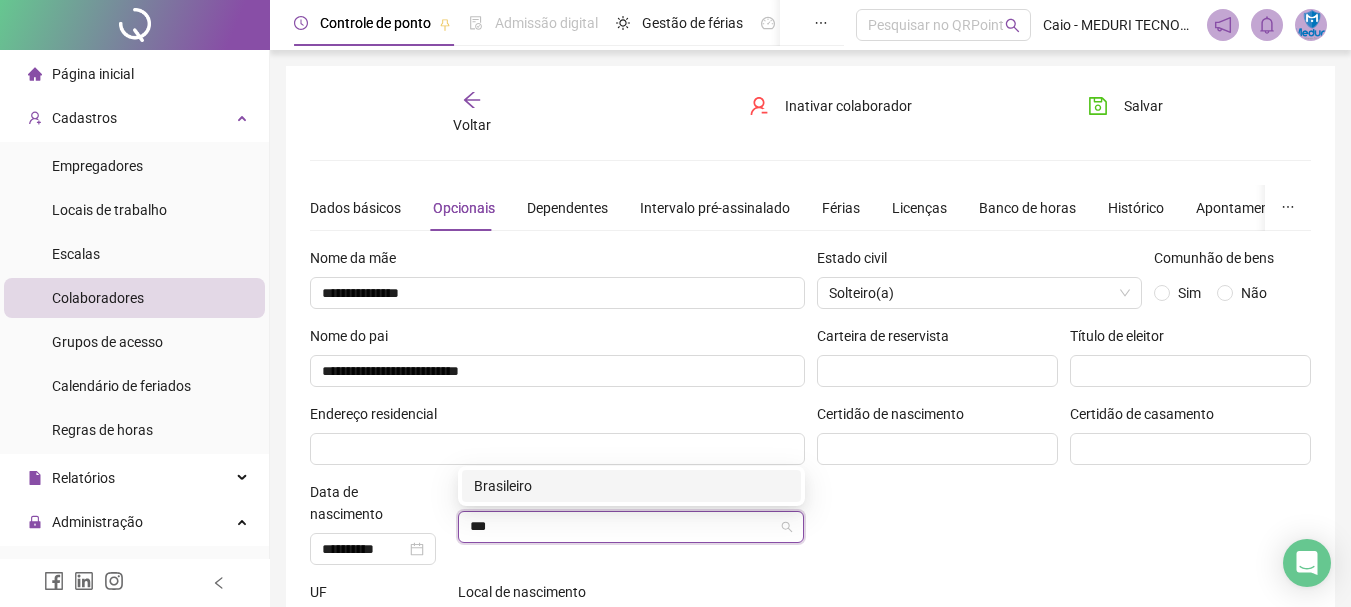 click on "Brasileiro" at bounding box center [631, 486] 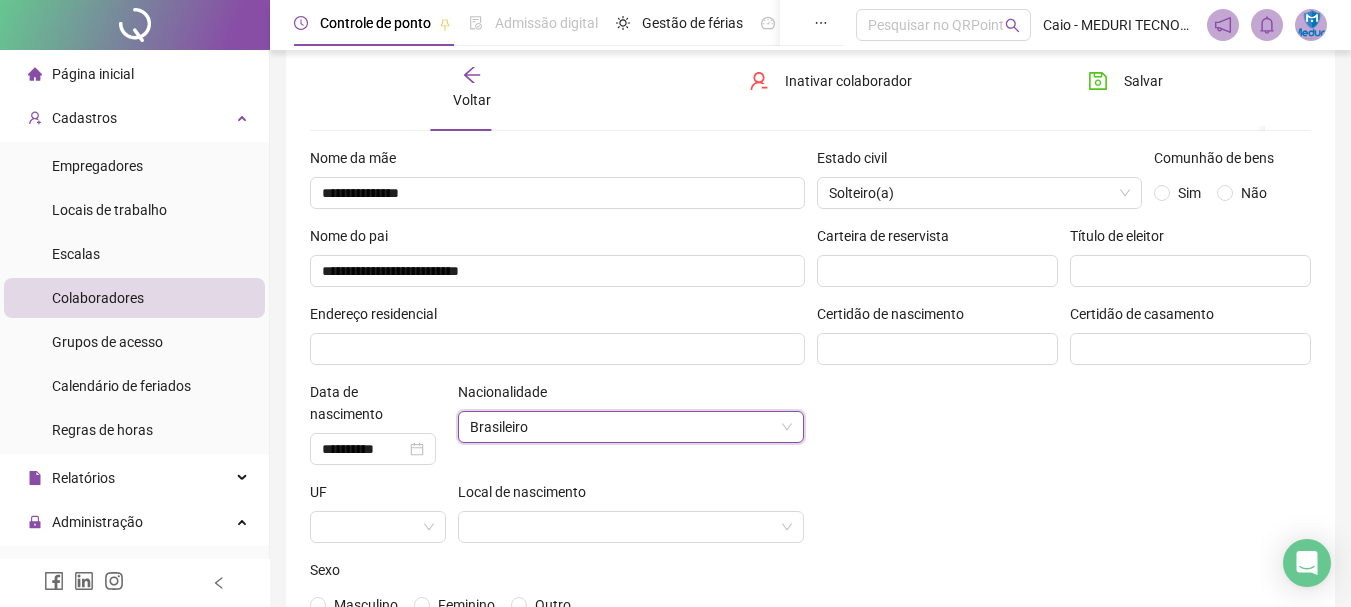 scroll, scrollTop: 200, scrollLeft: 0, axis: vertical 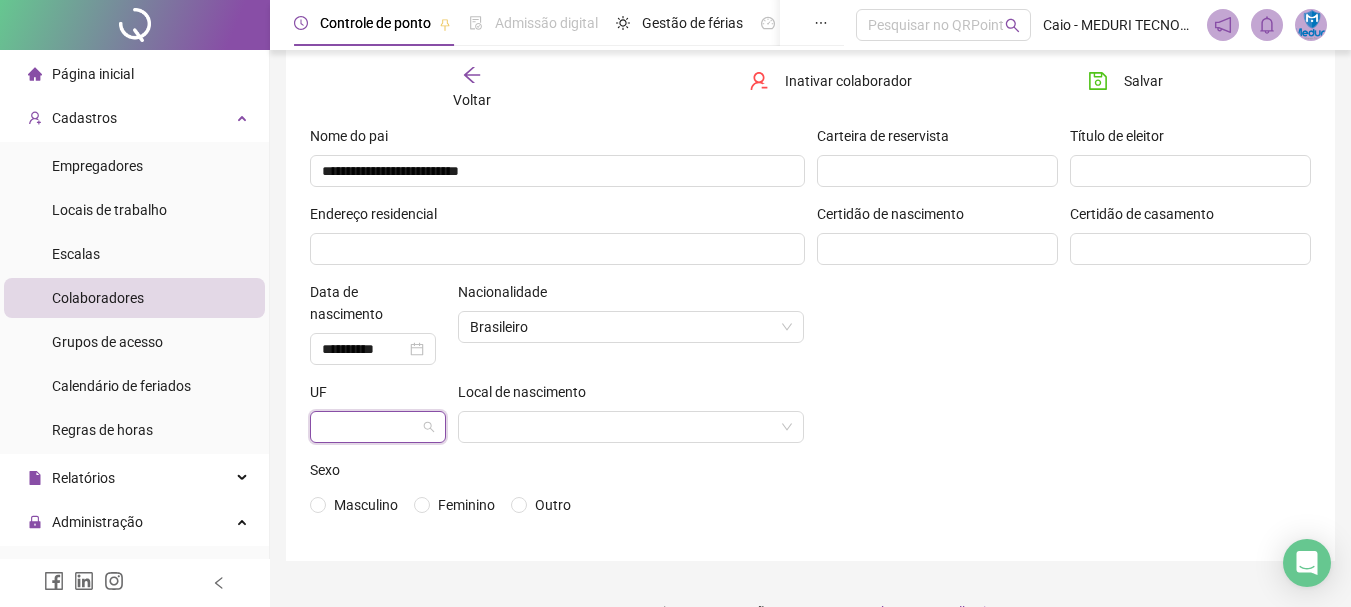 click at bounding box center (372, 427) 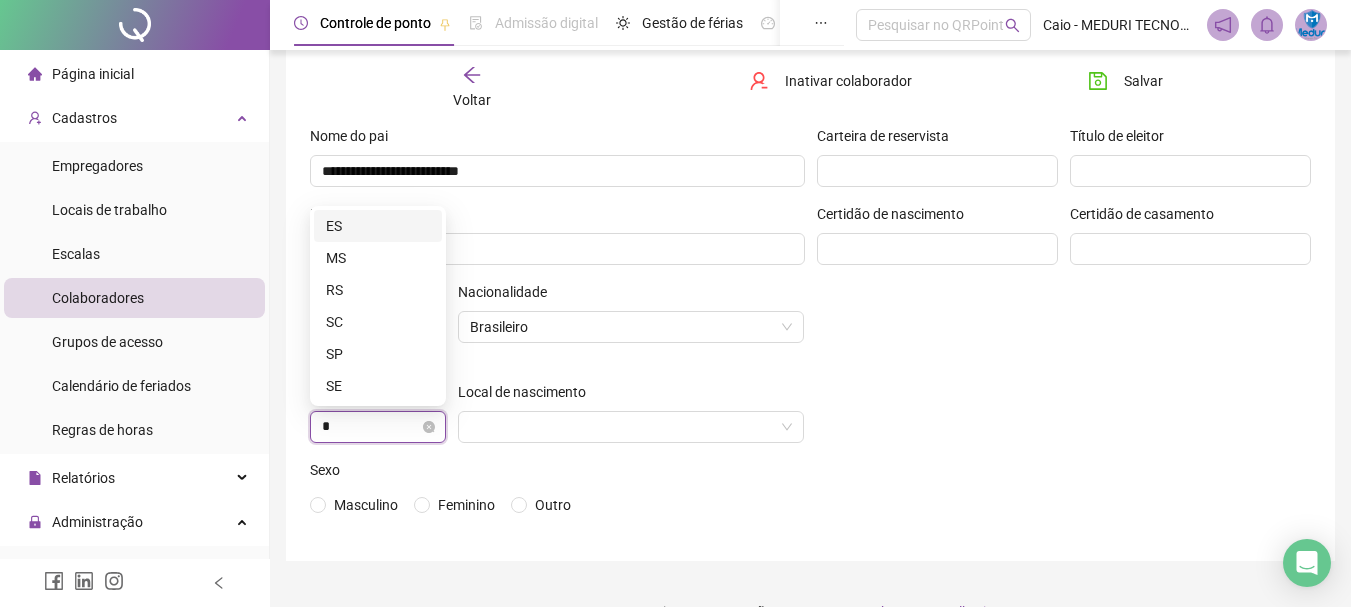 type on "**" 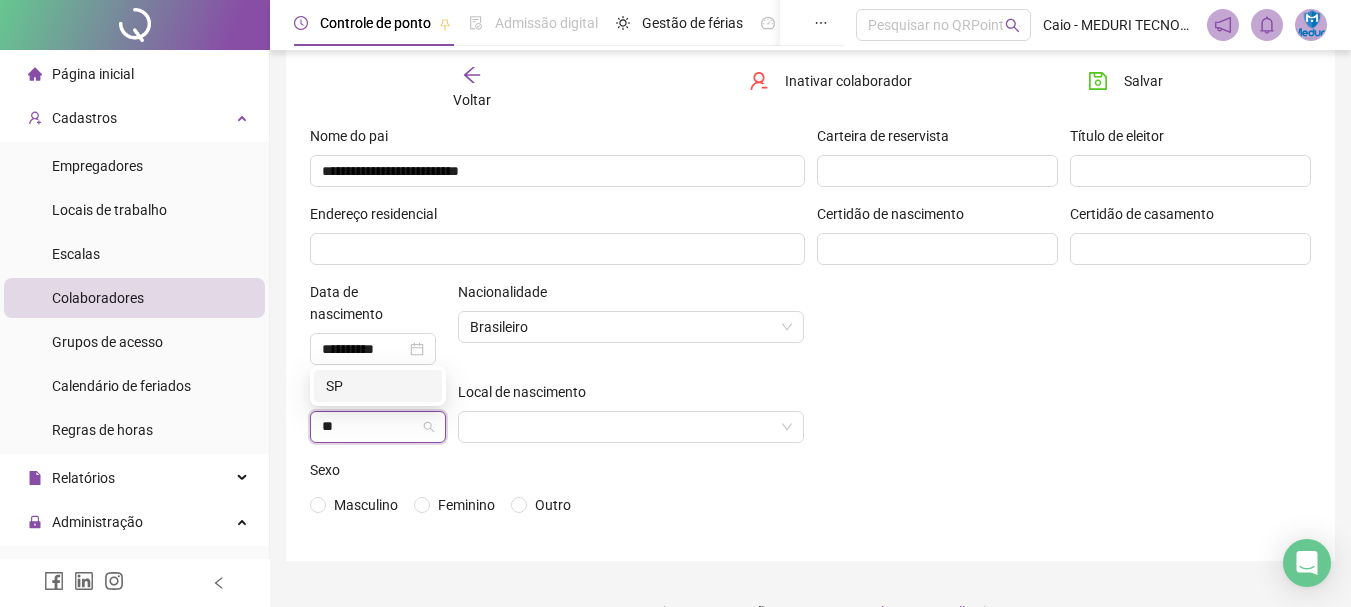 click on "SP" at bounding box center [378, 386] 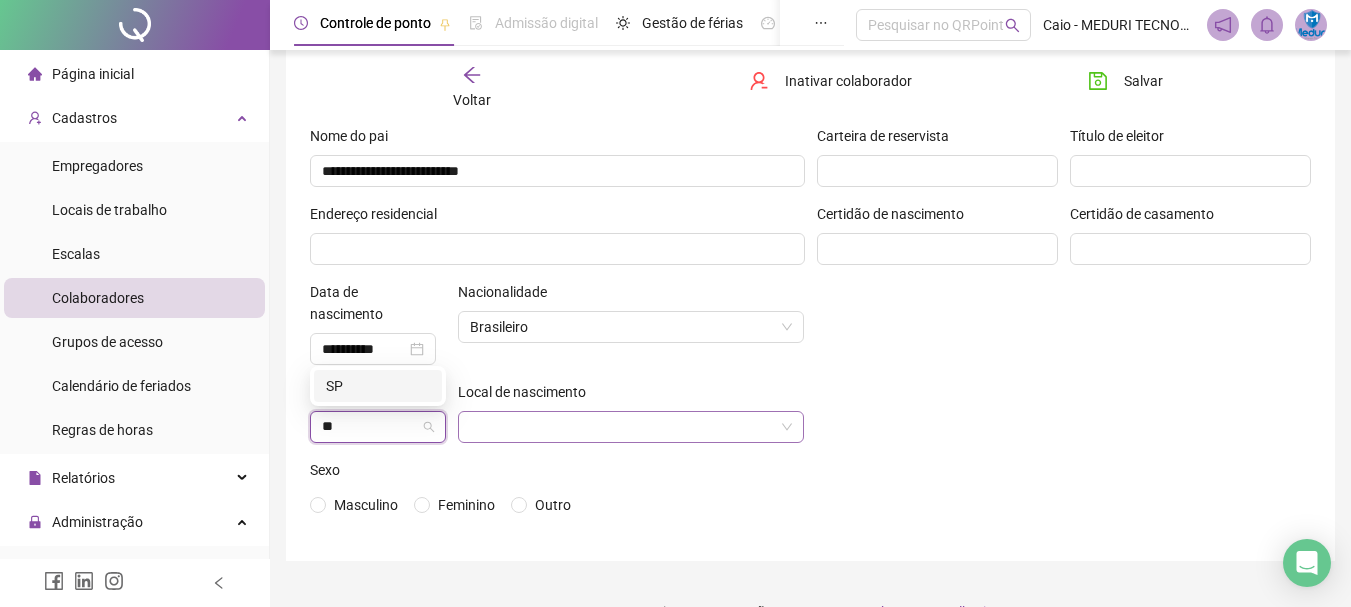 type 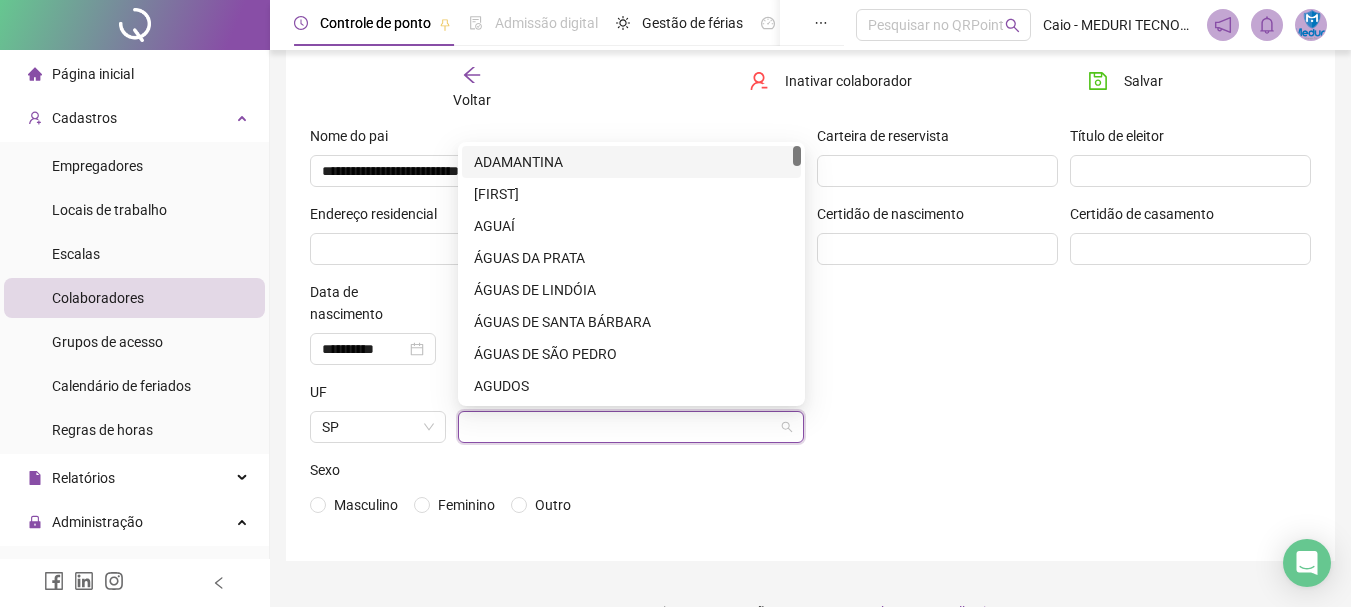 click at bounding box center [625, 427] 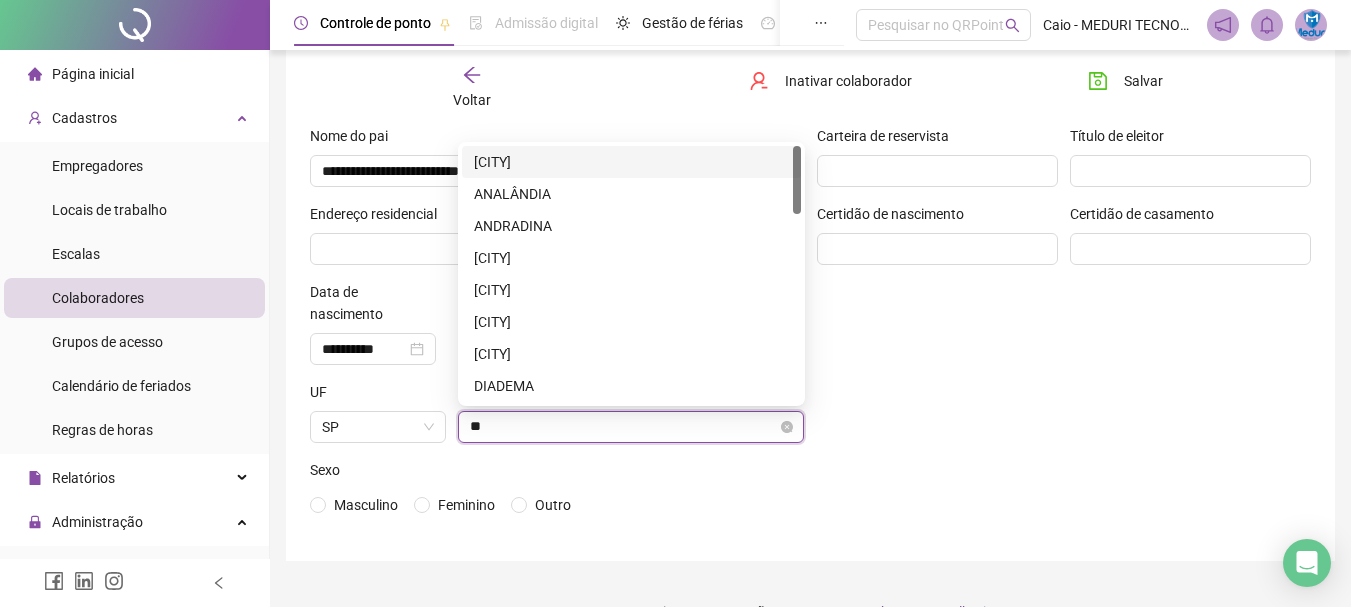 type on "***" 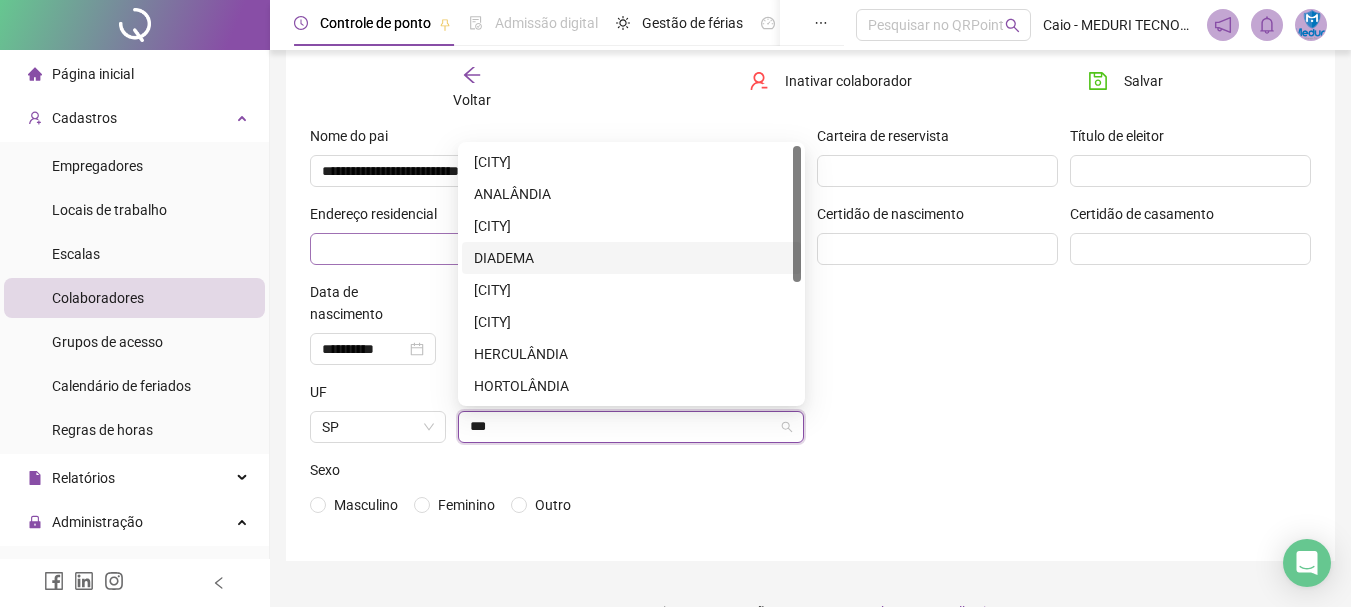 click on "DIADEMA" at bounding box center (631, 258) 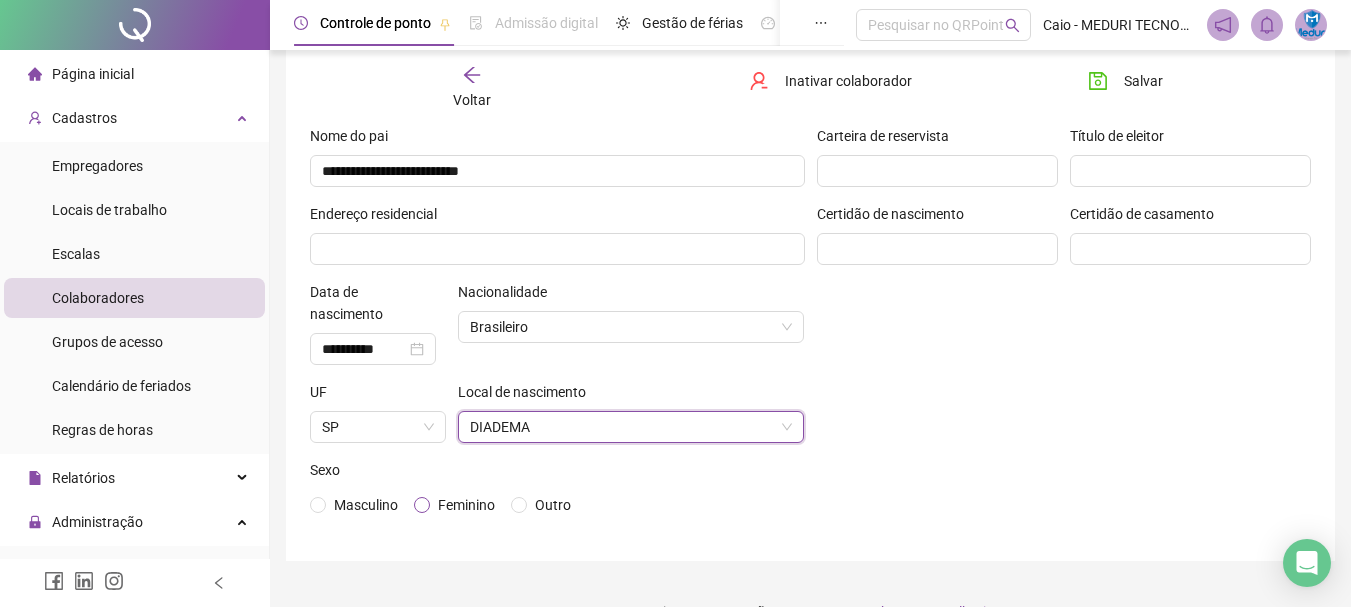 click on "Feminino" at bounding box center (466, 505) 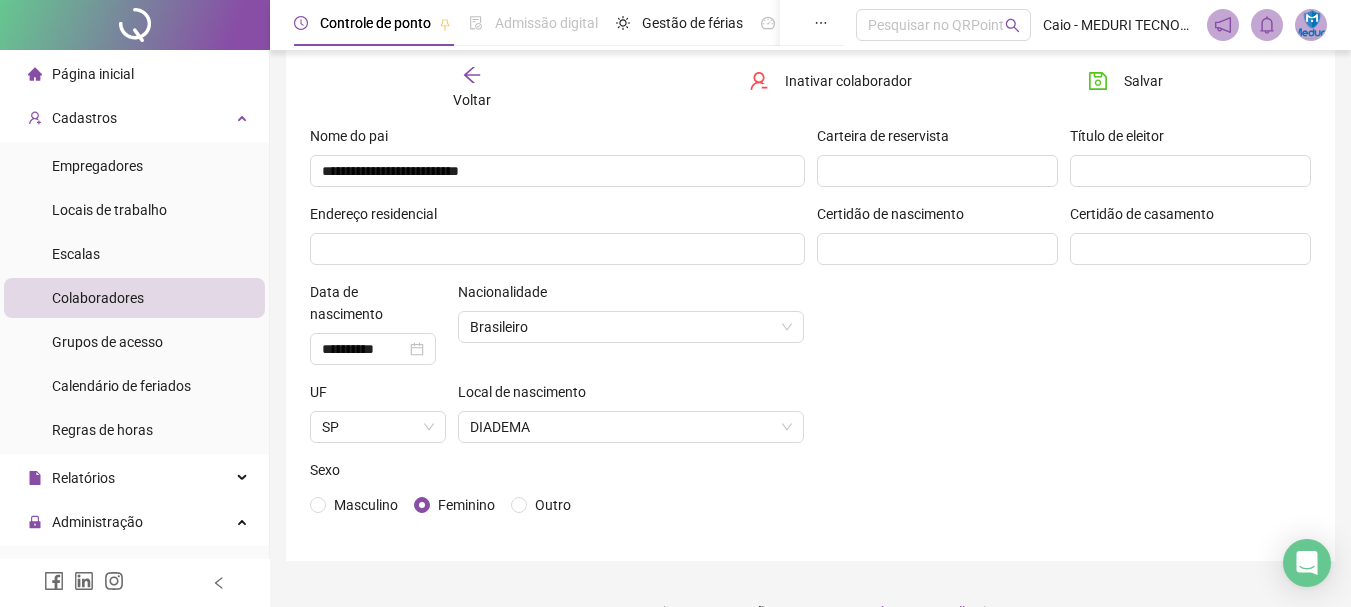 scroll, scrollTop: 100, scrollLeft: 0, axis: vertical 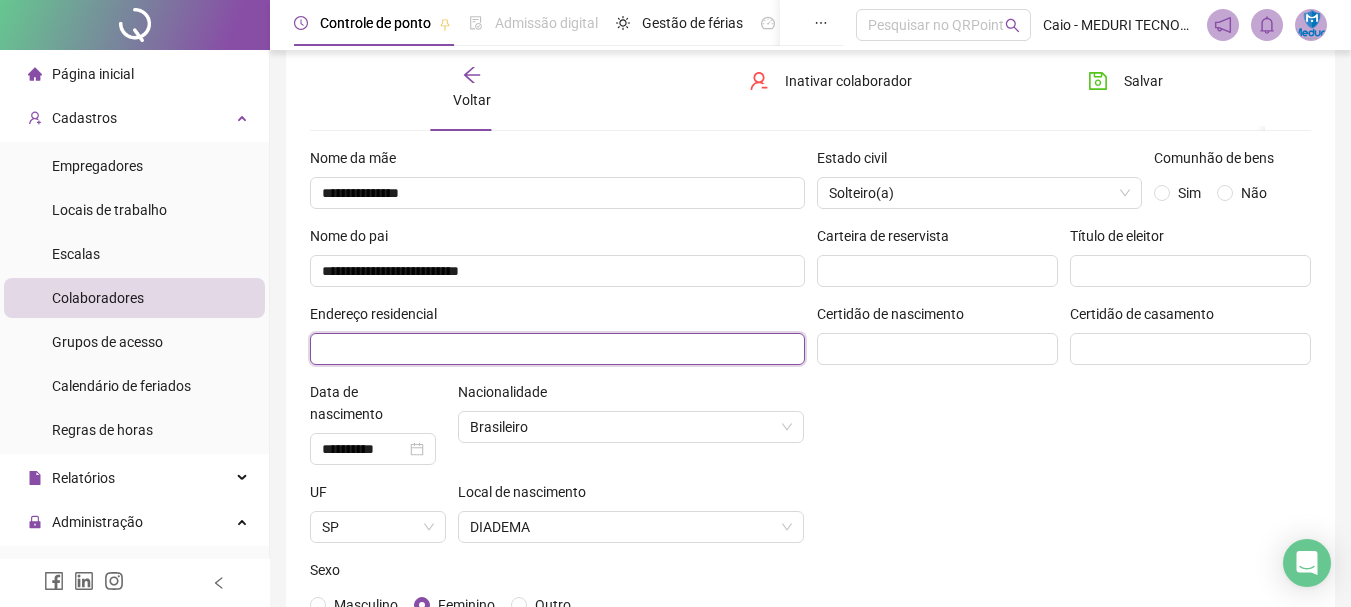click at bounding box center (557, 349) 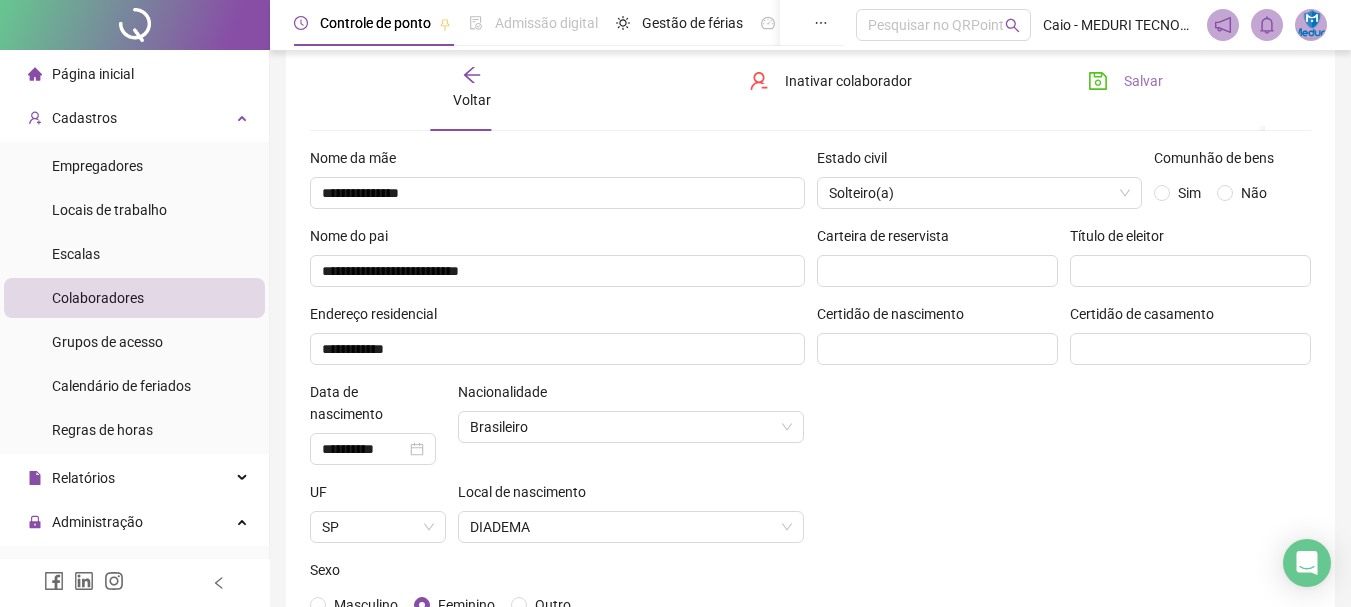 click 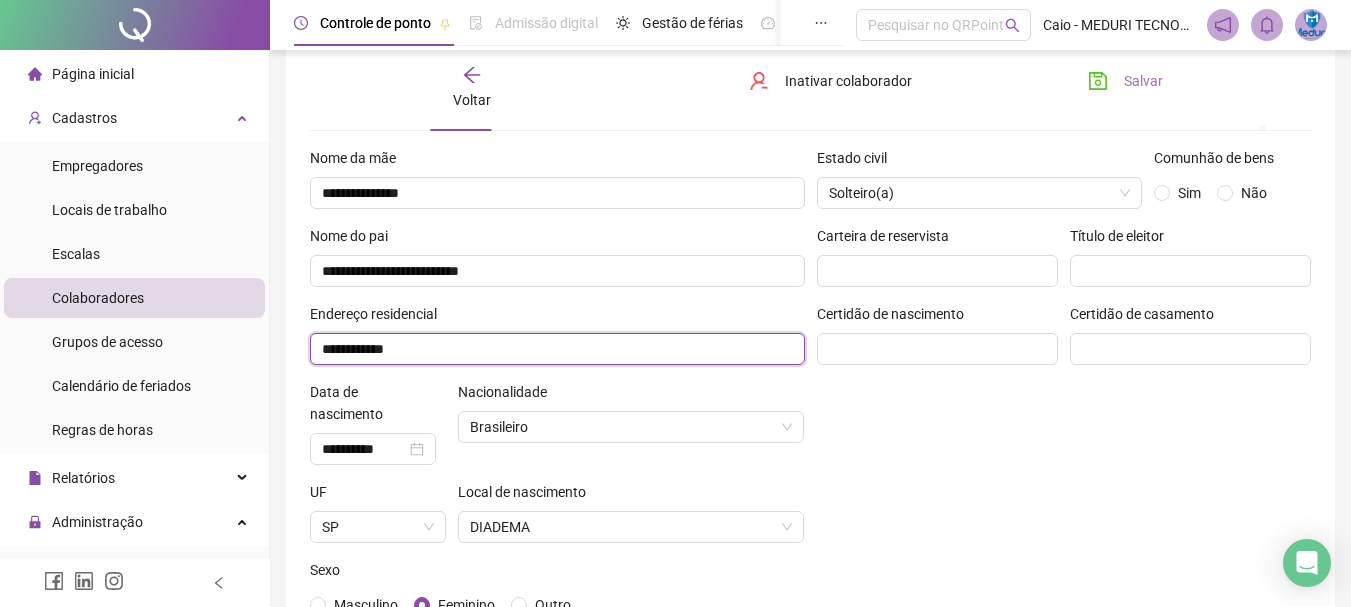 click on "**********" at bounding box center [557, 349] 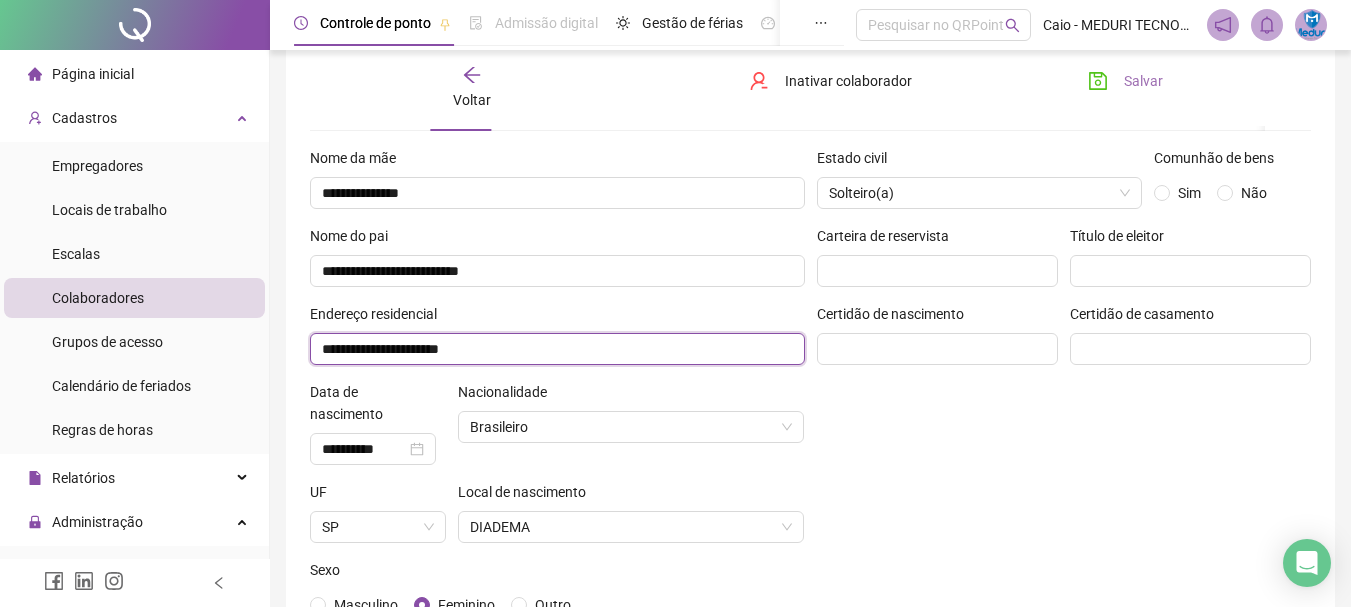 click on "**********" at bounding box center [557, 349] 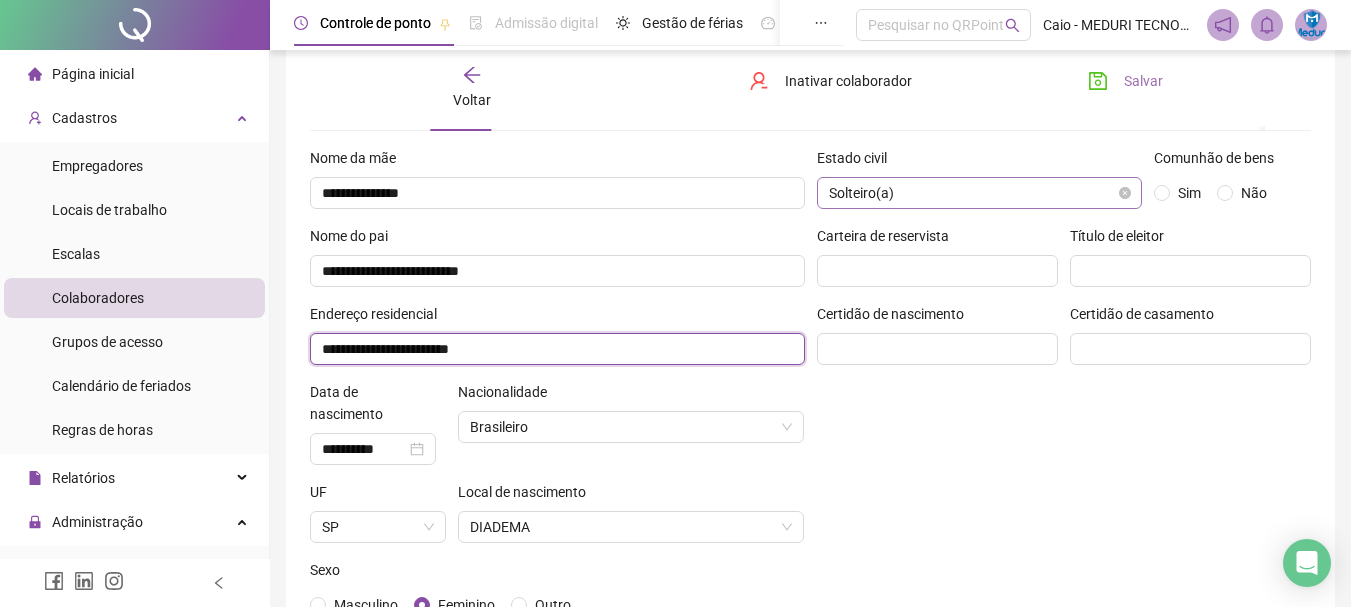 scroll, scrollTop: 0, scrollLeft: 0, axis: both 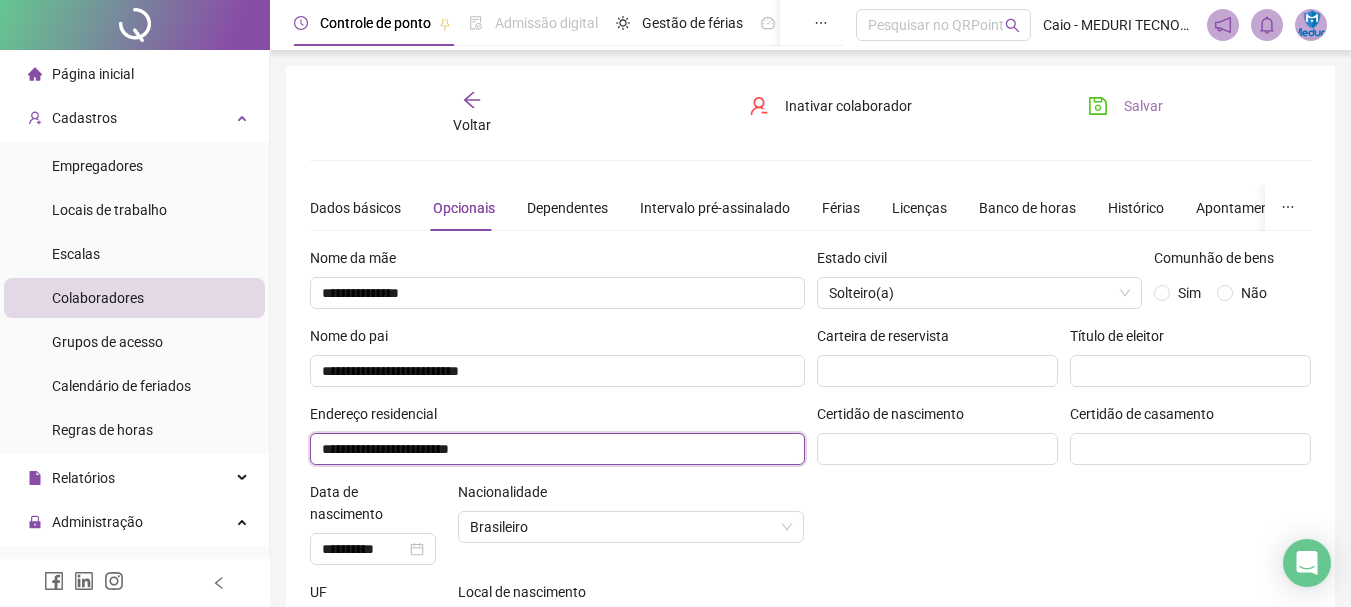 type on "**********" 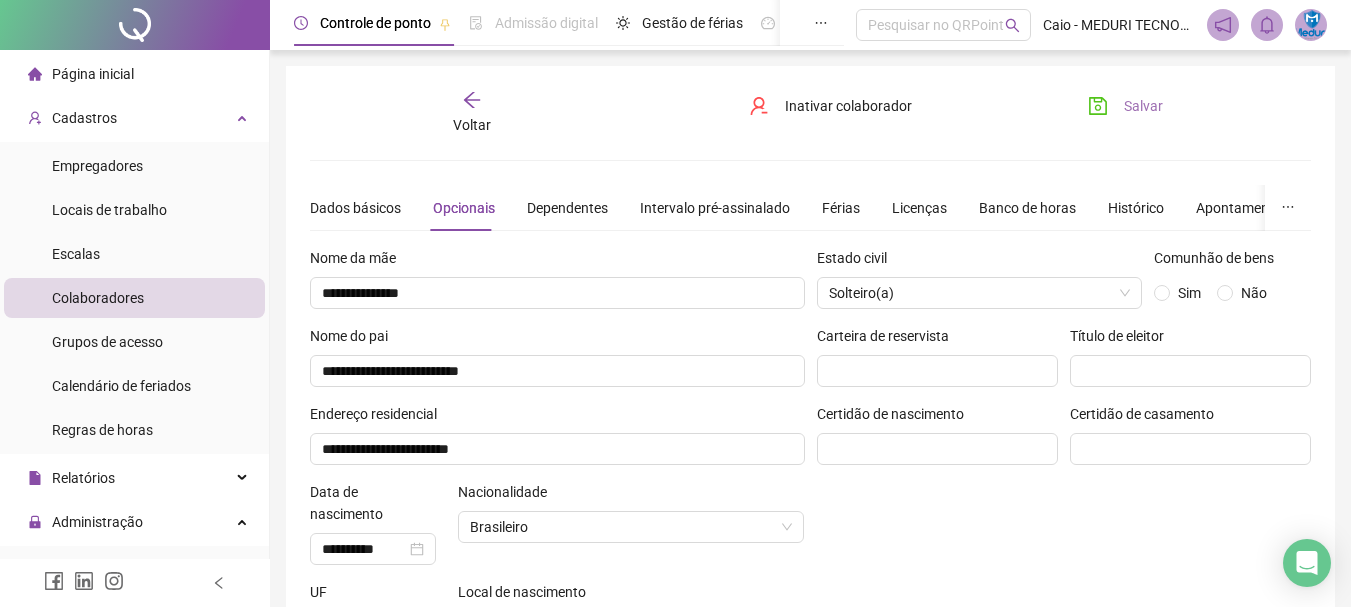 click on "Salvar" at bounding box center (1143, 106) 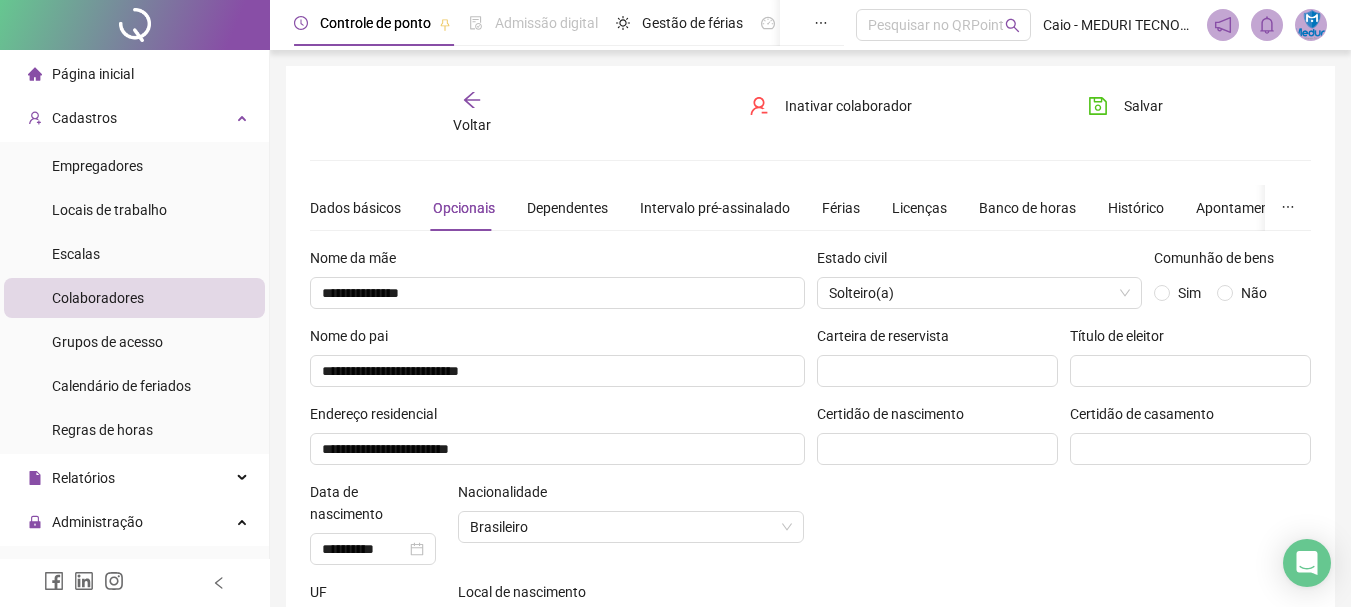 click 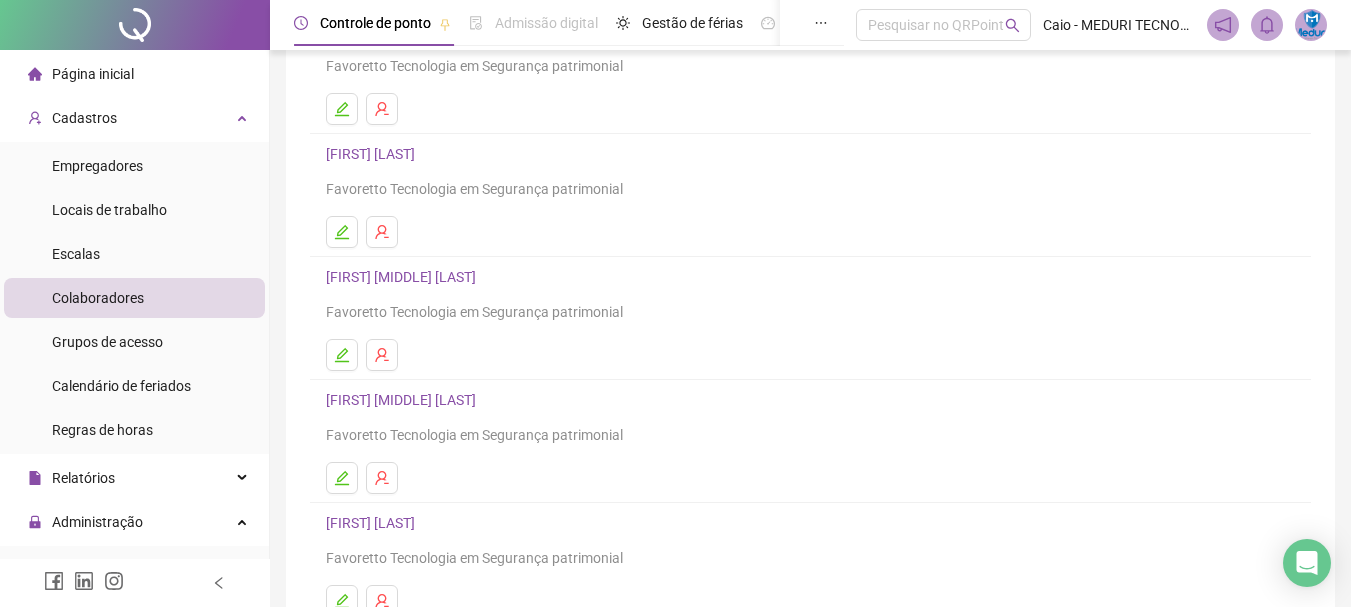 scroll, scrollTop: 360, scrollLeft: 0, axis: vertical 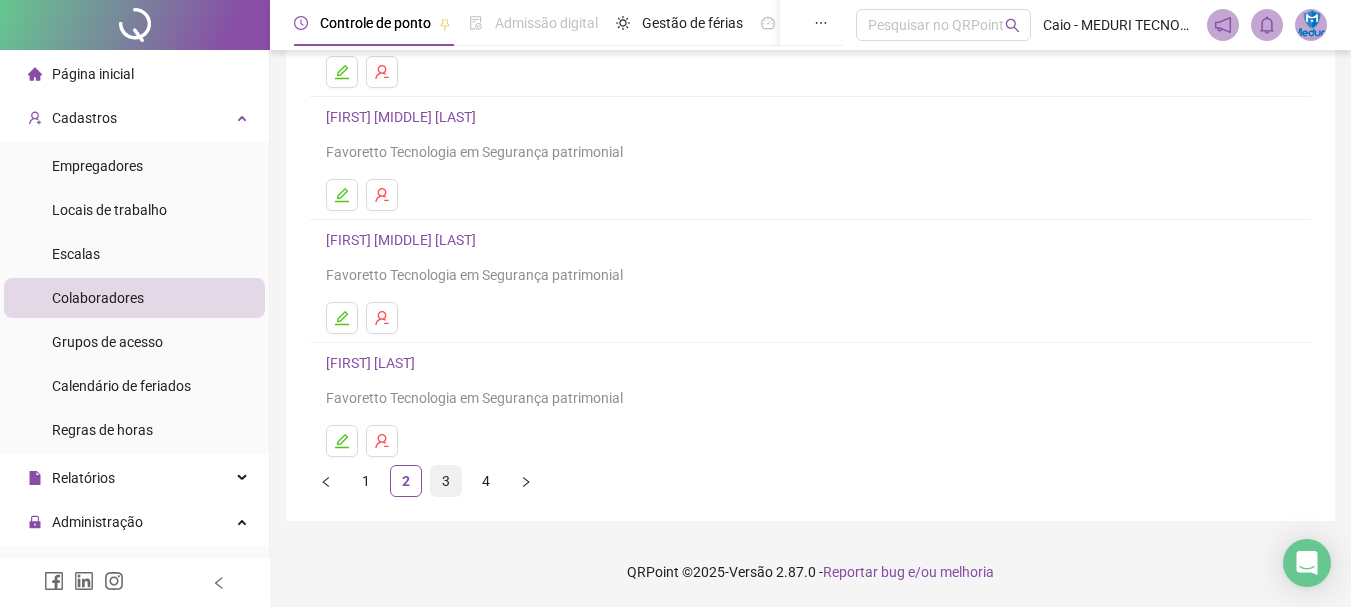 click on "3" at bounding box center [446, 481] 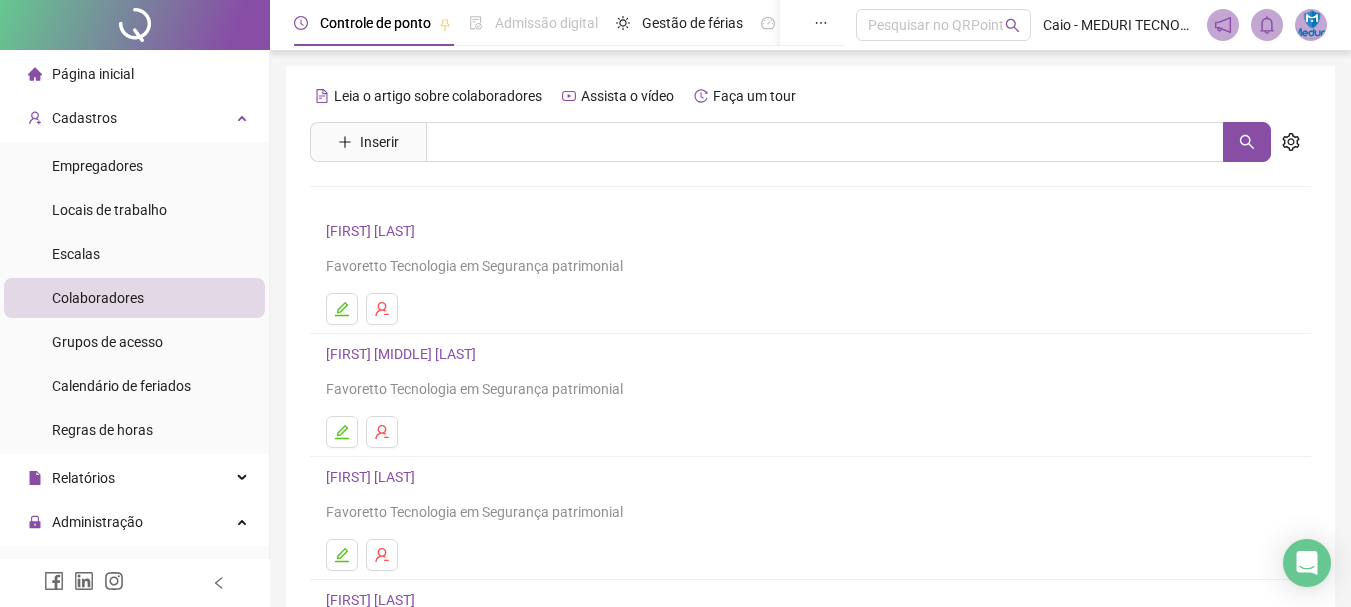 scroll, scrollTop: 200, scrollLeft: 0, axis: vertical 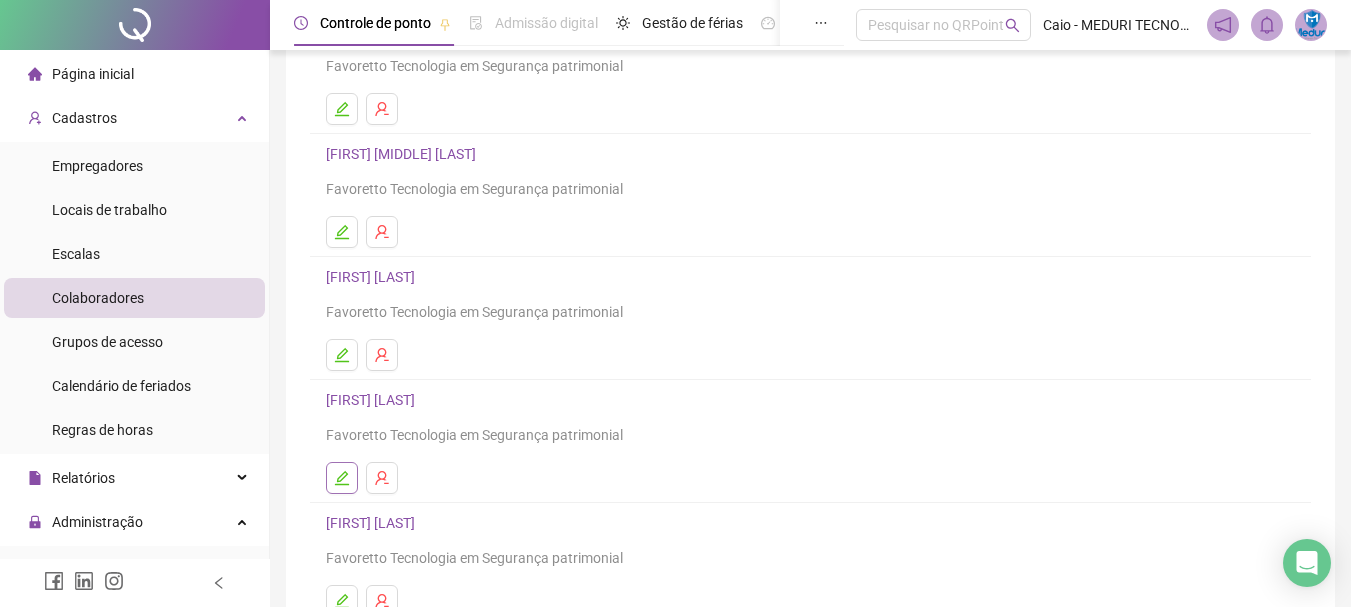 click 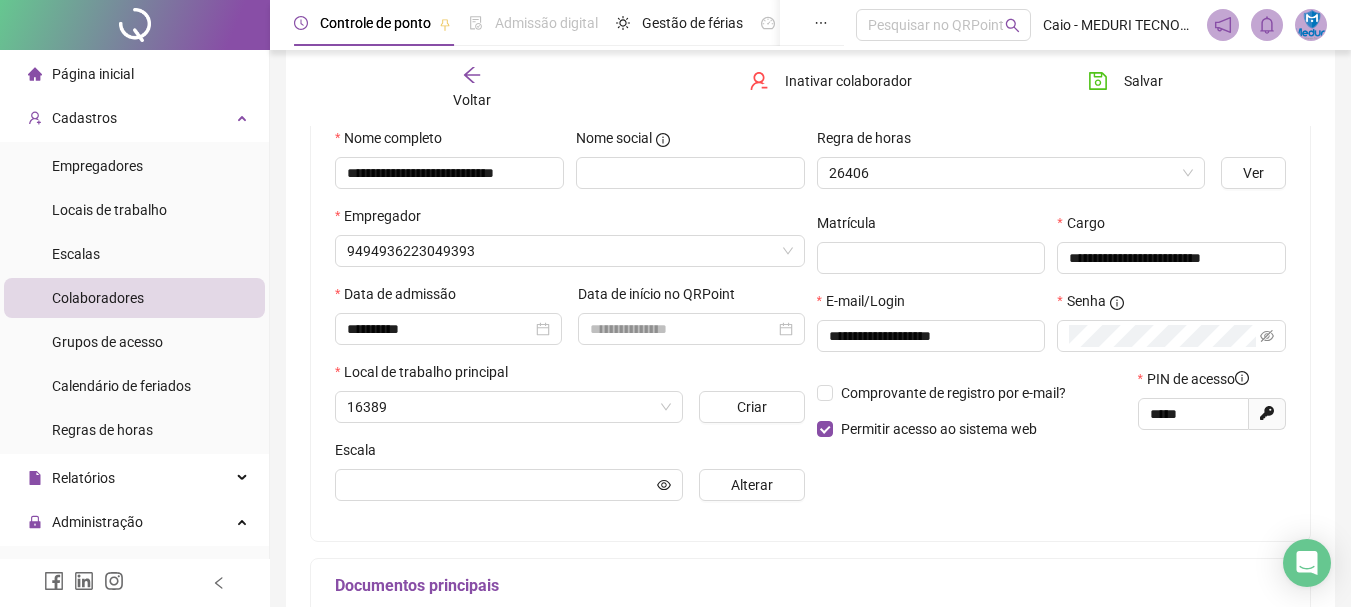 scroll, scrollTop: 210, scrollLeft: 0, axis: vertical 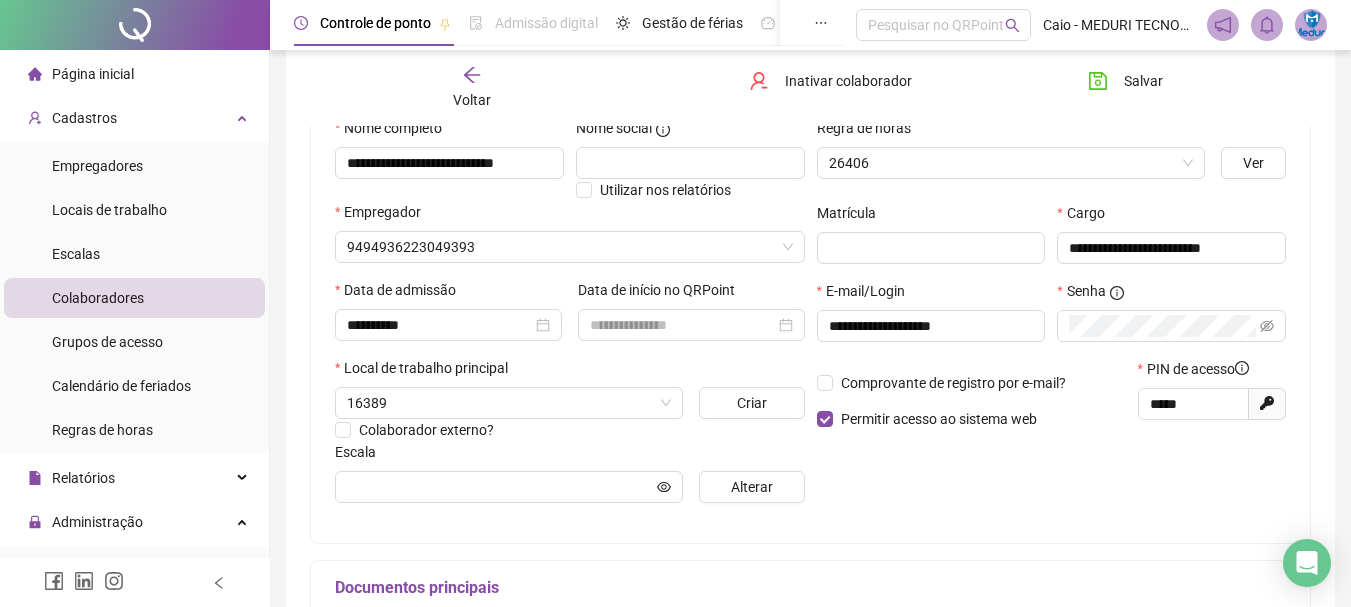 type on "**********" 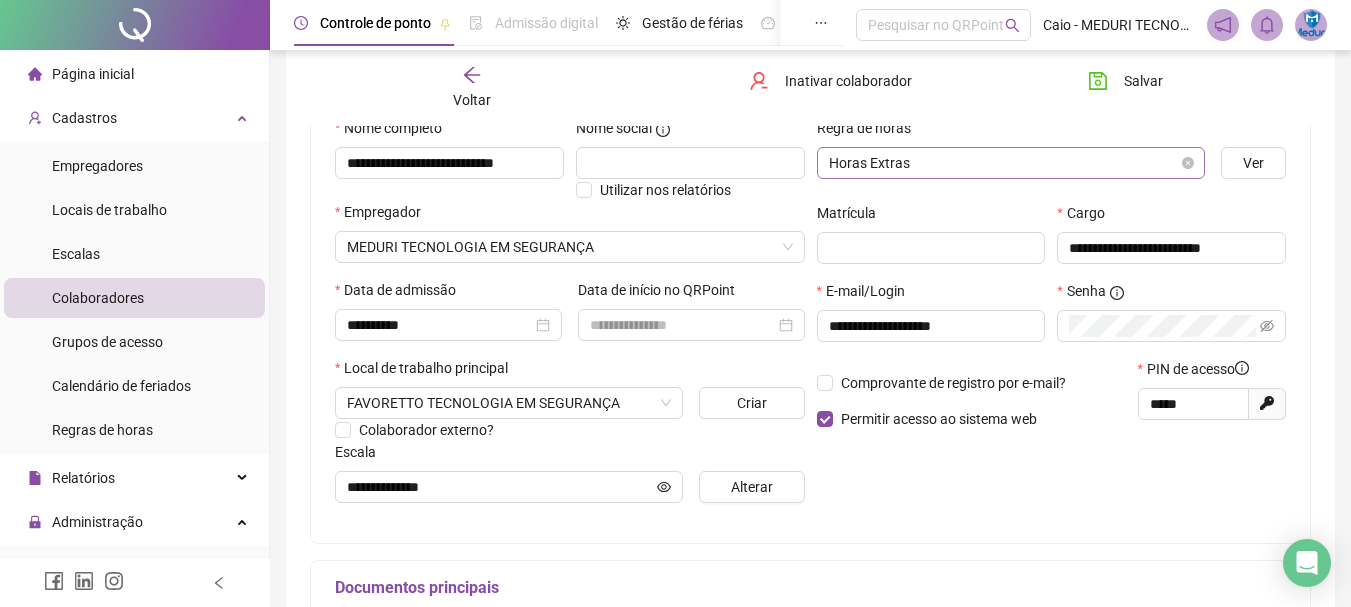 scroll, scrollTop: 10, scrollLeft: 0, axis: vertical 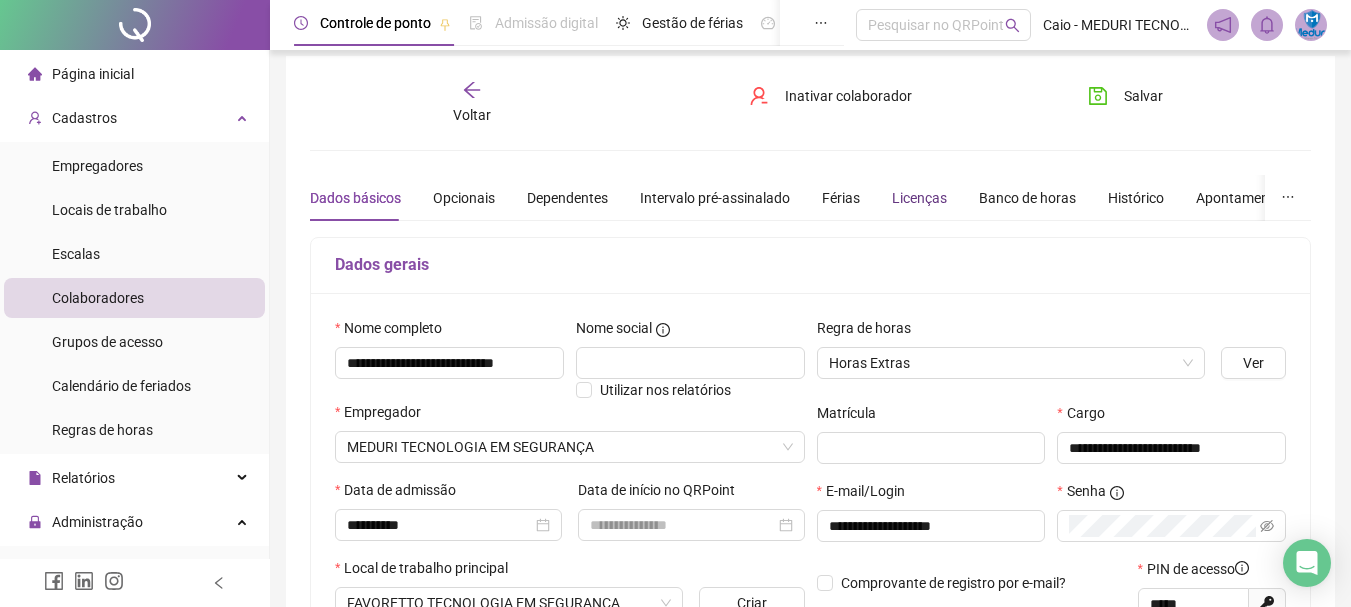 click on "Licenças" at bounding box center (919, 198) 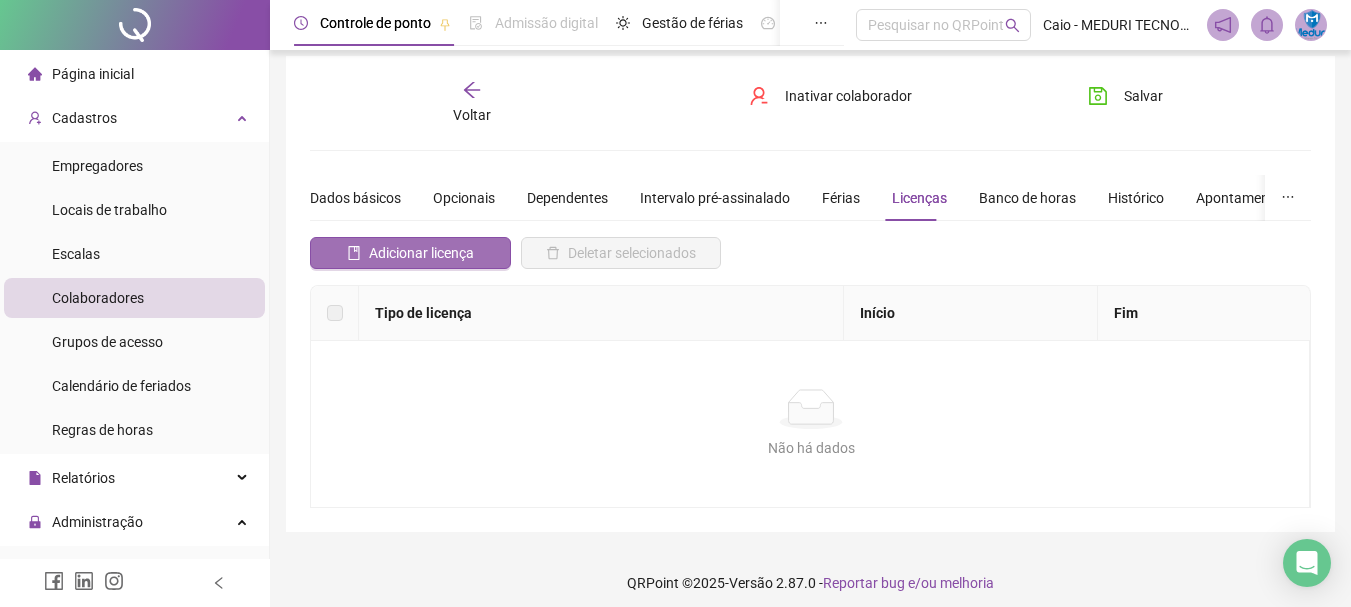 click on "Adicionar licença" at bounding box center [421, 253] 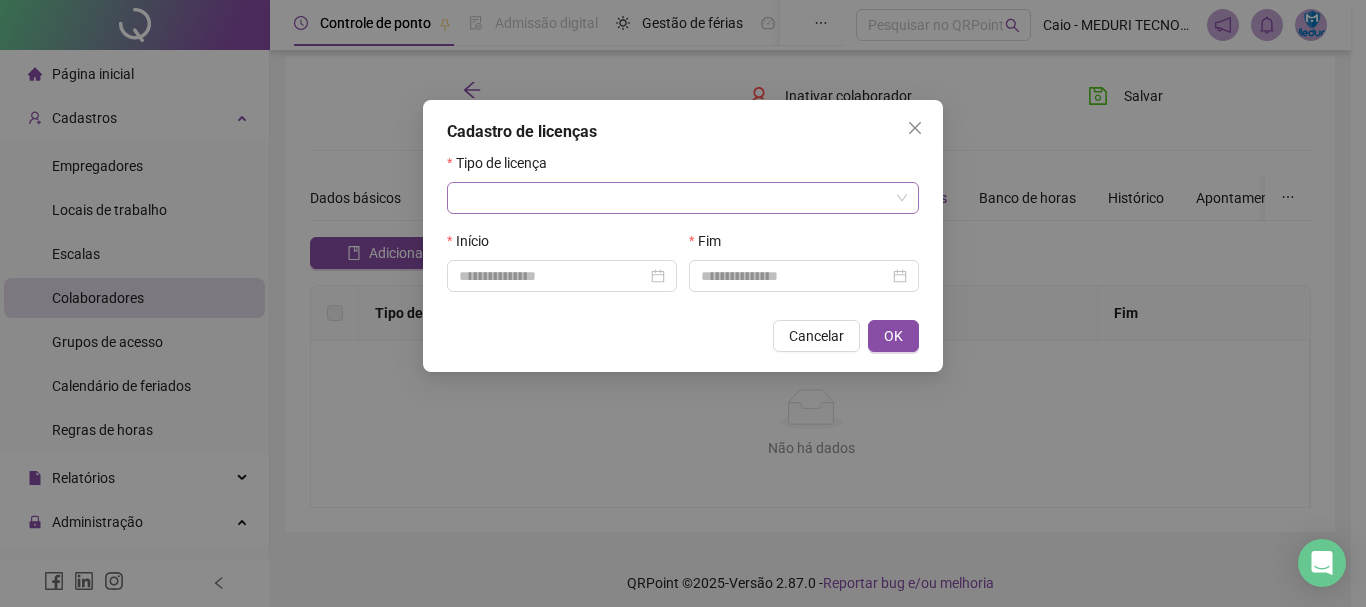 click at bounding box center [677, 198] 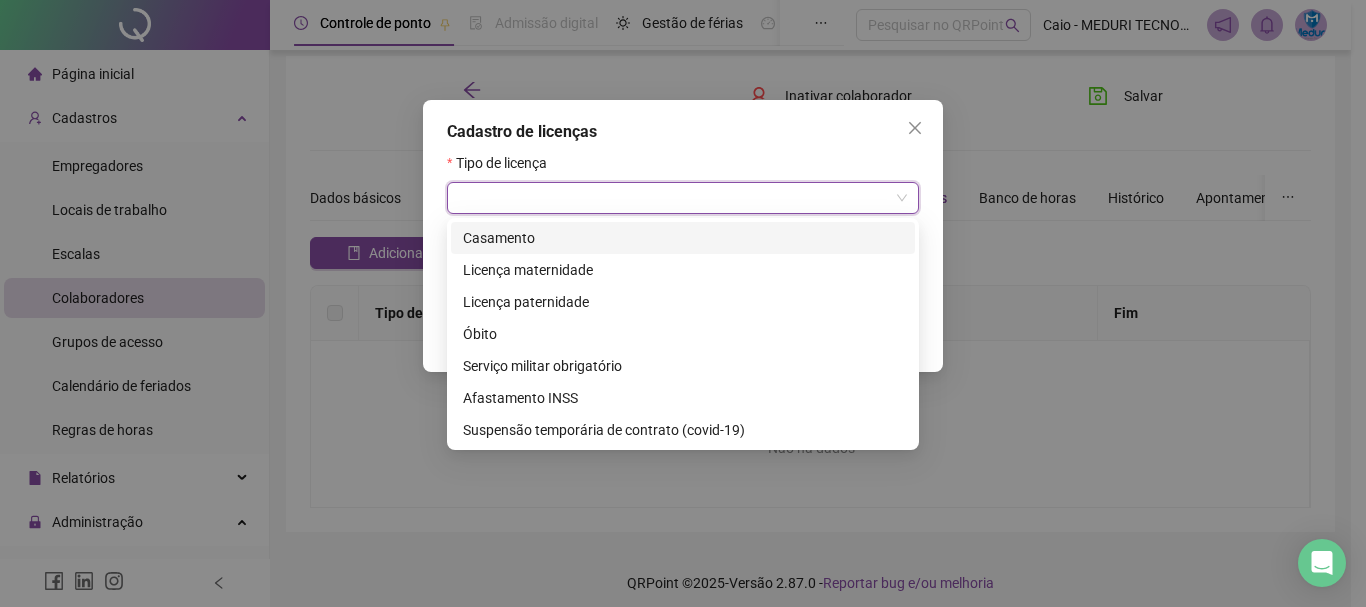 click at bounding box center (677, 198) 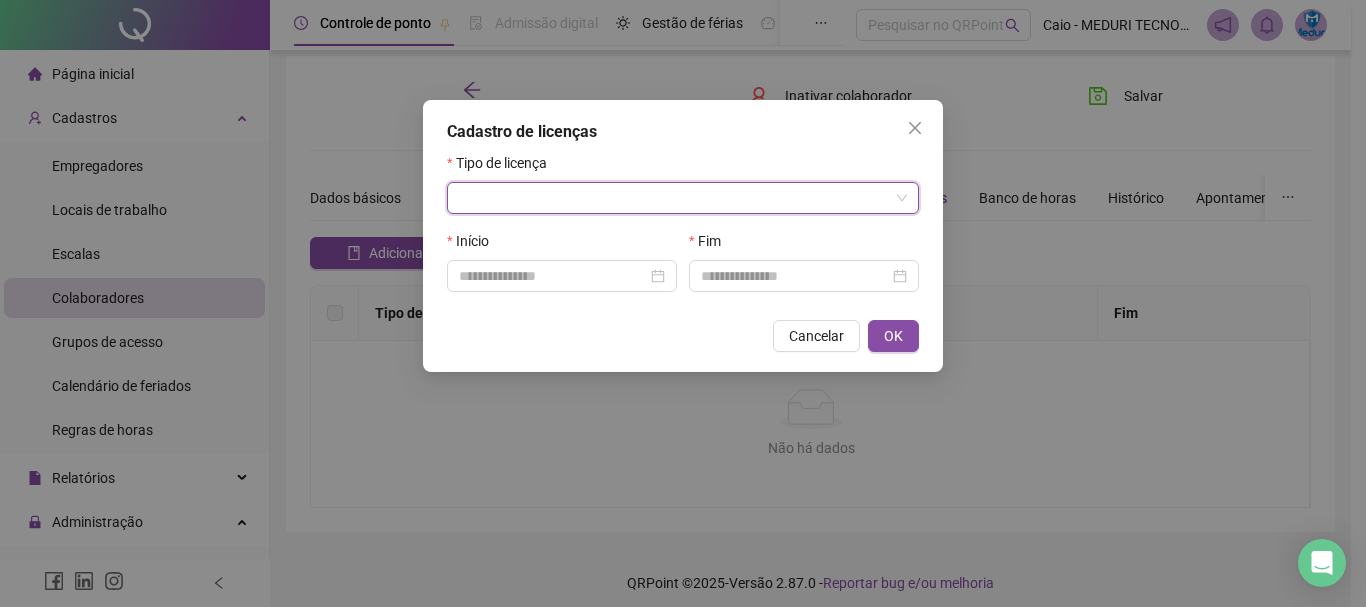 click at bounding box center [677, 198] 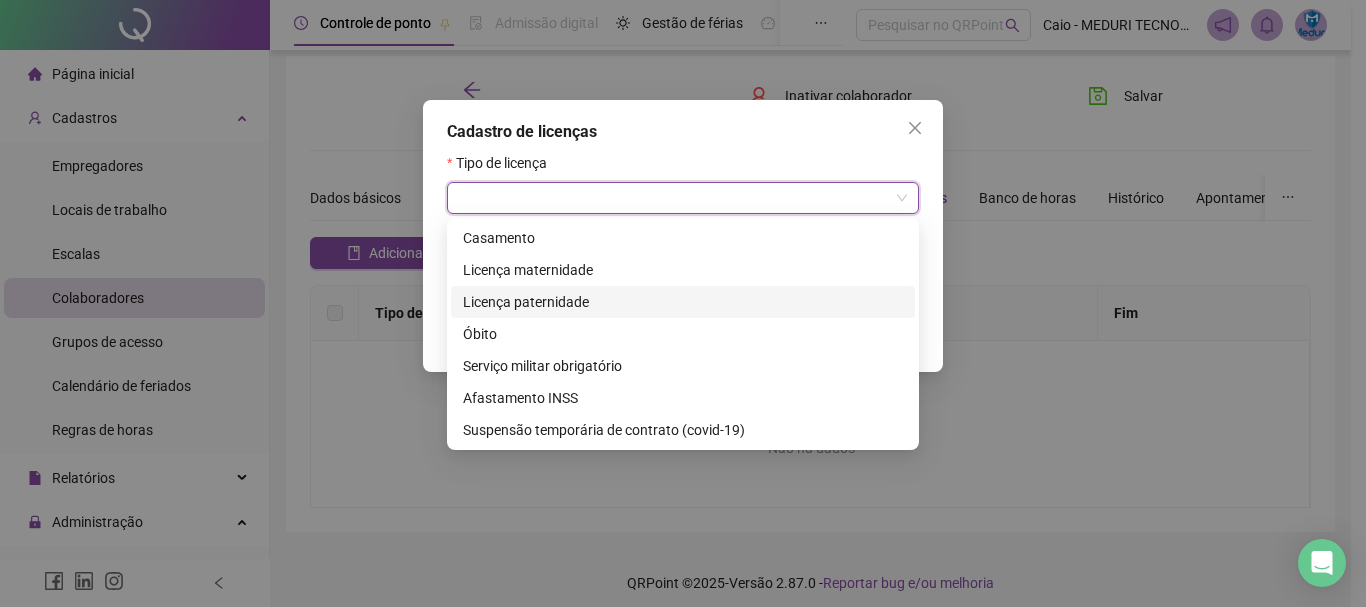 click on "Cadastro de licenças Tipo de licença Início Fim Cancelar OK" at bounding box center [683, 303] 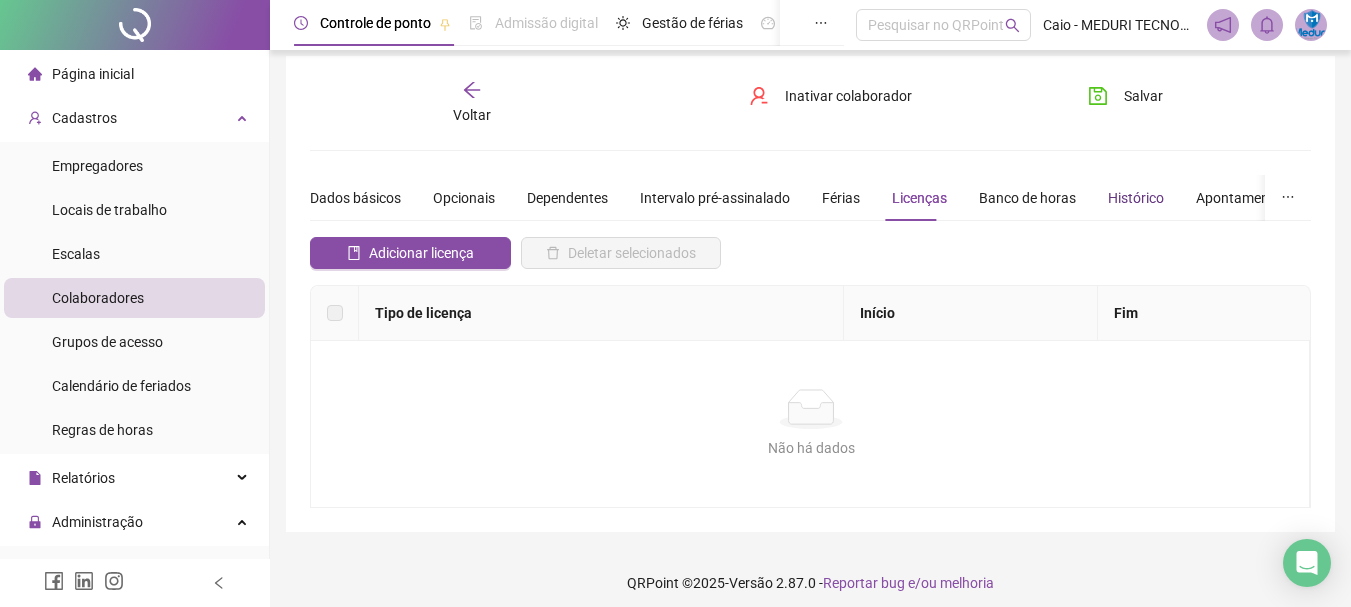 click on "Histórico" at bounding box center (1136, 198) 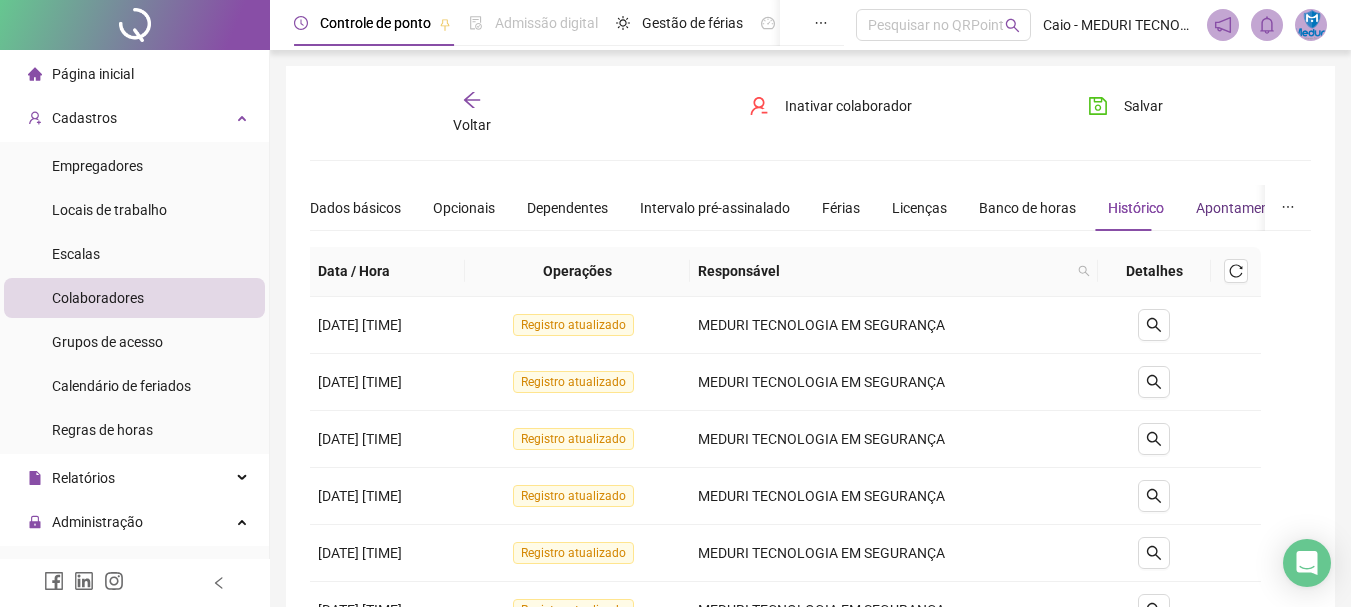 click on "Apontamentos" at bounding box center [1242, 208] 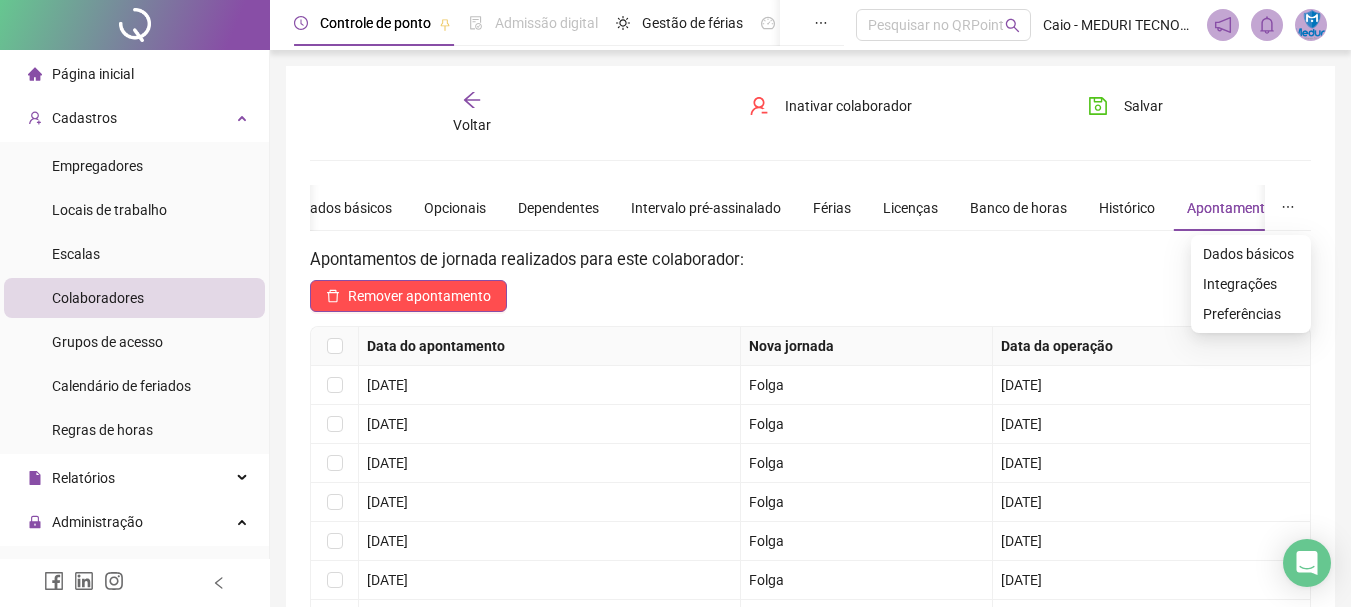 click 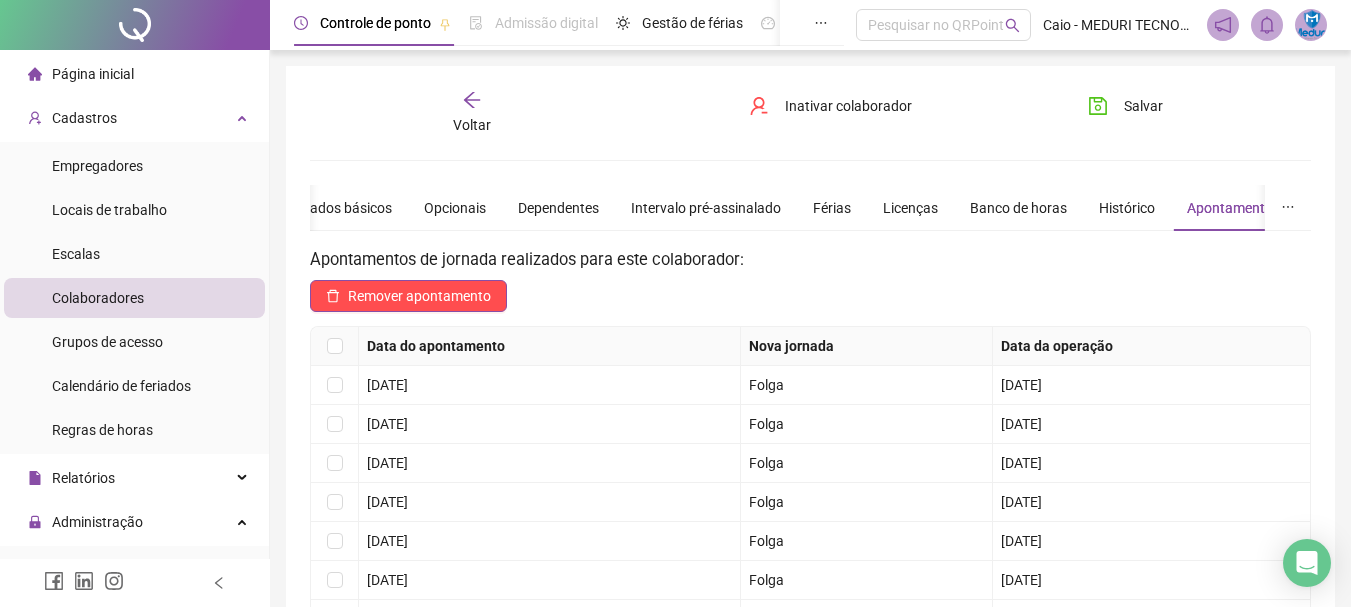 click on "Apontamentos de jornada realizados para este colaborador:" at bounding box center (810, 260) 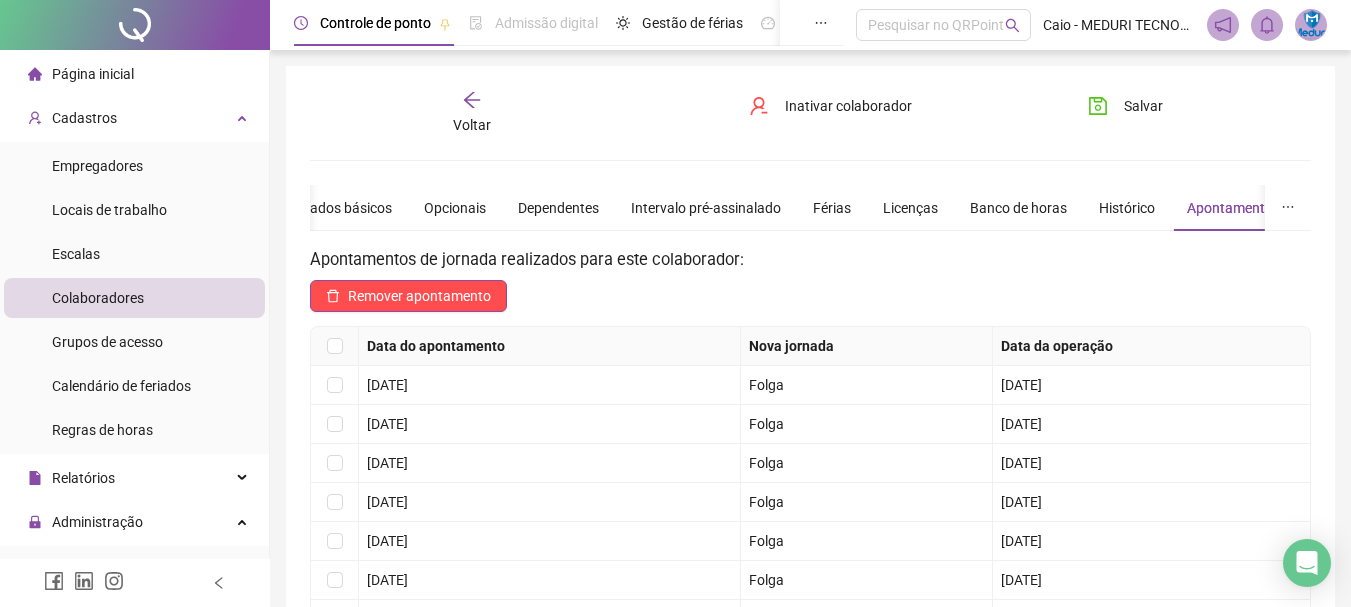 click on "Voltar" at bounding box center (472, 113) 